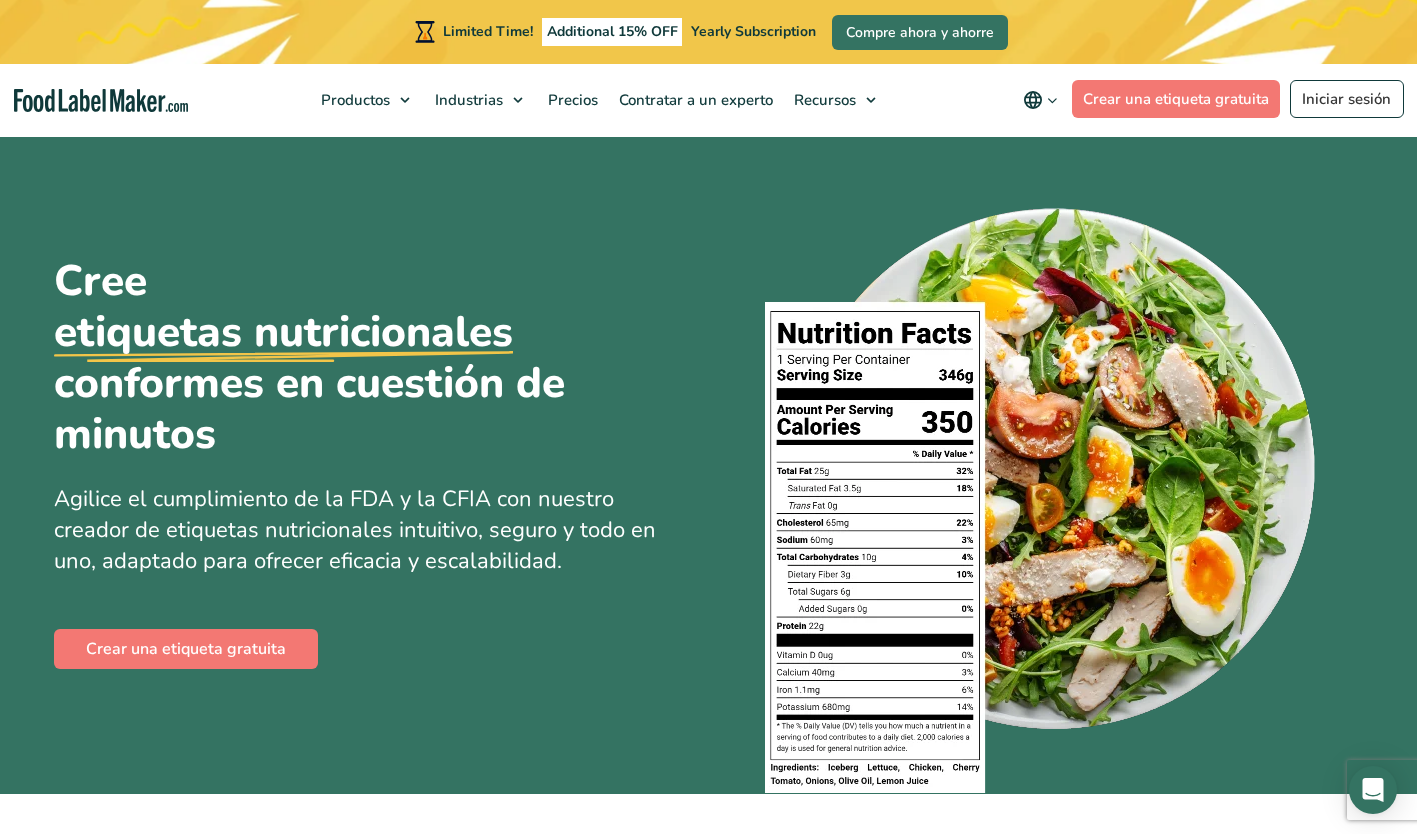 scroll, scrollTop: 0, scrollLeft: 0, axis: both 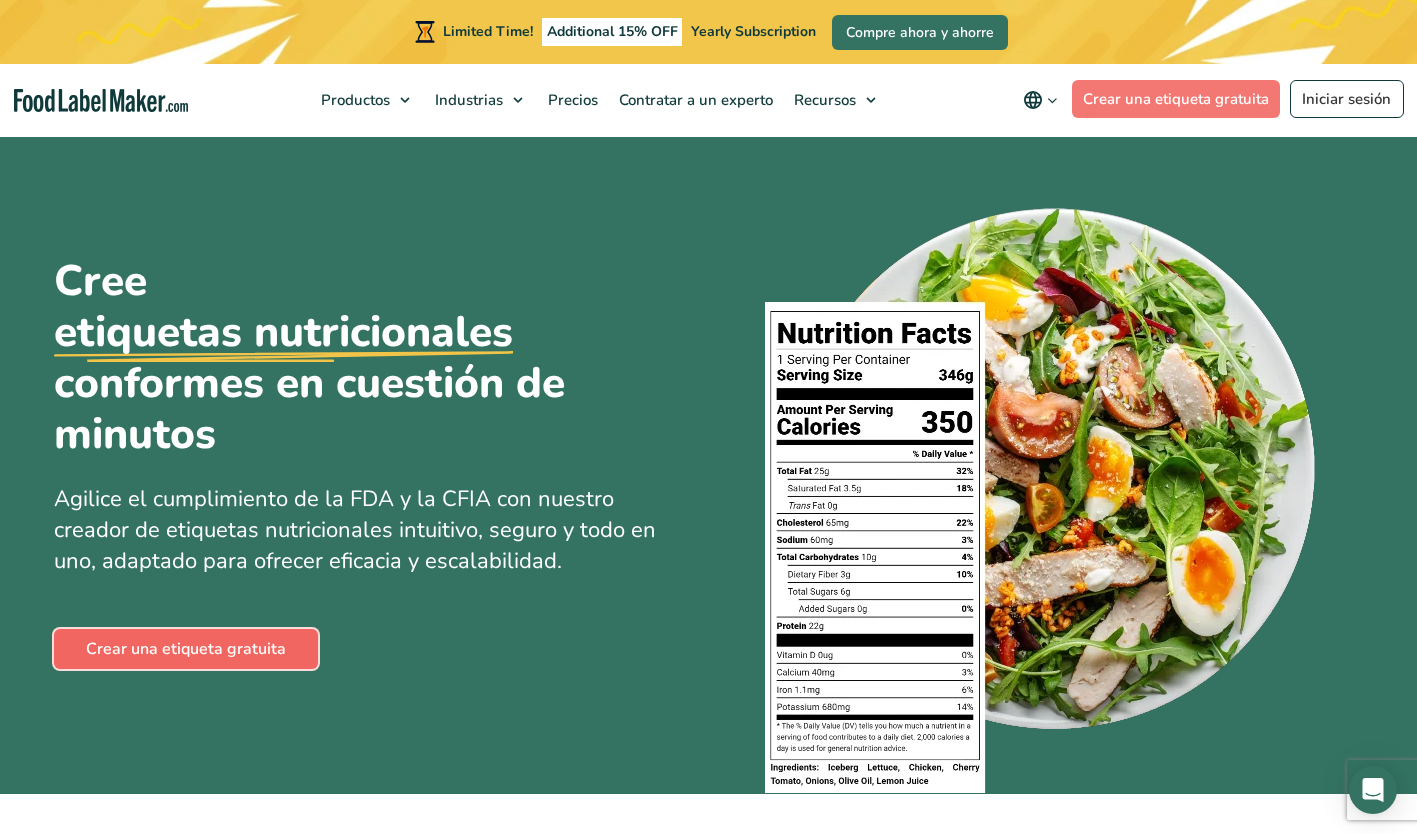 click on "Crear una etiqueta gratuita" at bounding box center [186, 649] 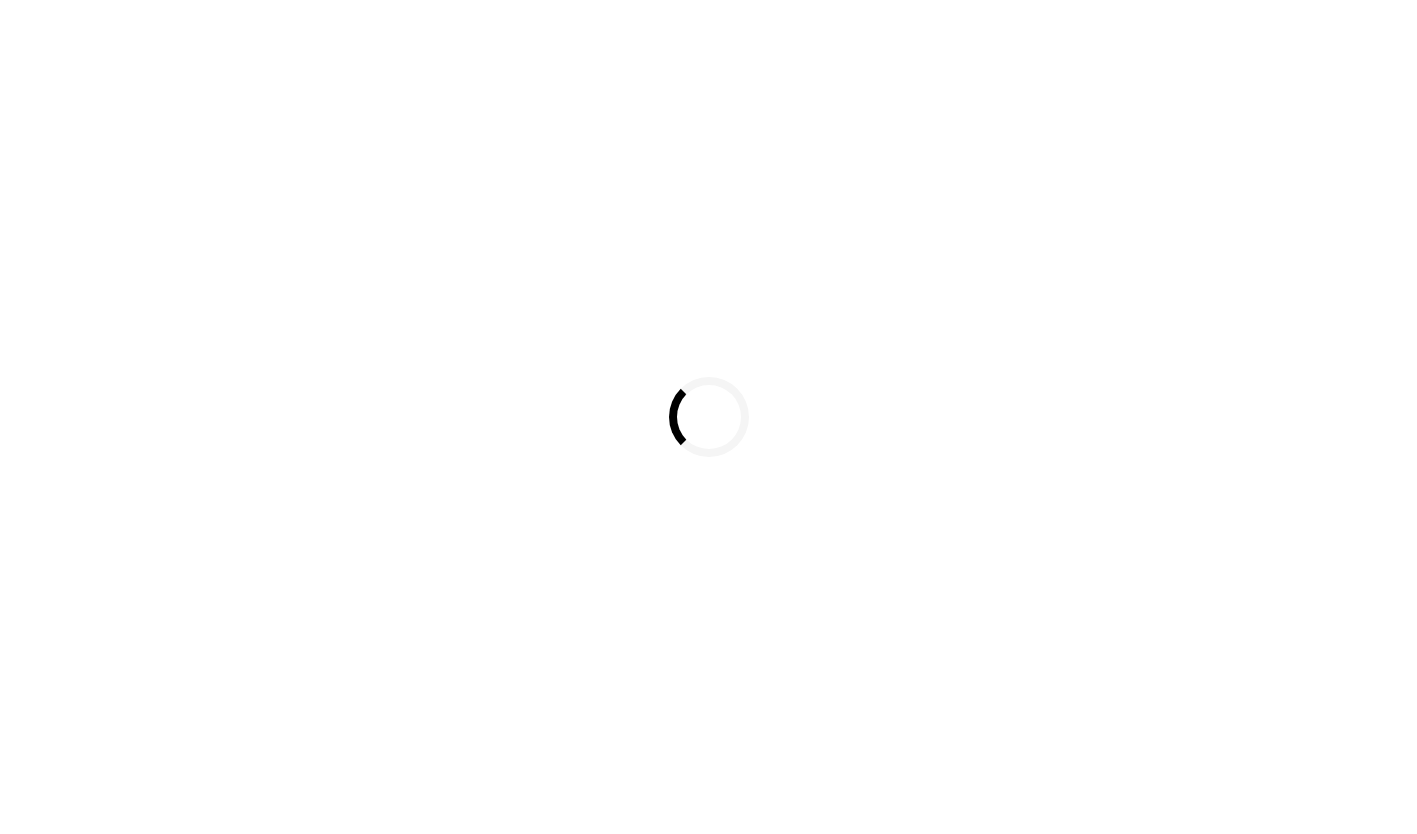 scroll, scrollTop: 0, scrollLeft: 0, axis: both 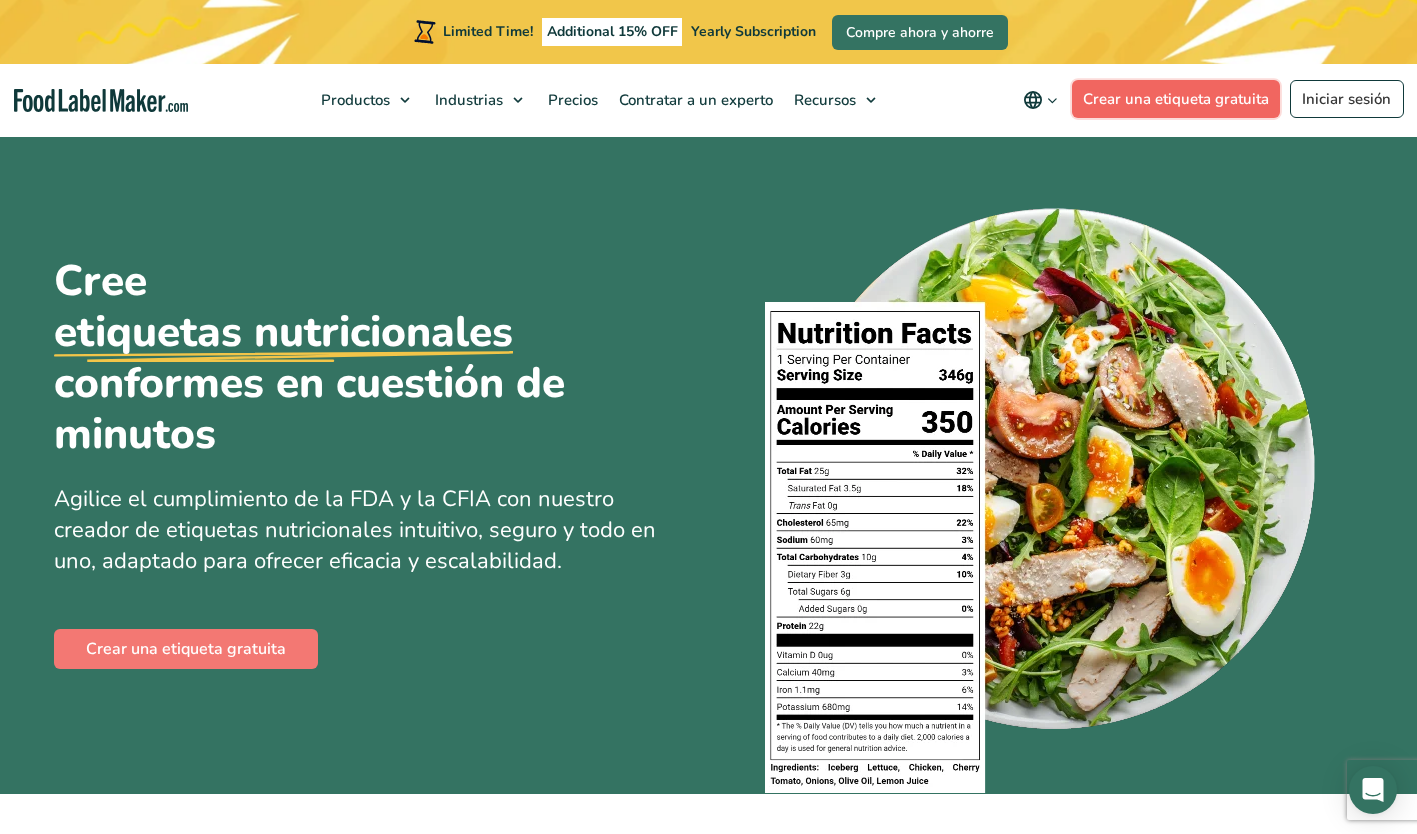 click on "Crear una etiqueta gratuita" at bounding box center [1176, 99] 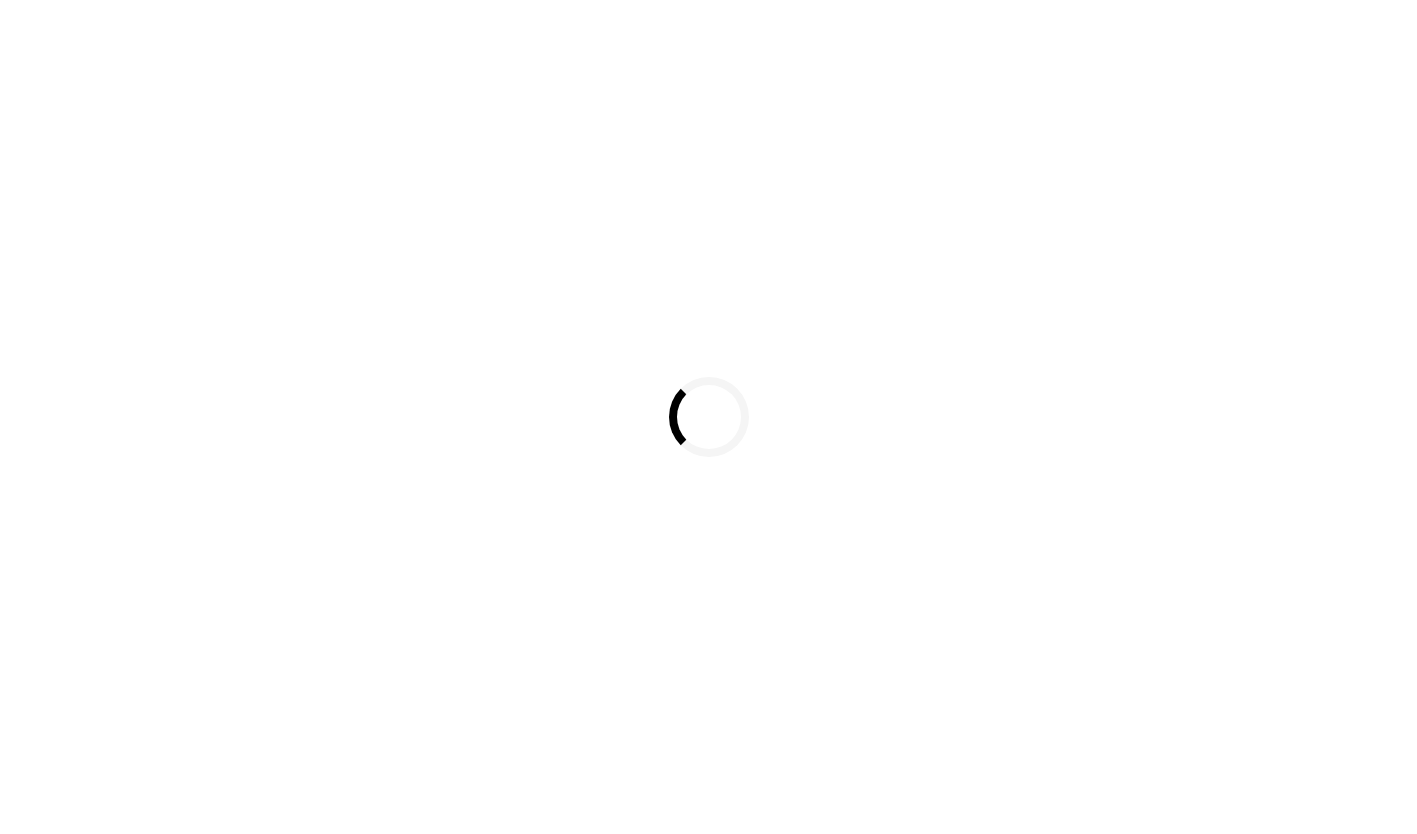 scroll, scrollTop: 0, scrollLeft: 0, axis: both 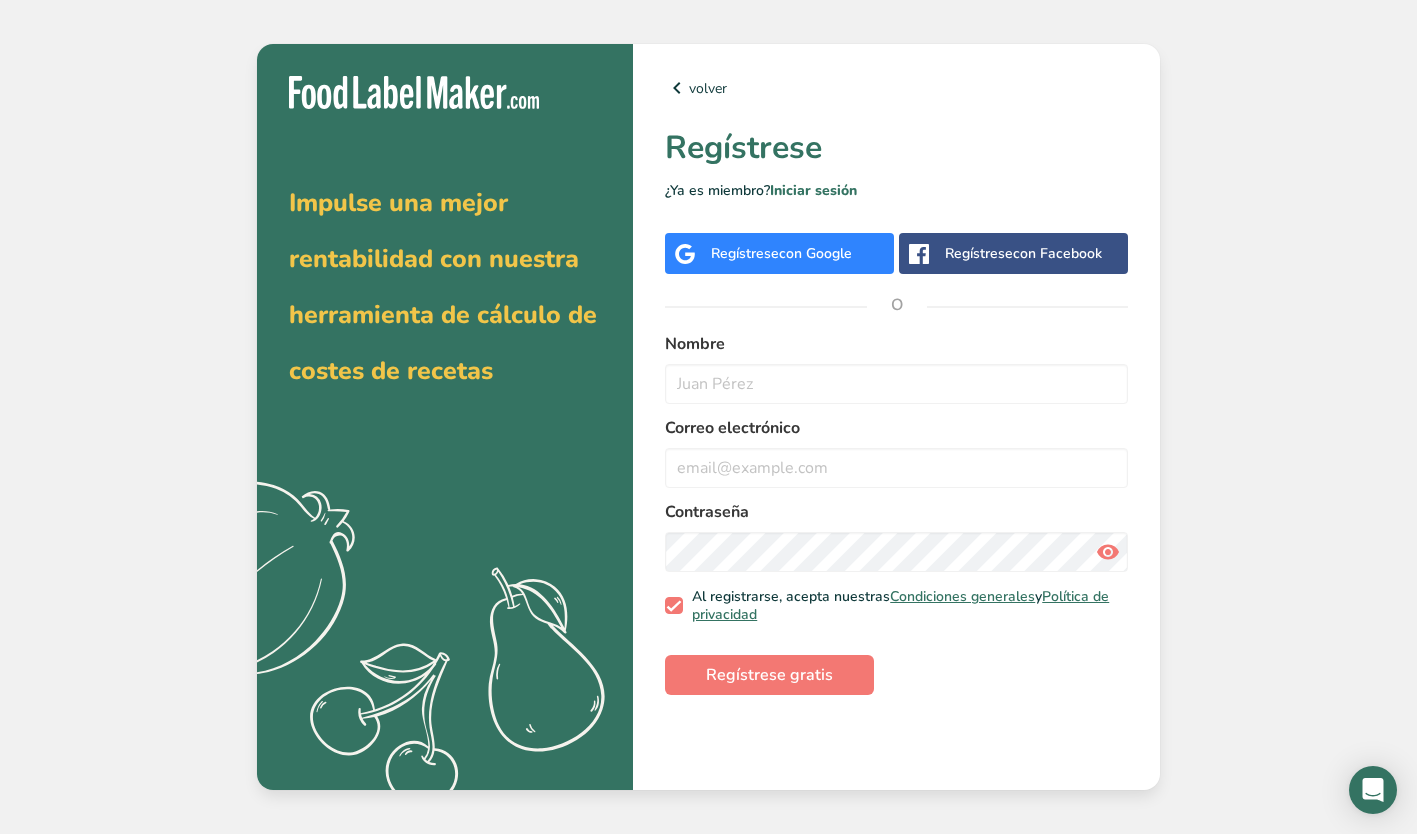 click on "con Google" at bounding box center [815, 253] 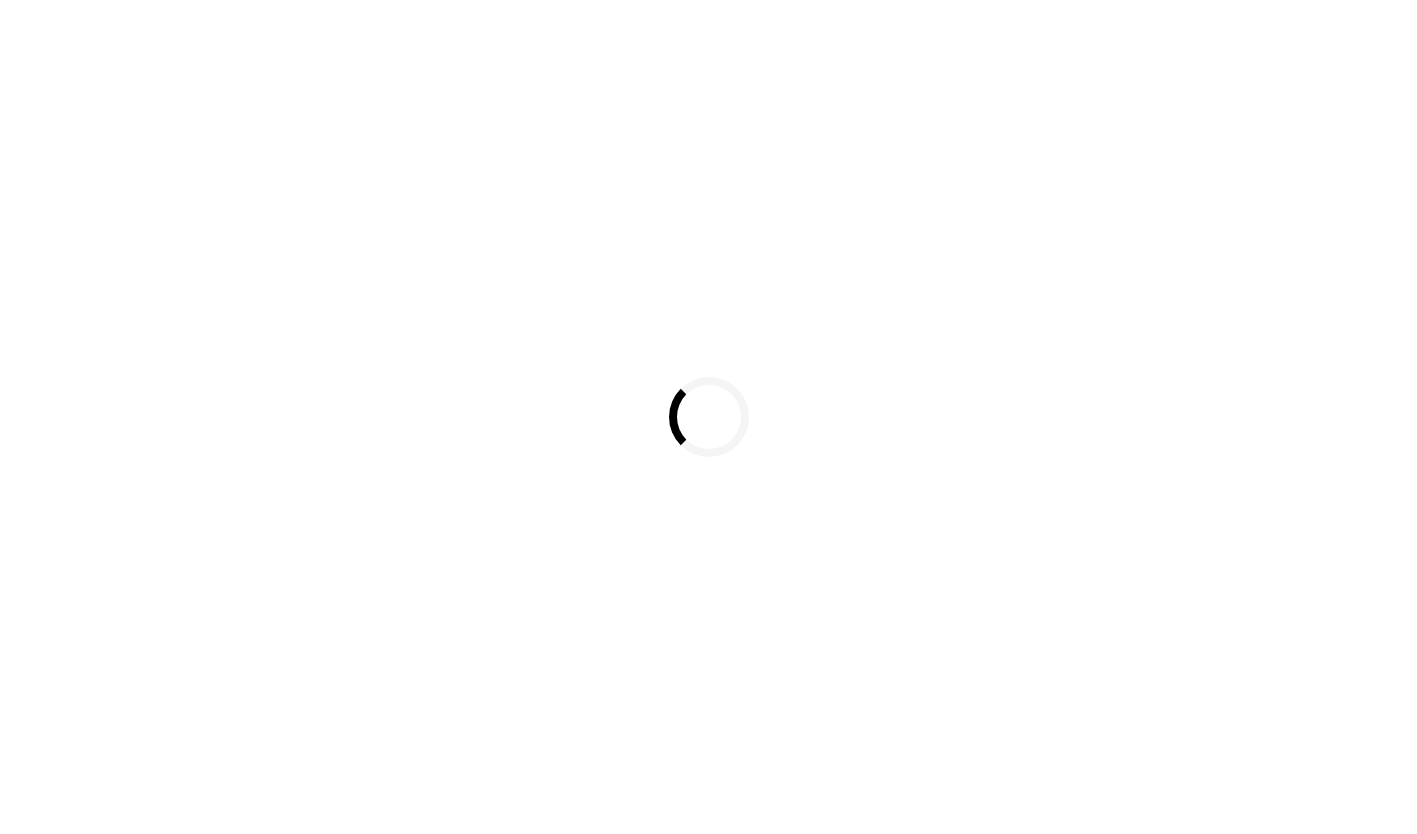 scroll, scrollTop: 0, scrollLeft: 0, axis: both 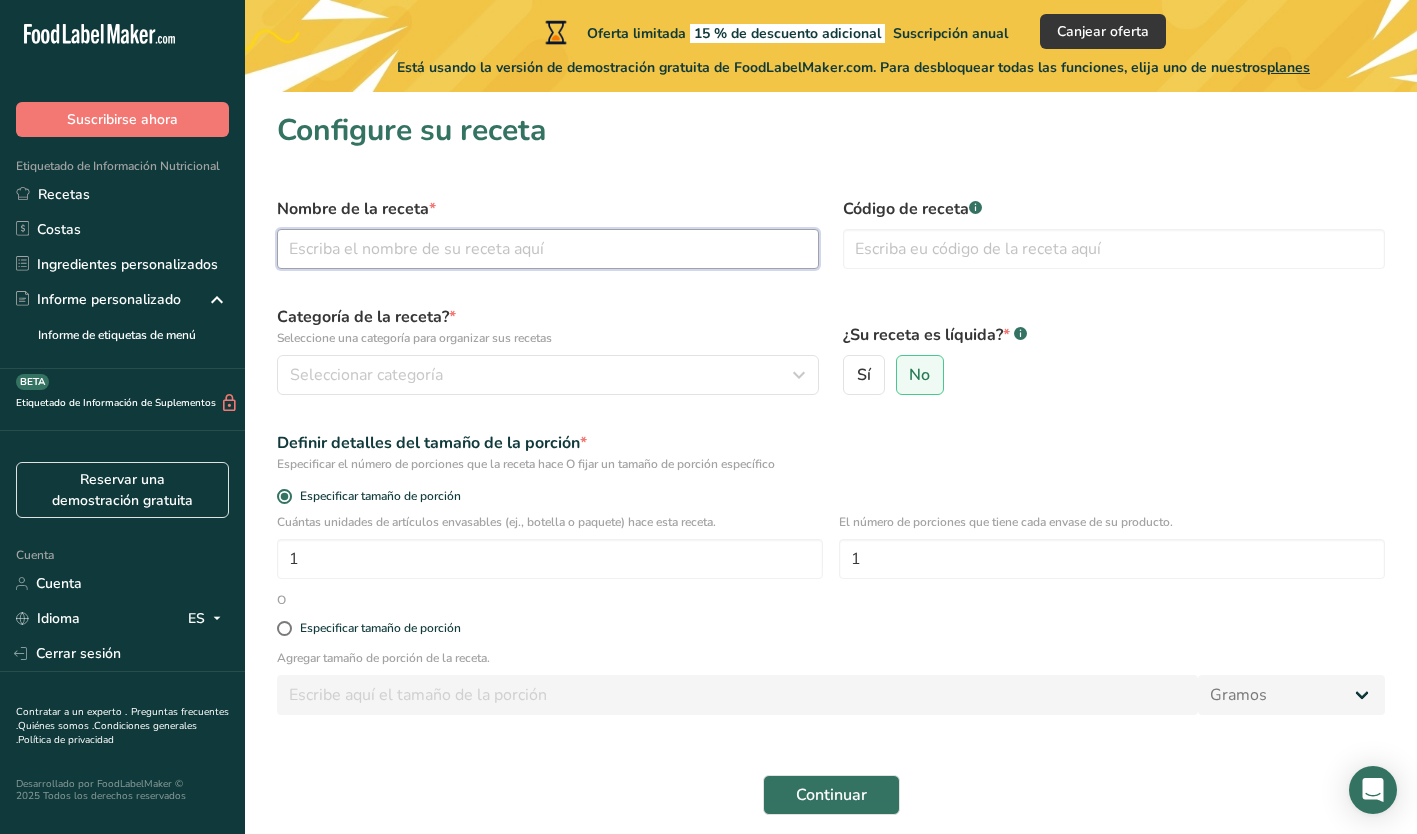 click at bounding box center (548, 249) 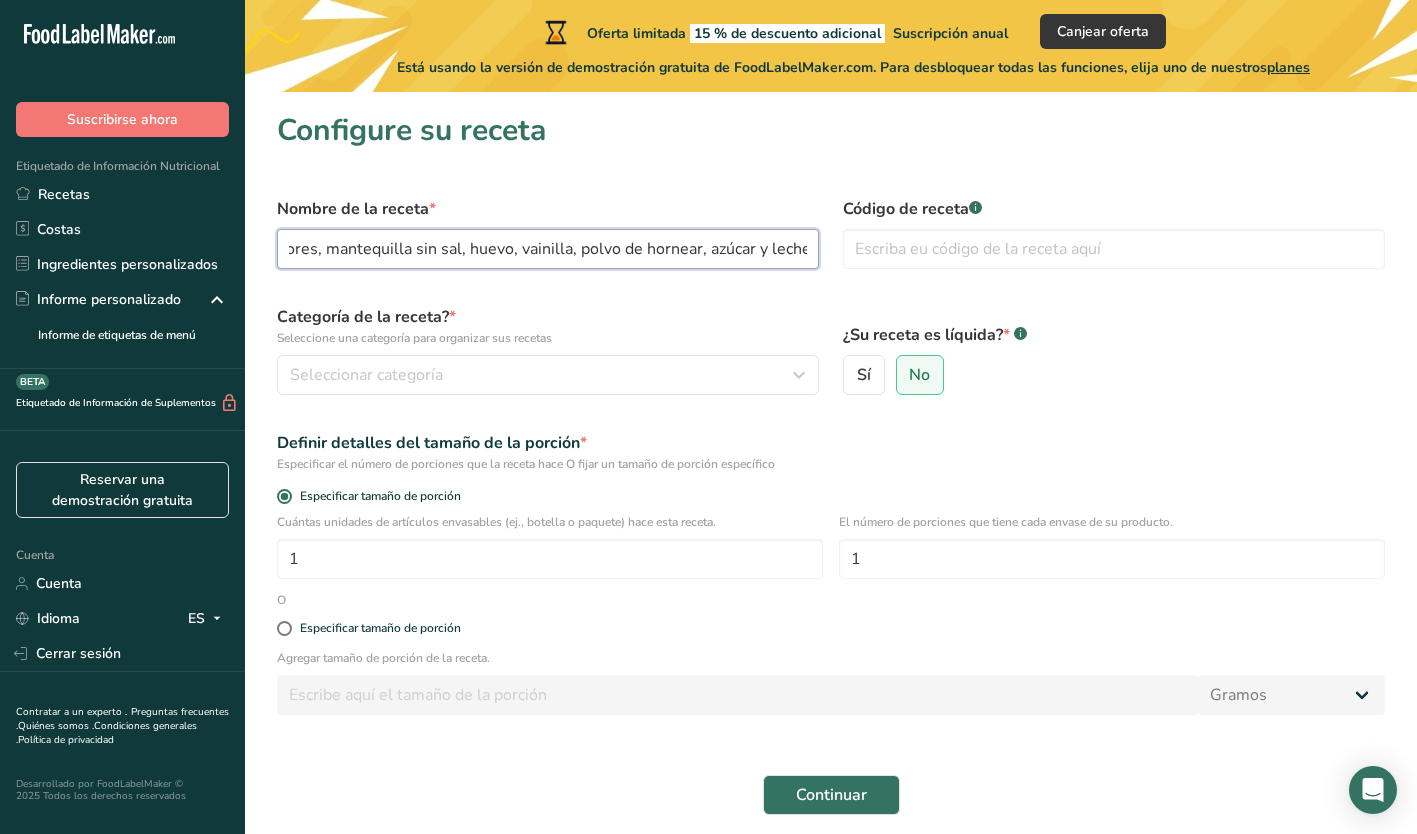 scroll, scrollTop: 0, scrollLeft: 220, axis: horizontal 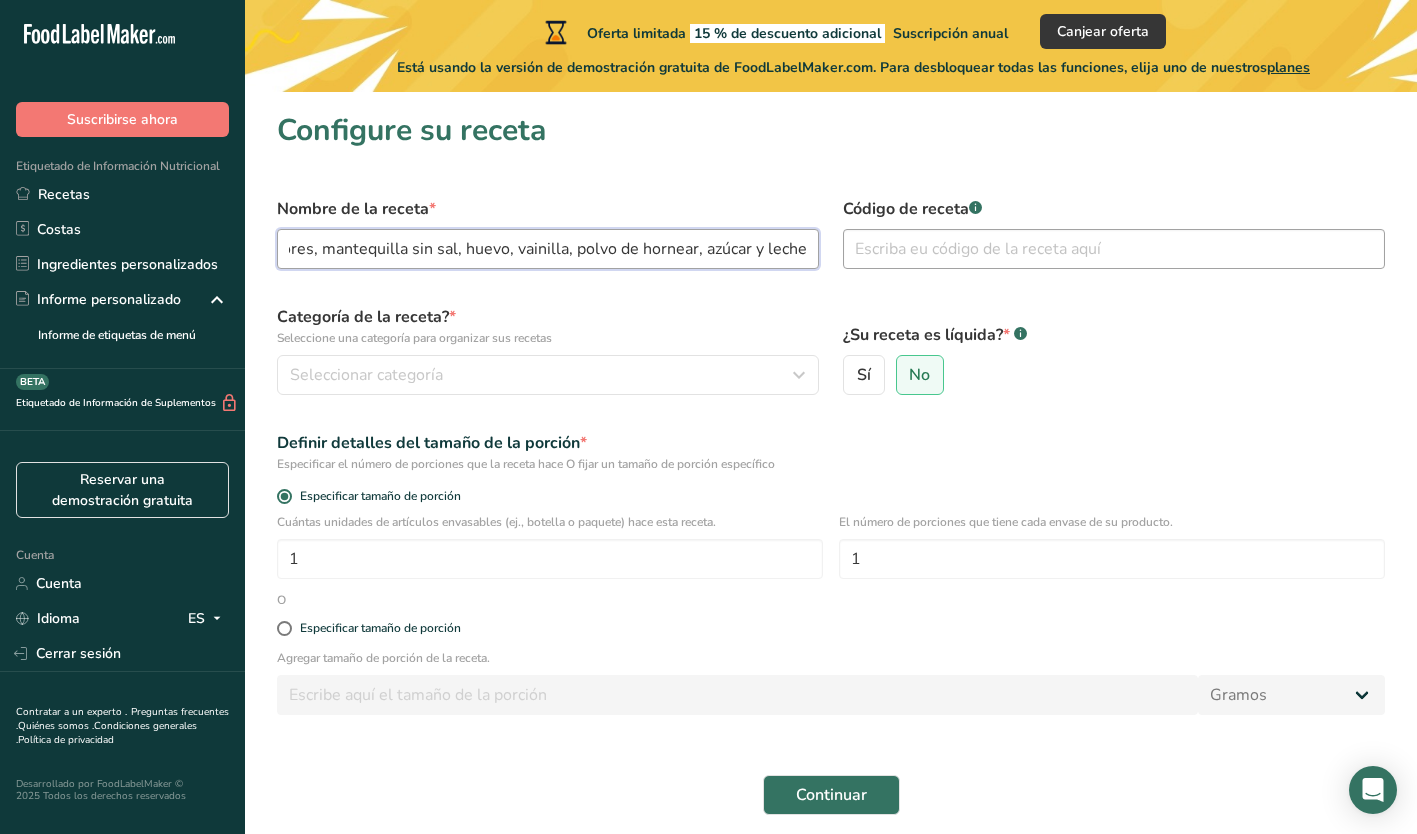 type on "harina de maíz, granillo de colores, mantequilla sin sal, huevo, vainilla, polvo de hornear, azúcar y leche" 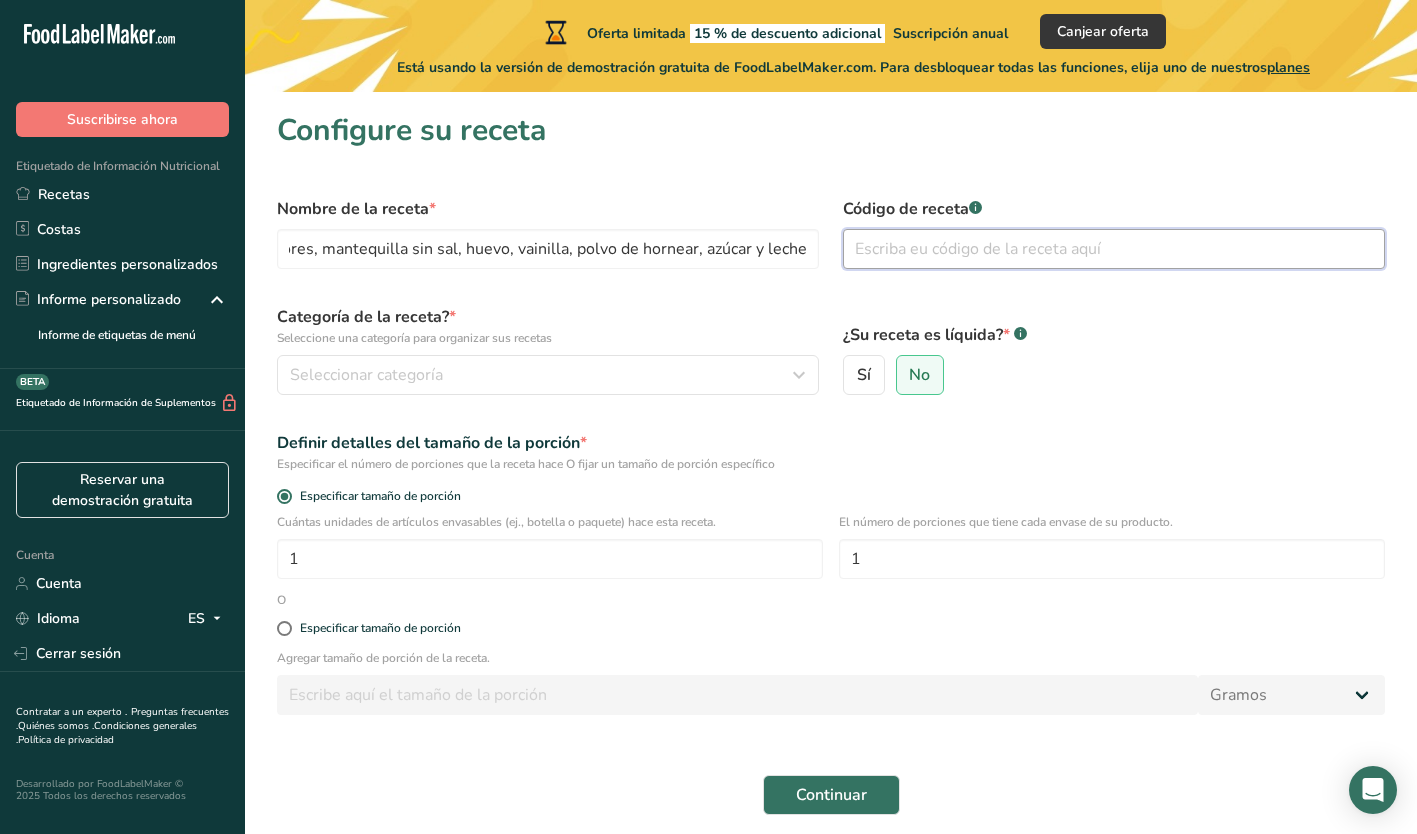 scroll, scrollTop: 0, scrollLeft: 0, axis: both 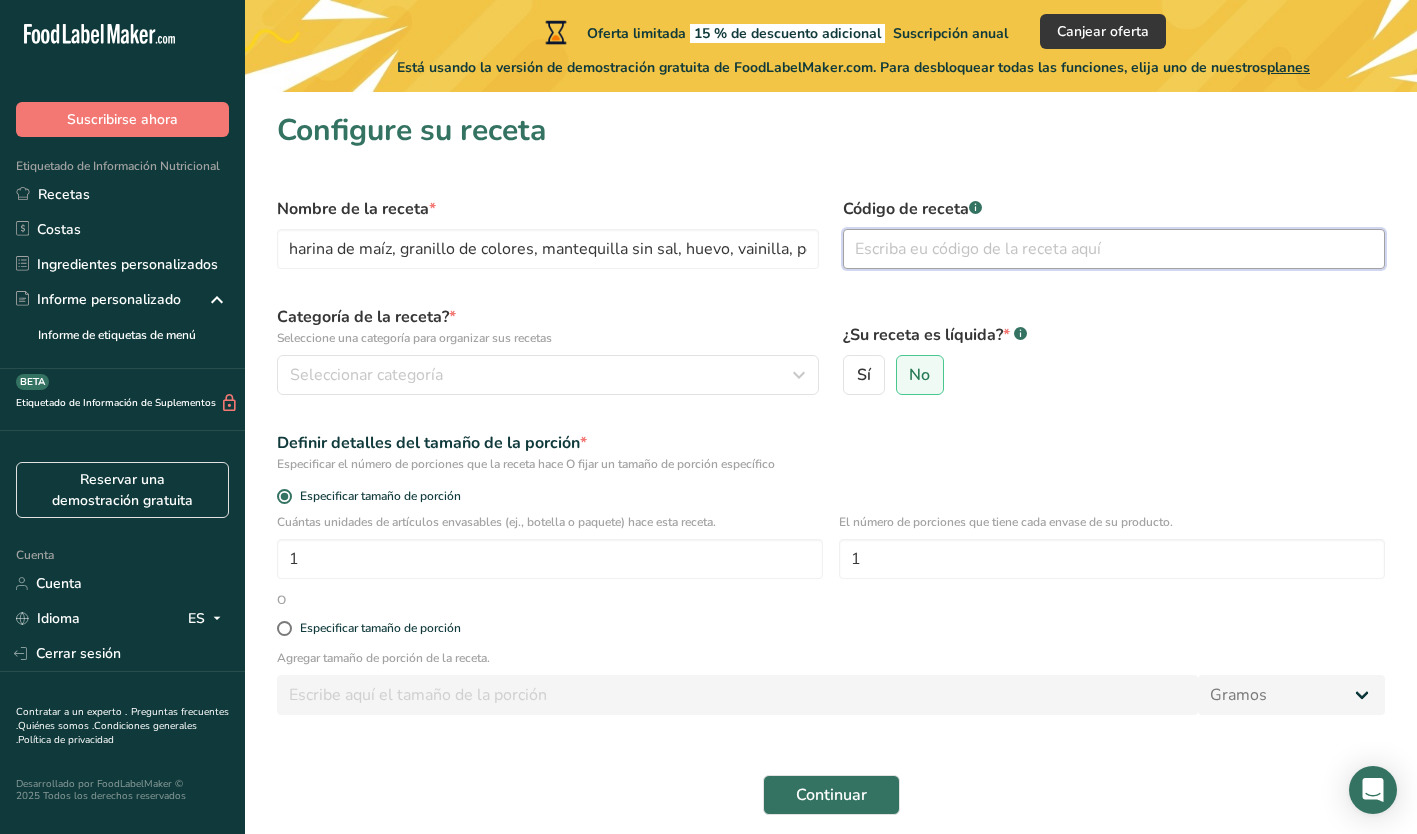 click at bounding box center (1114, 249) 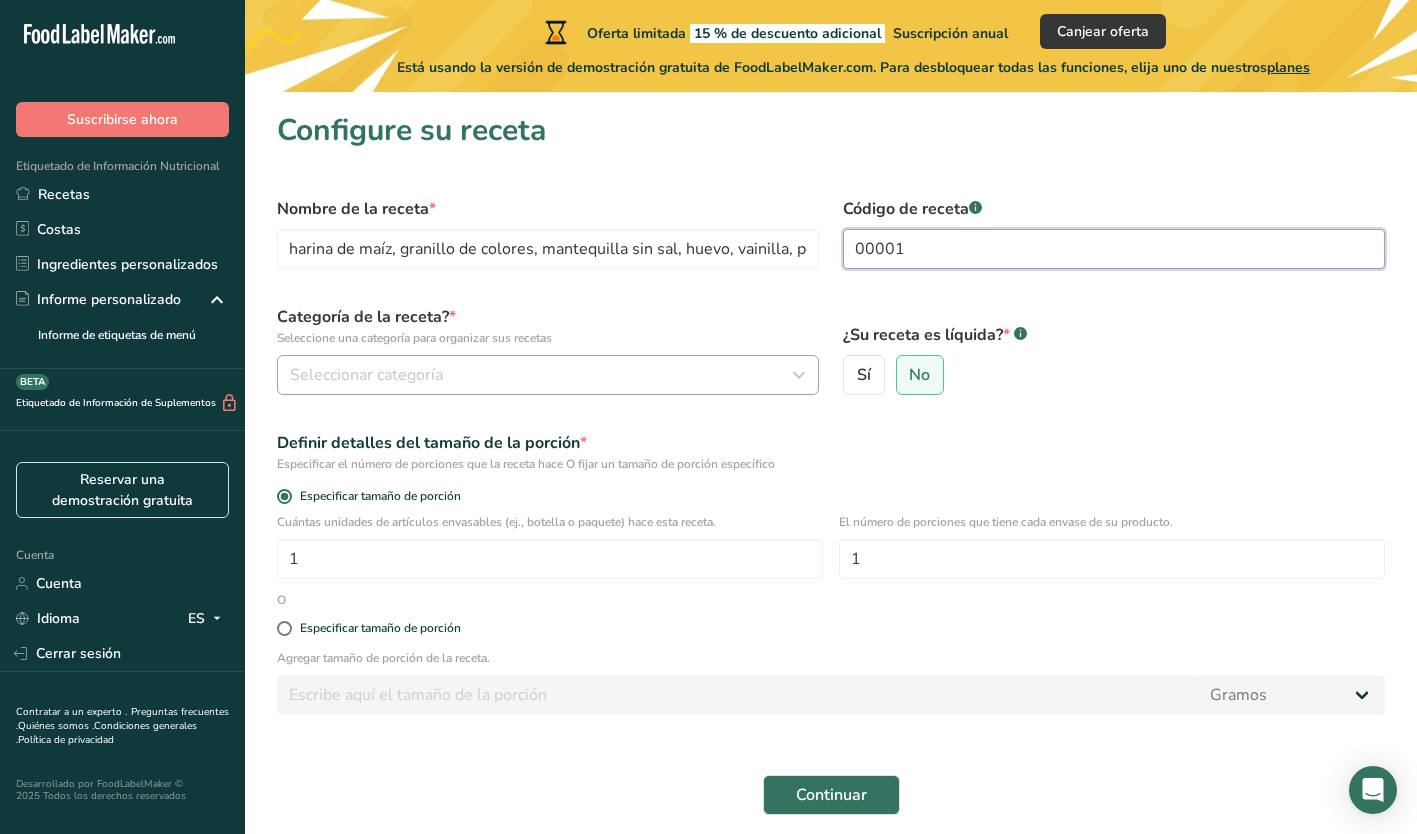 type on "00001" 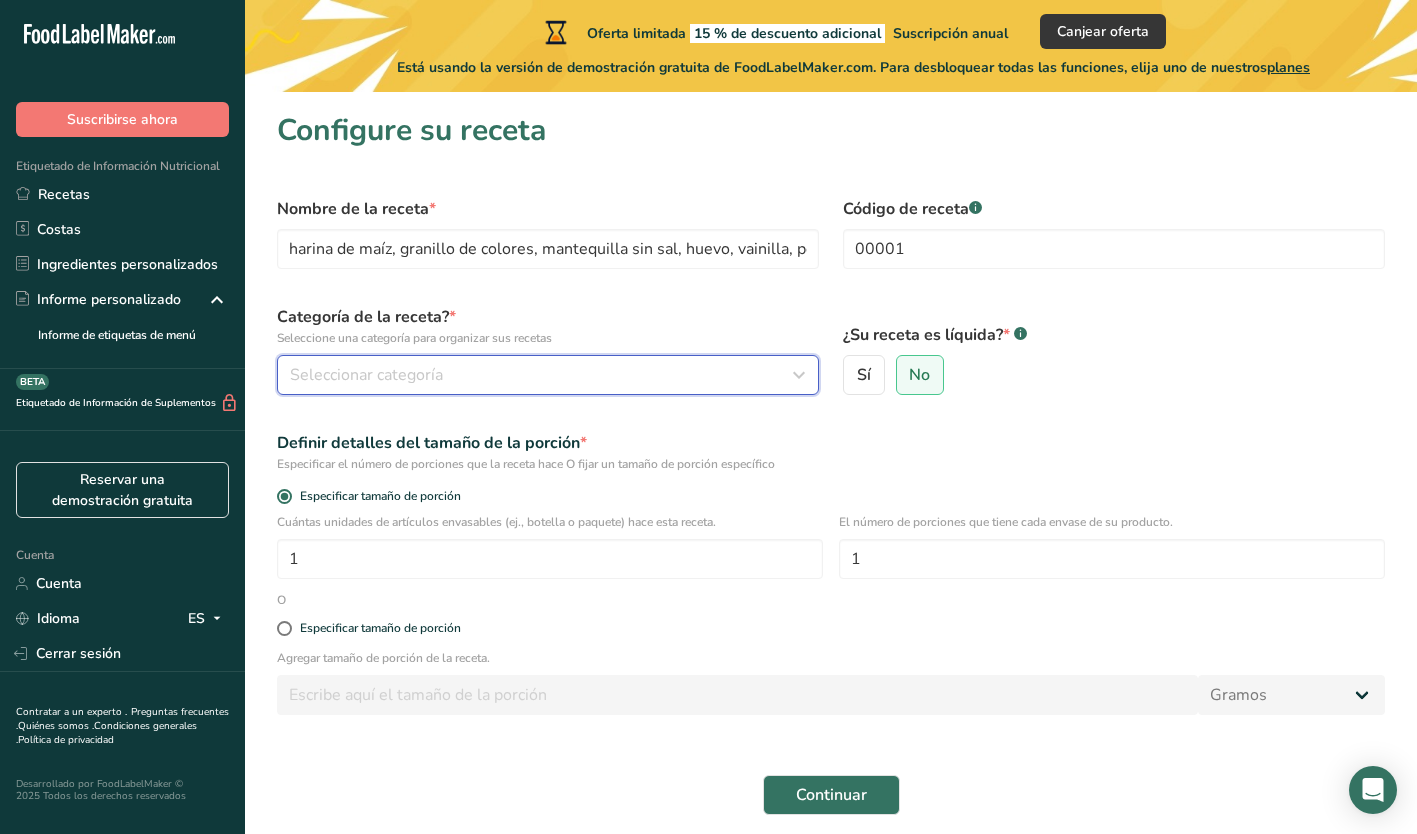 click on "Seleccionar categoría" at bounding box center [542, 375] 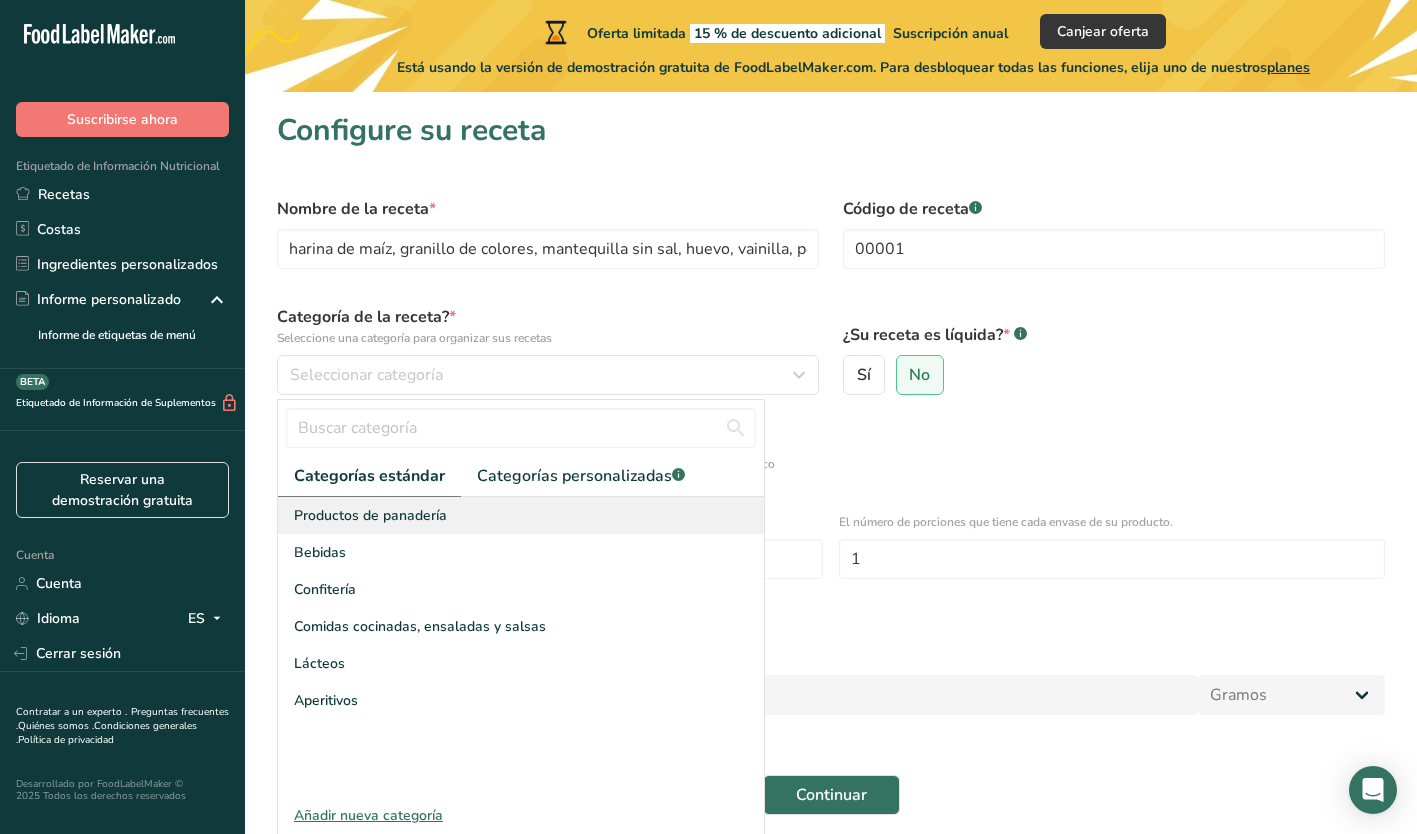 click on "Productos de panadería" at bounding box center (370, 515) 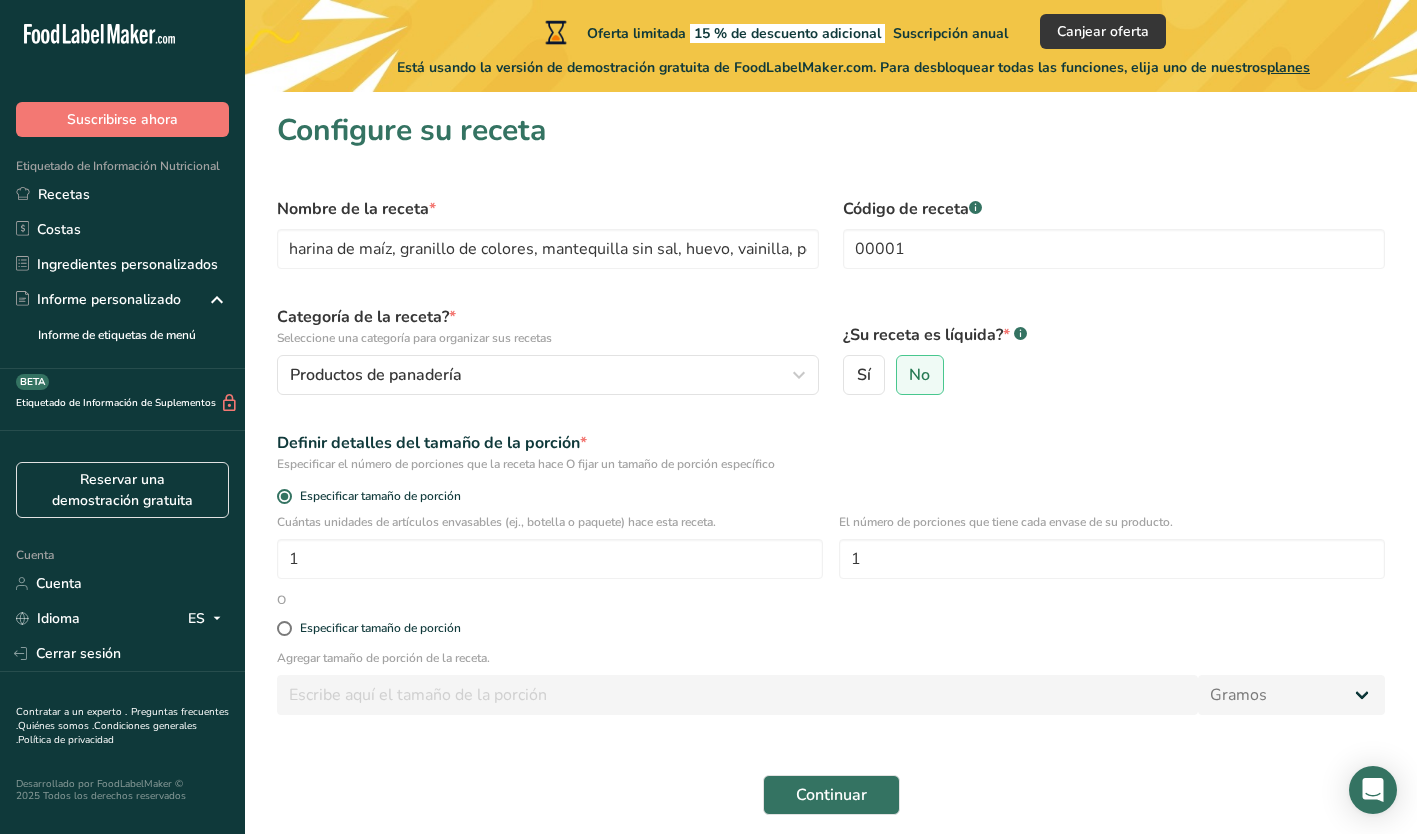 scroll, scrollTop: 77, scrollLeft: 0, axis: vertical 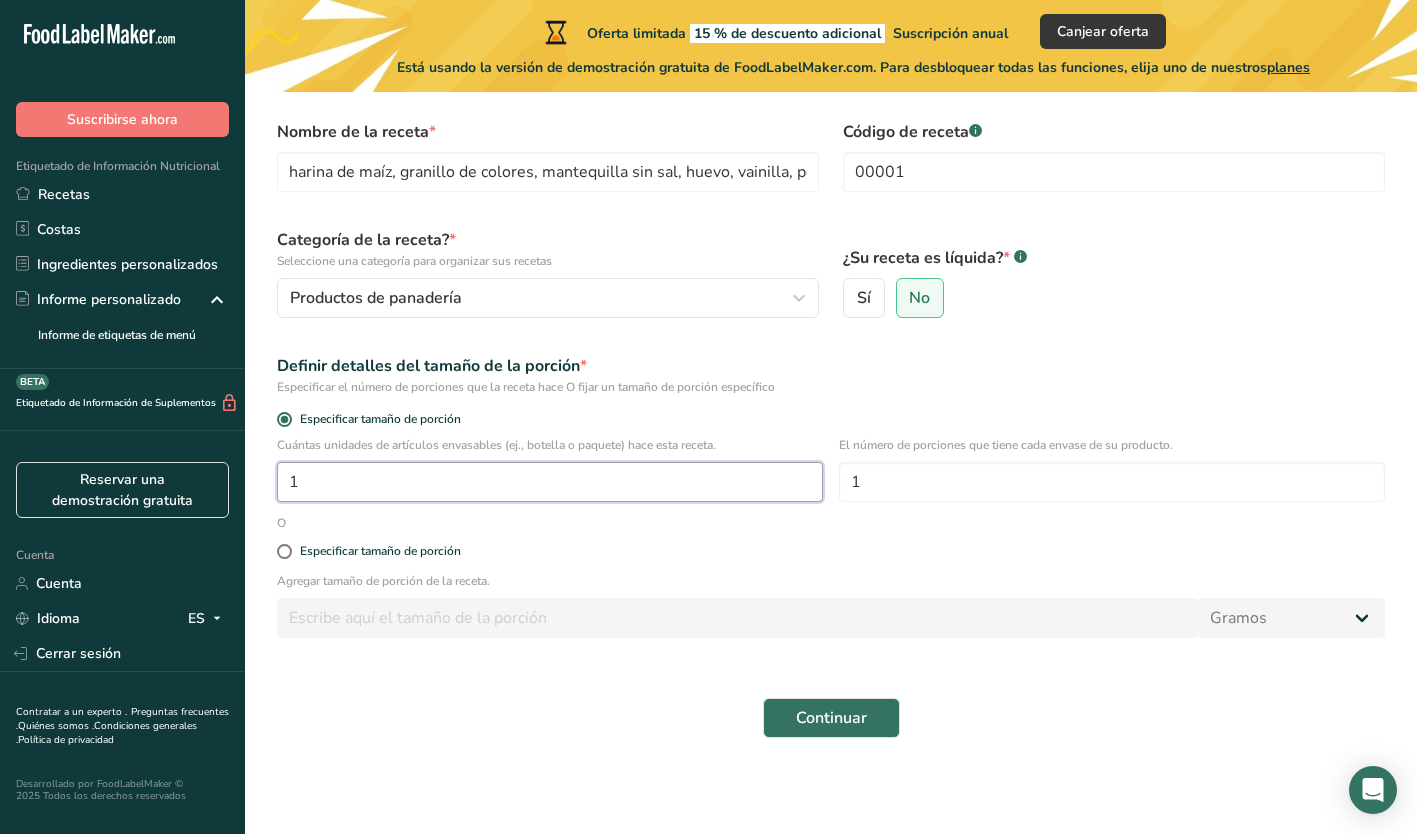 click on "1" at bounding box center [550, 482] 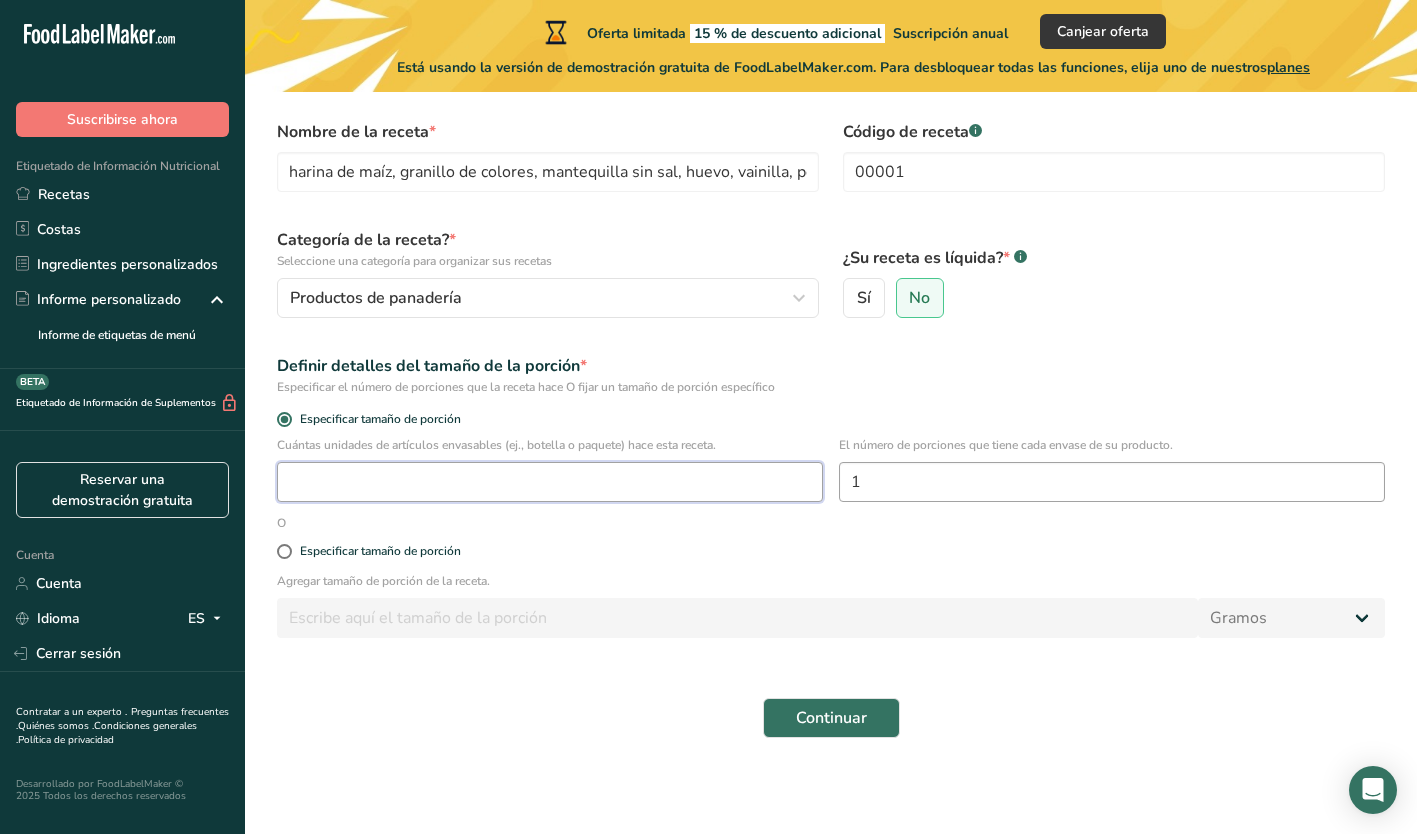 type 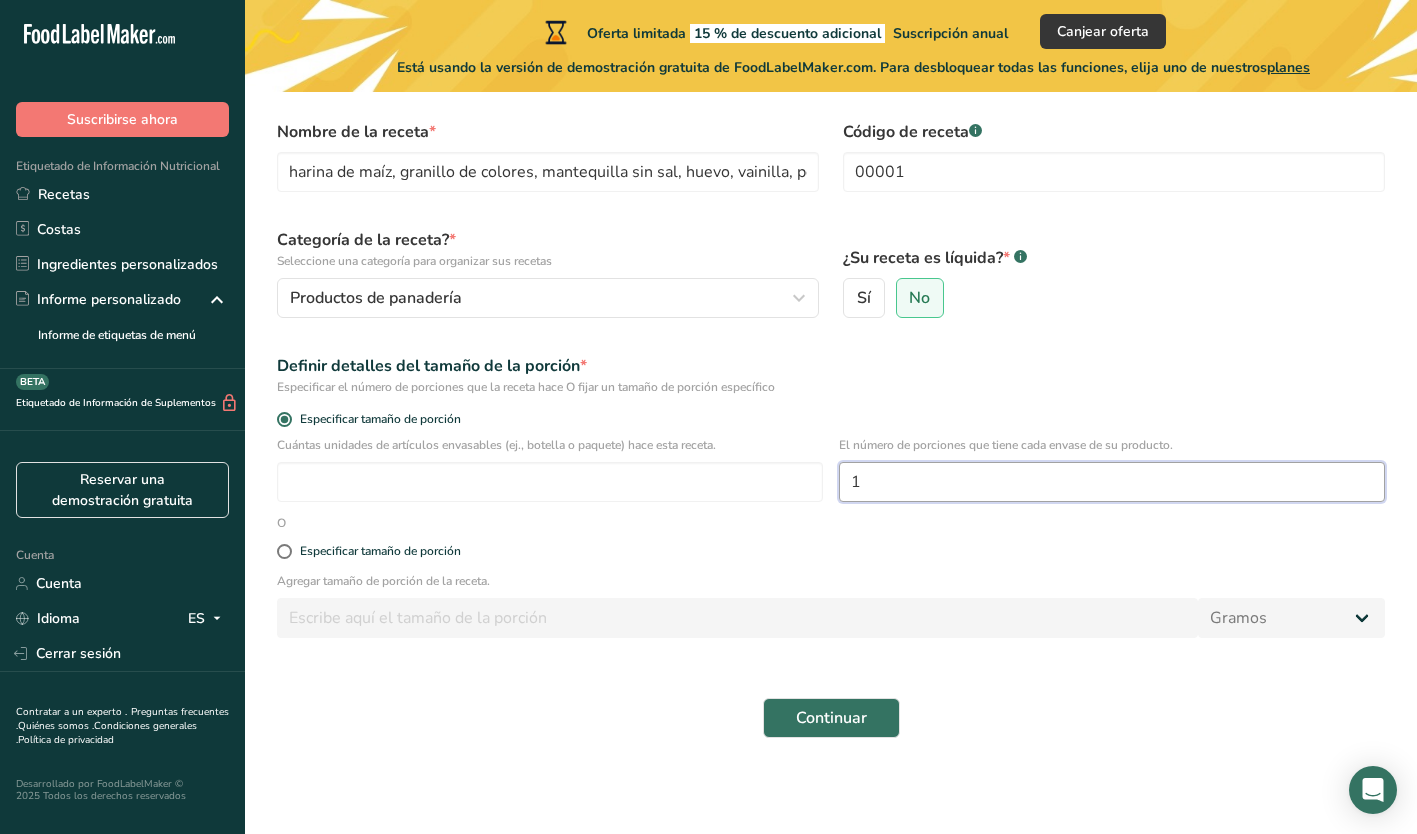 click on "1" at bounding box center [1112, 482] 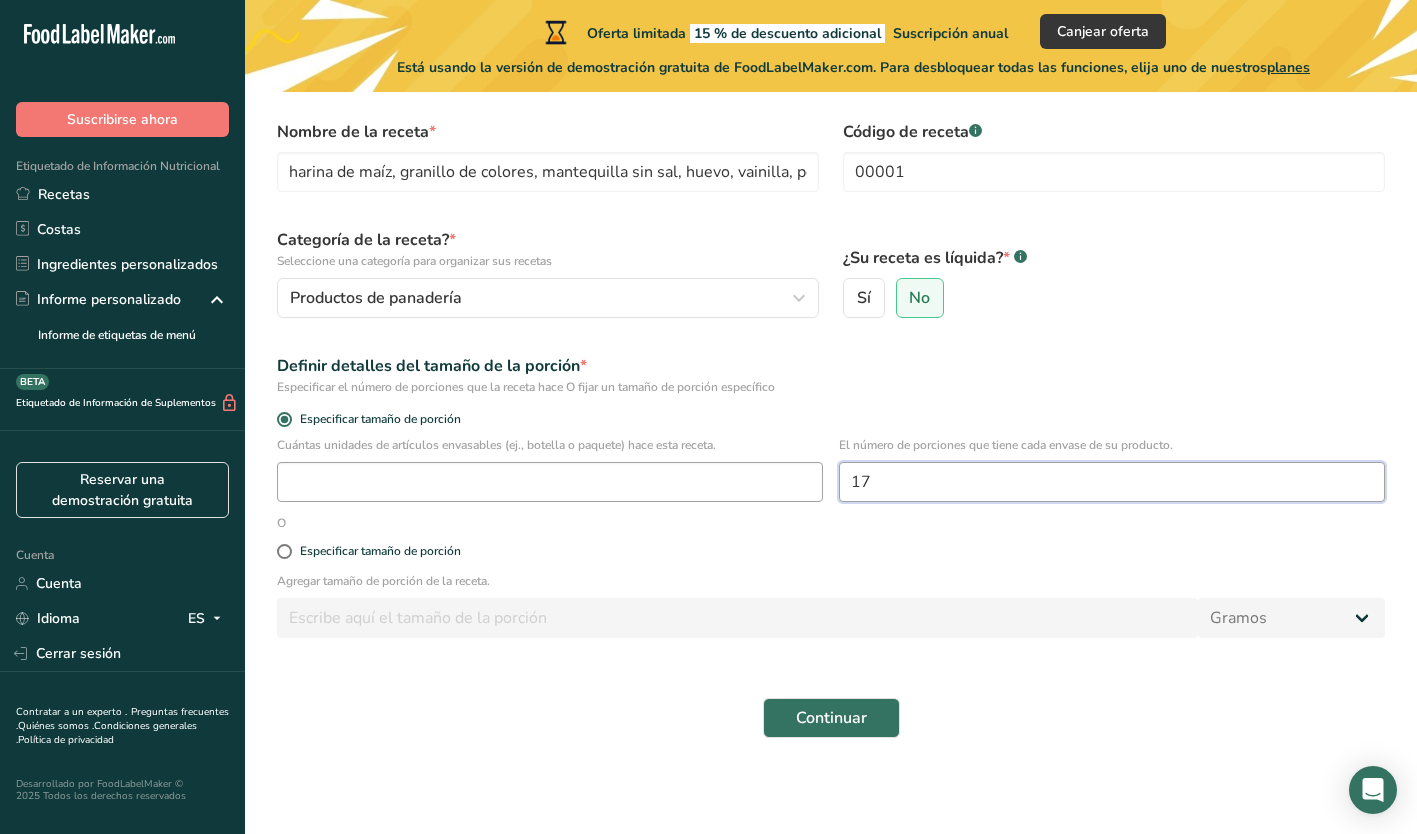 type on "17" 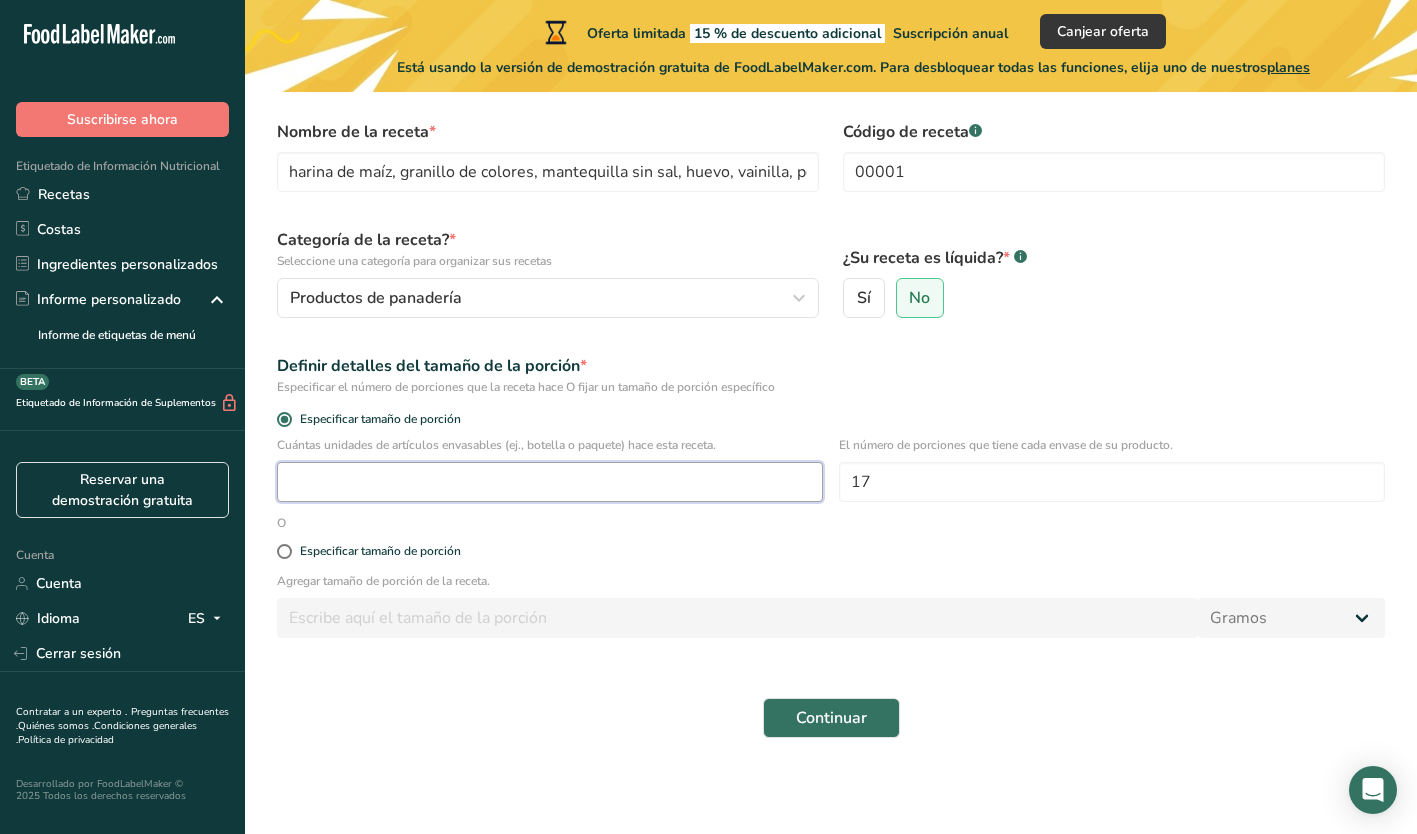 click at bounding box center [550, 482] 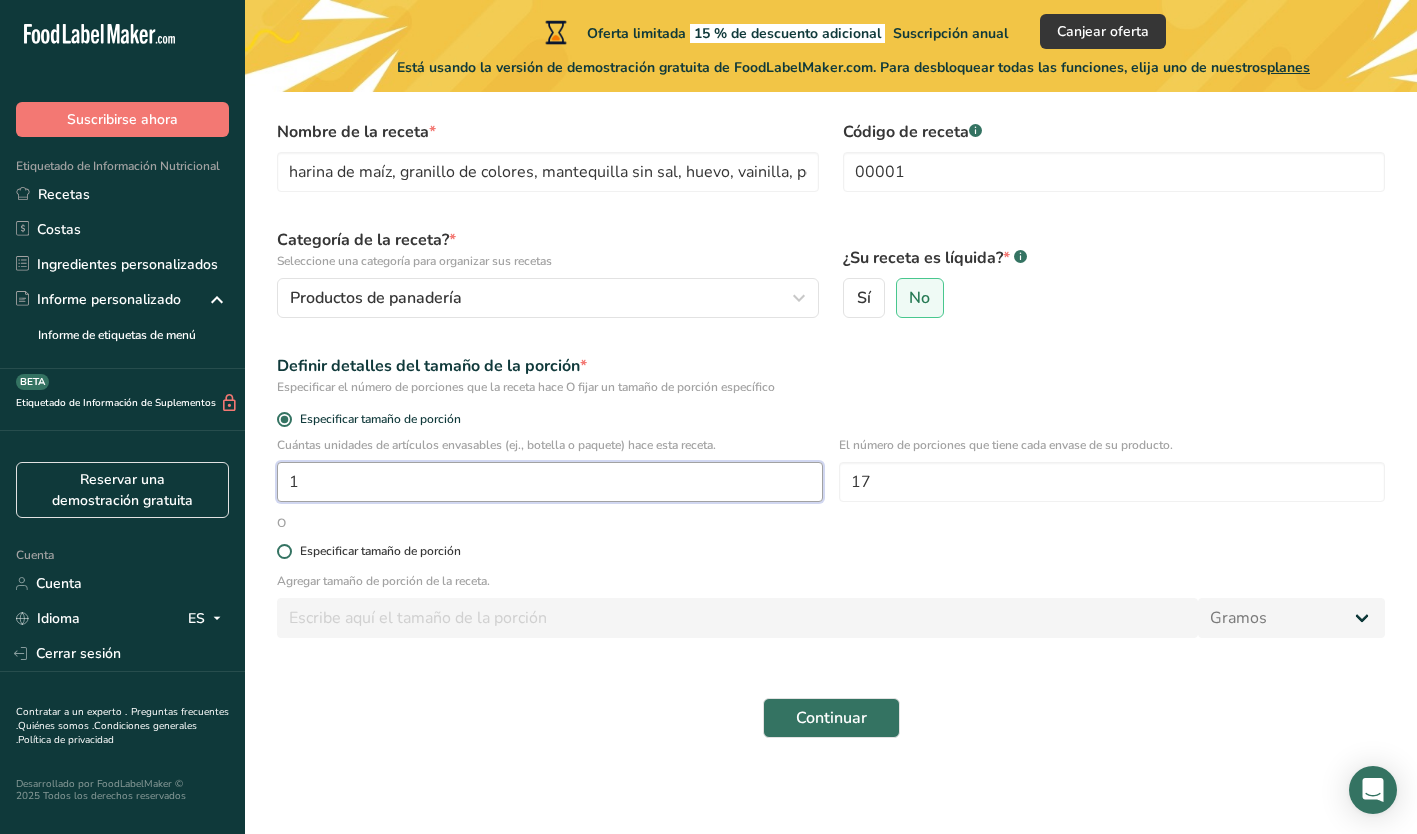 type on "1" 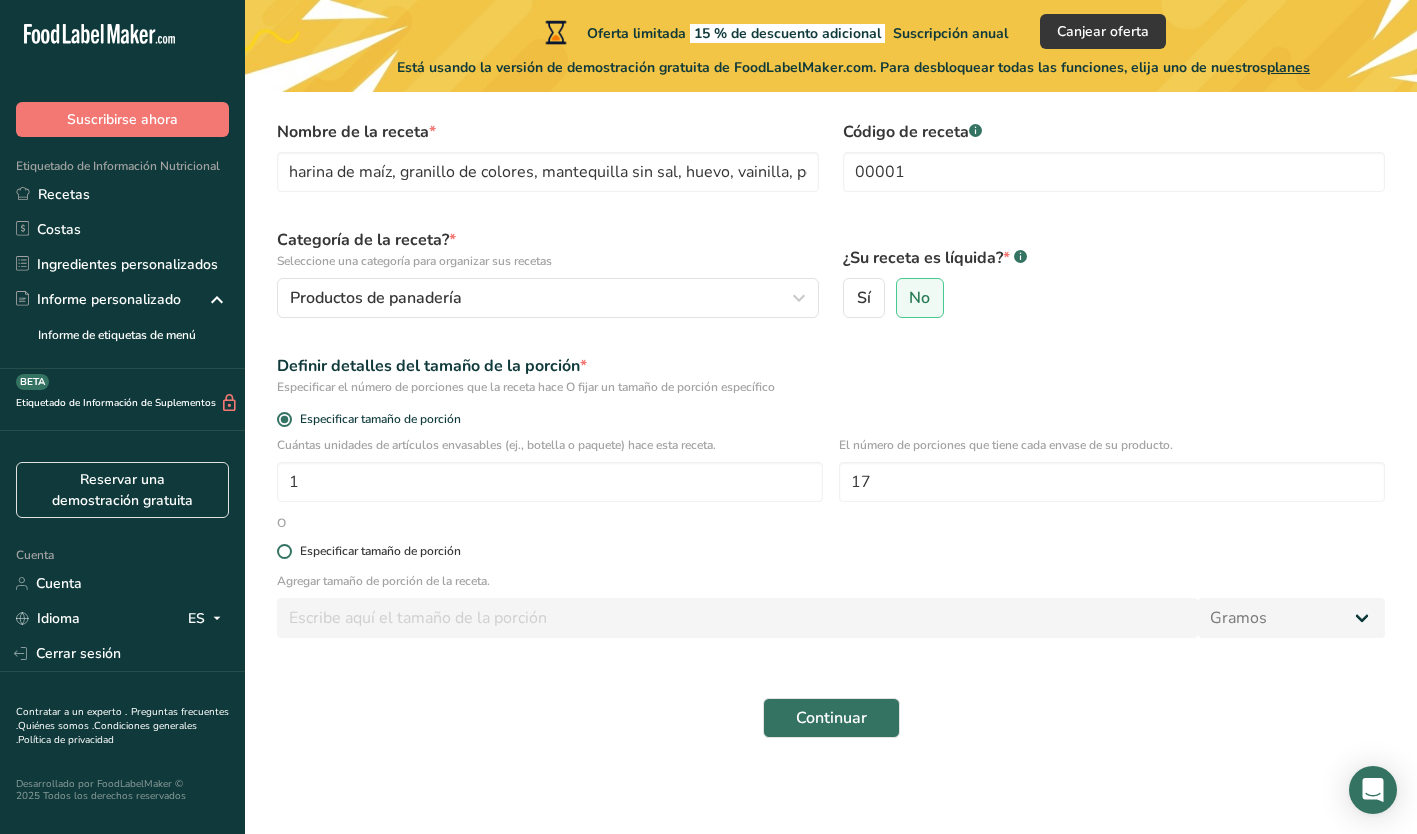 click at bounding box center (284, 551) 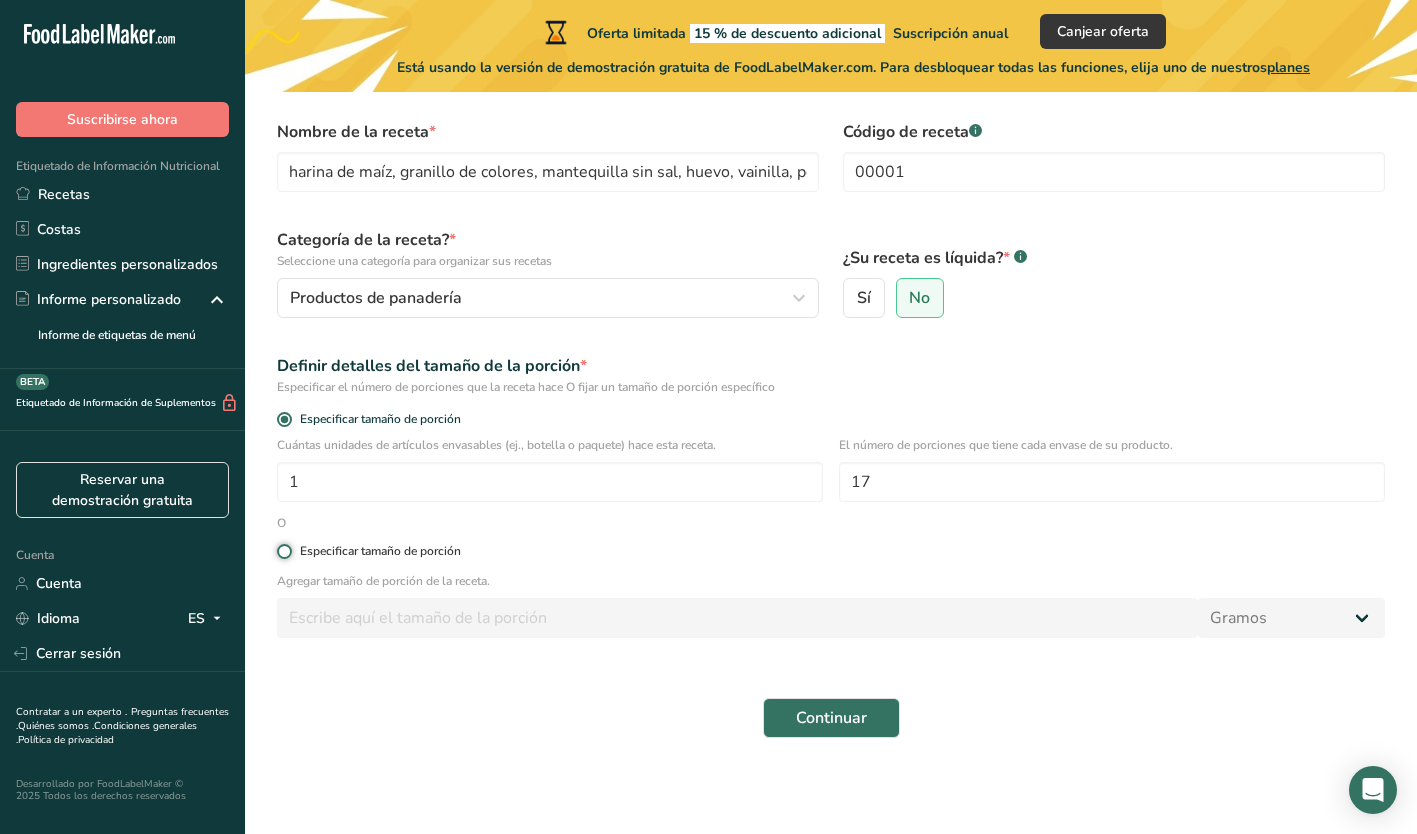 click on "Especificar tamaño de porción" at bounding box center [283, 551] 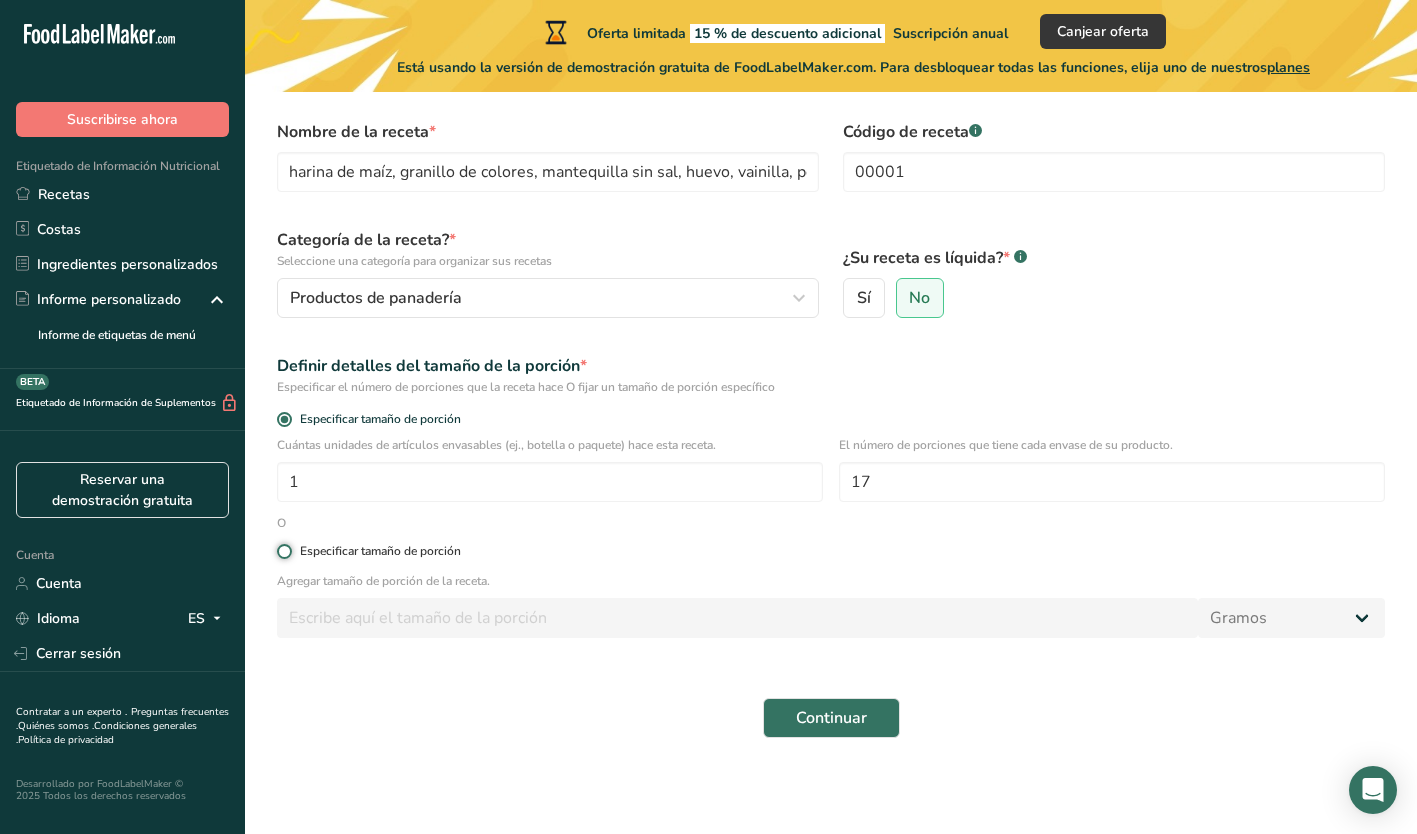 radio on "true" 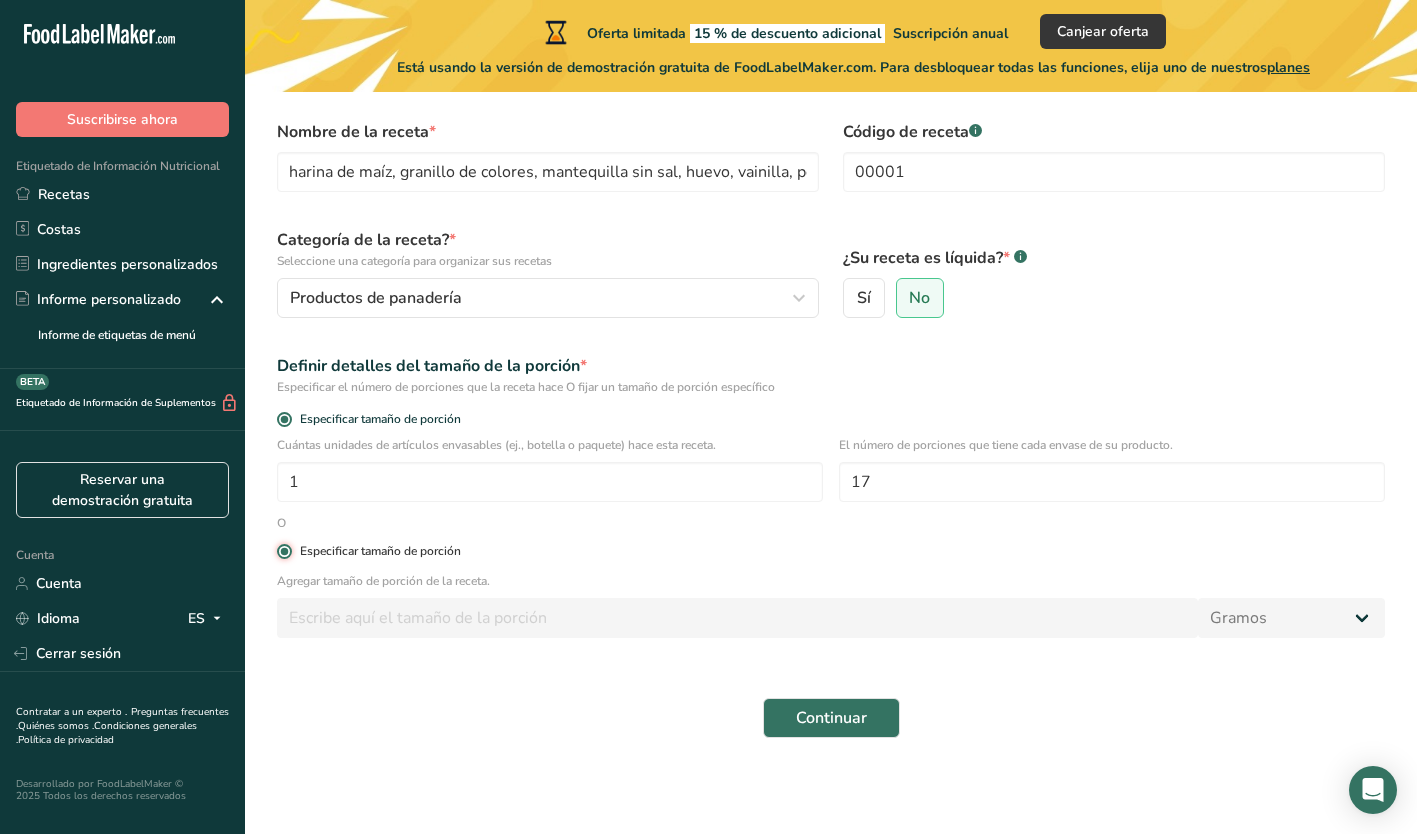 radio on "false" 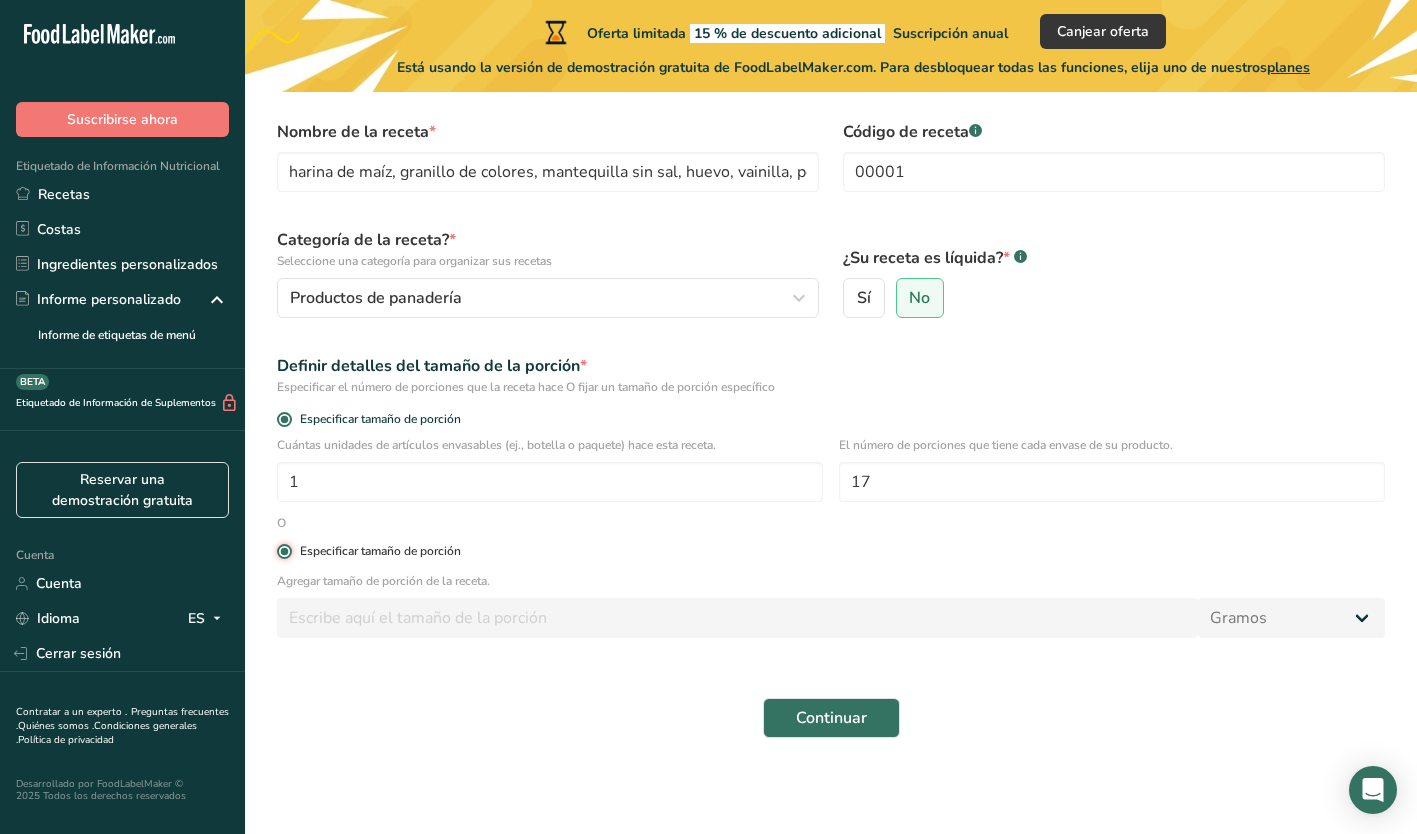 type 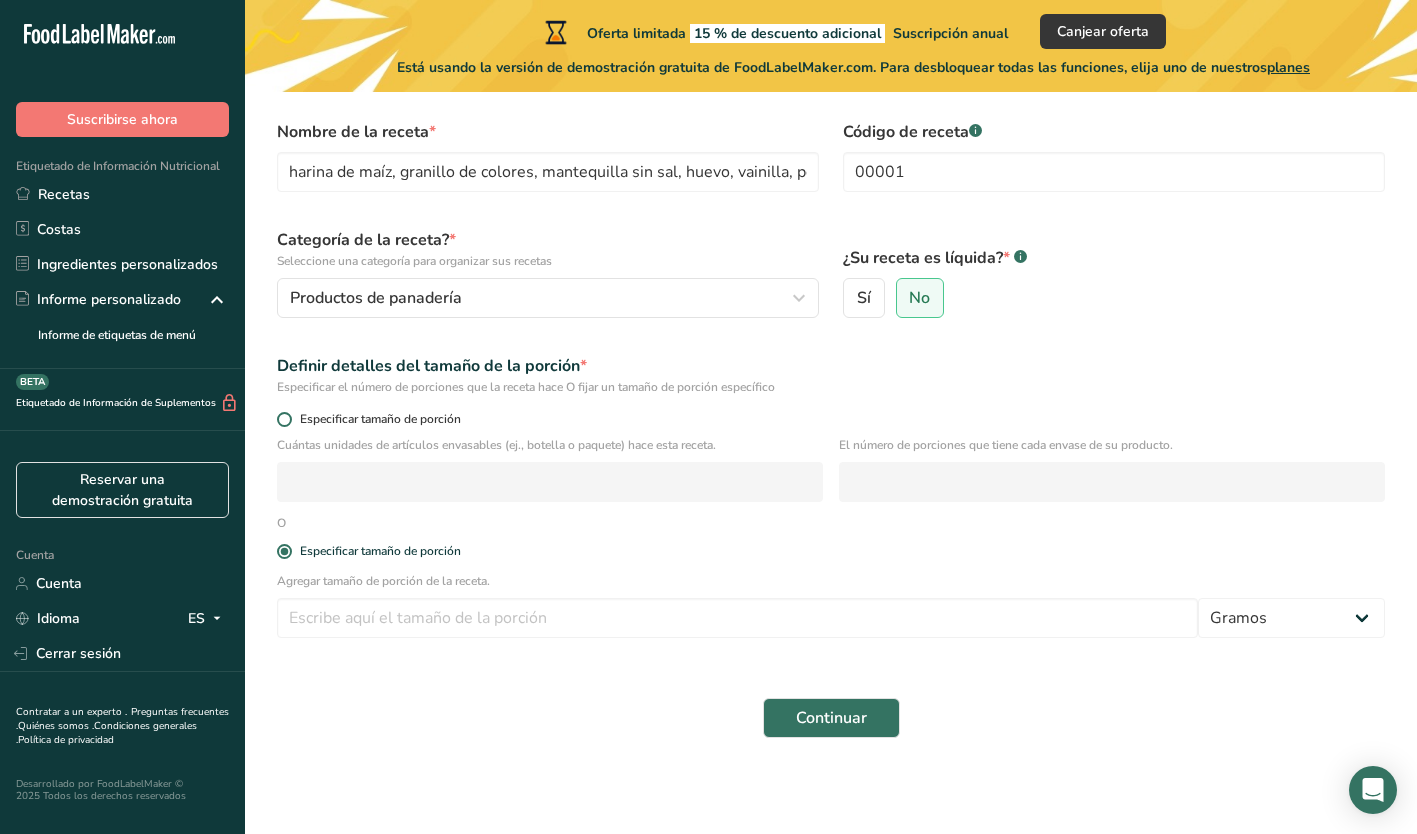 click at bounding box center (284, 419) 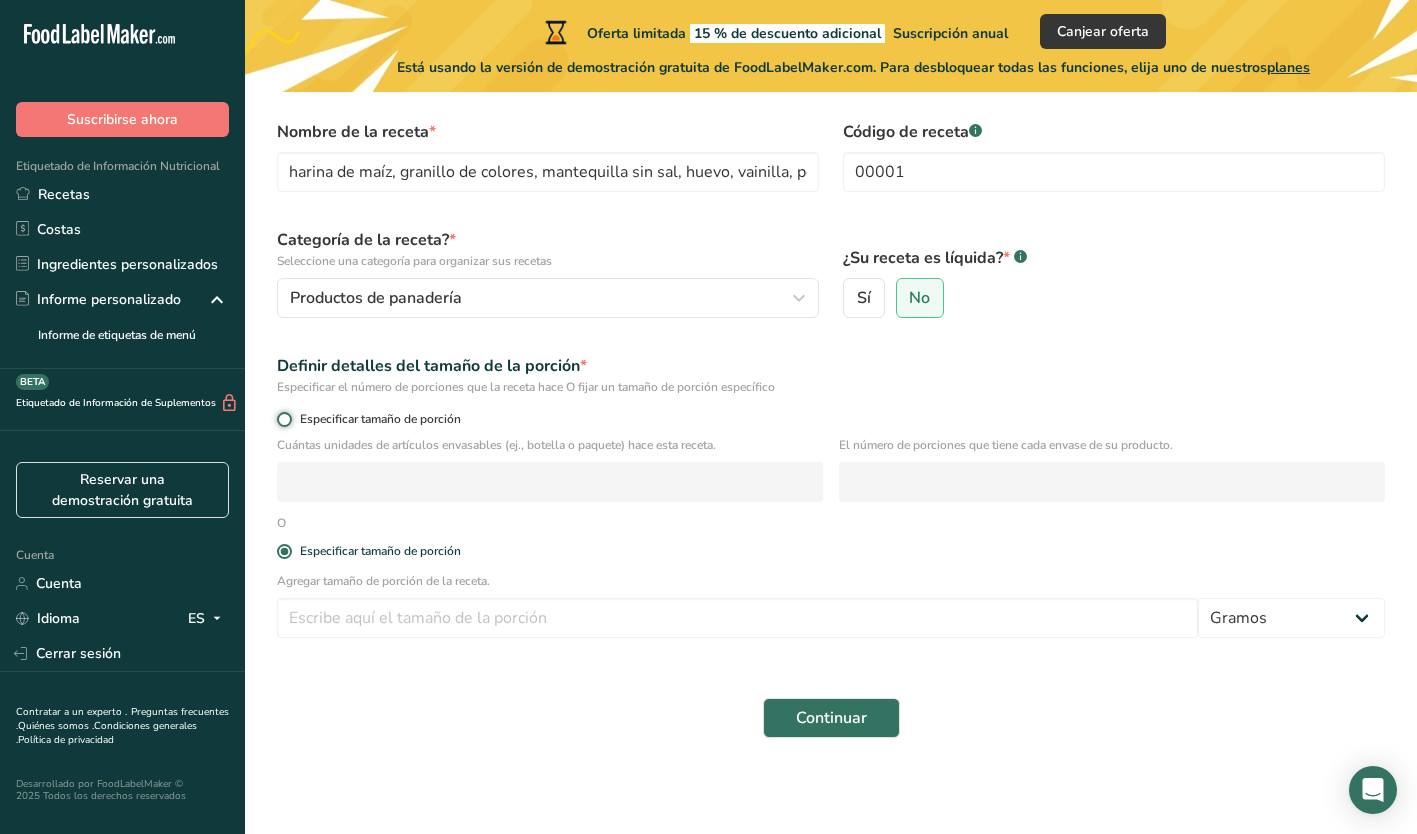 click on "Especificar tamaño de porción" at bounding box center [283, 419] 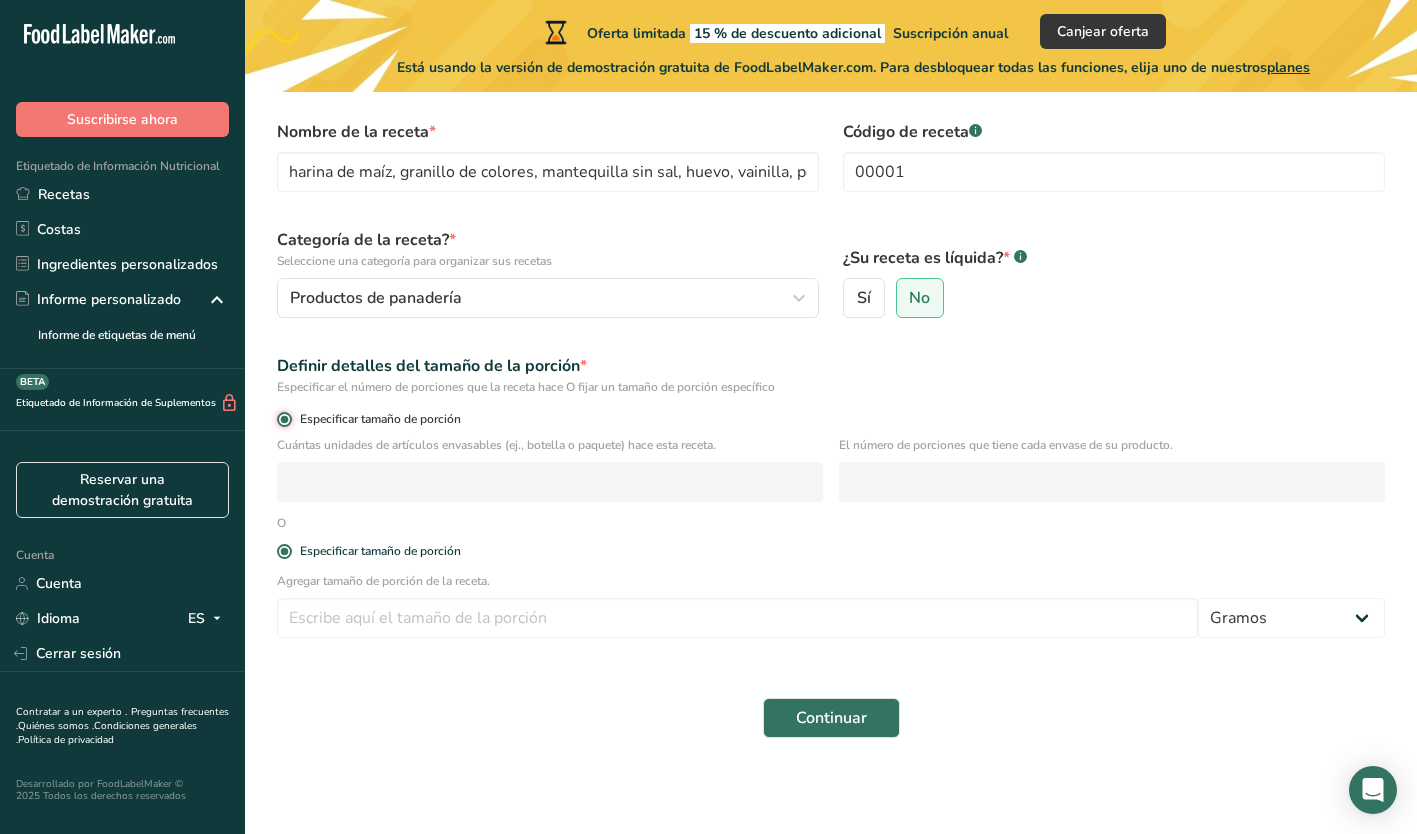 radio on "false" 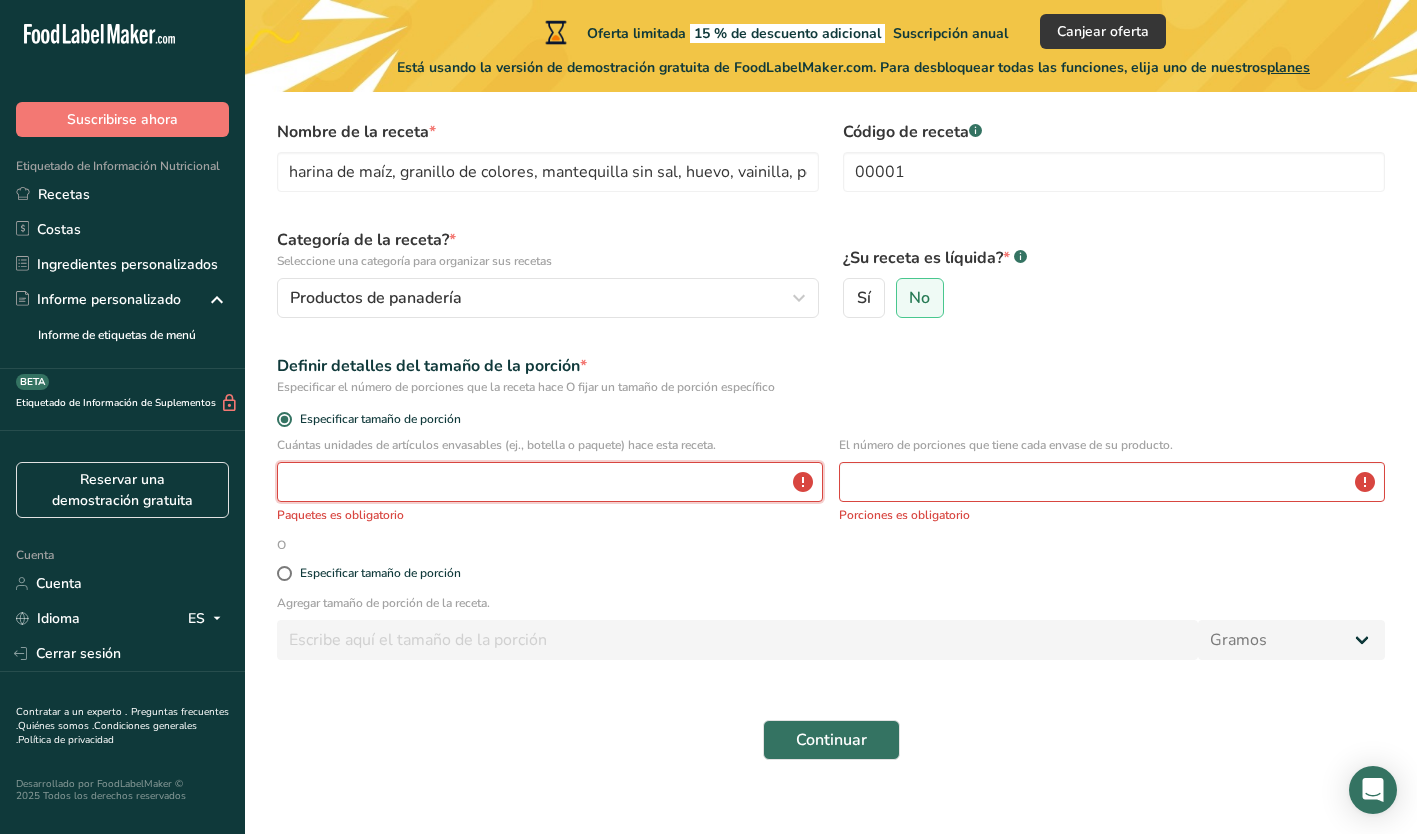 click at bounding box center (550, 482) 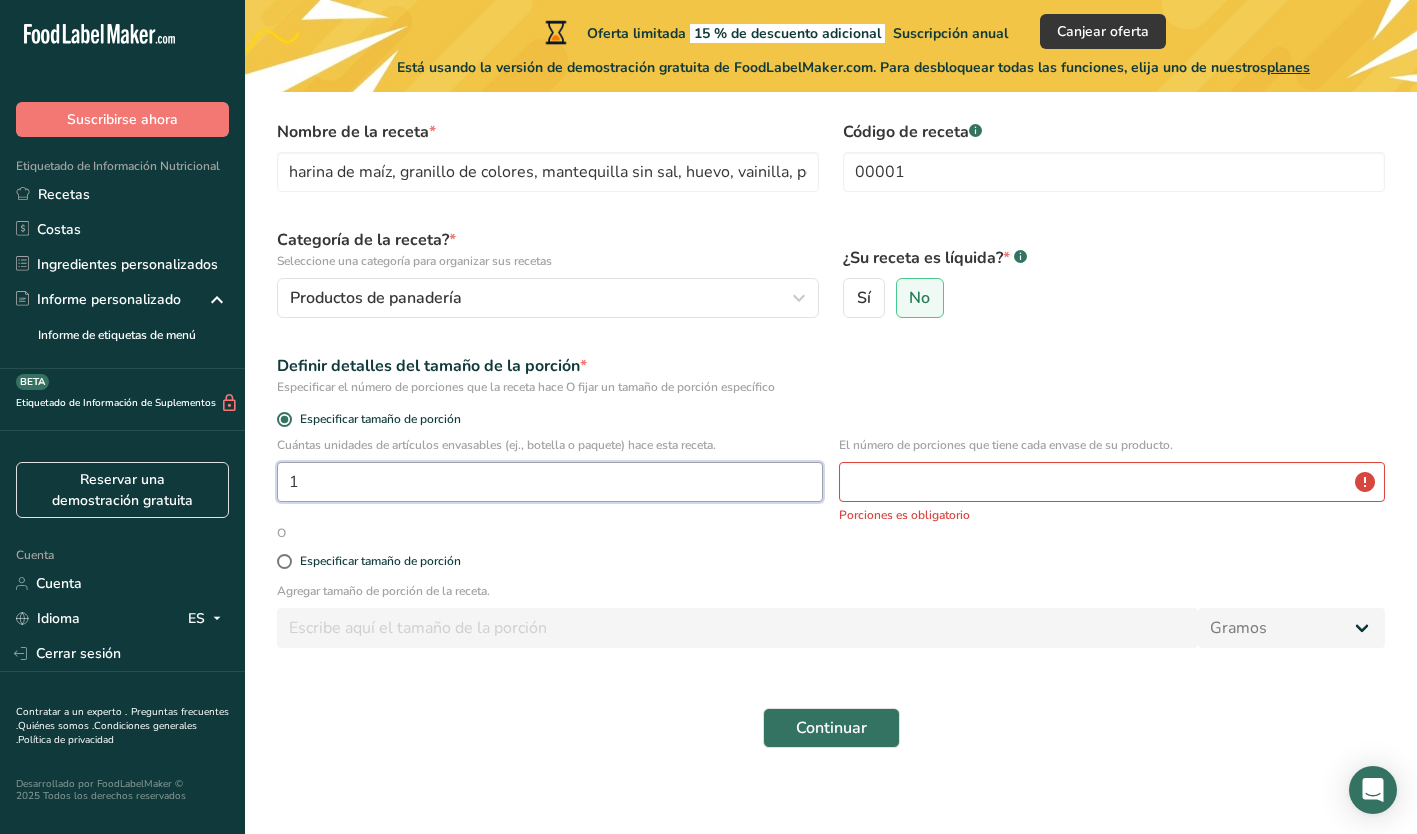 type on "1" 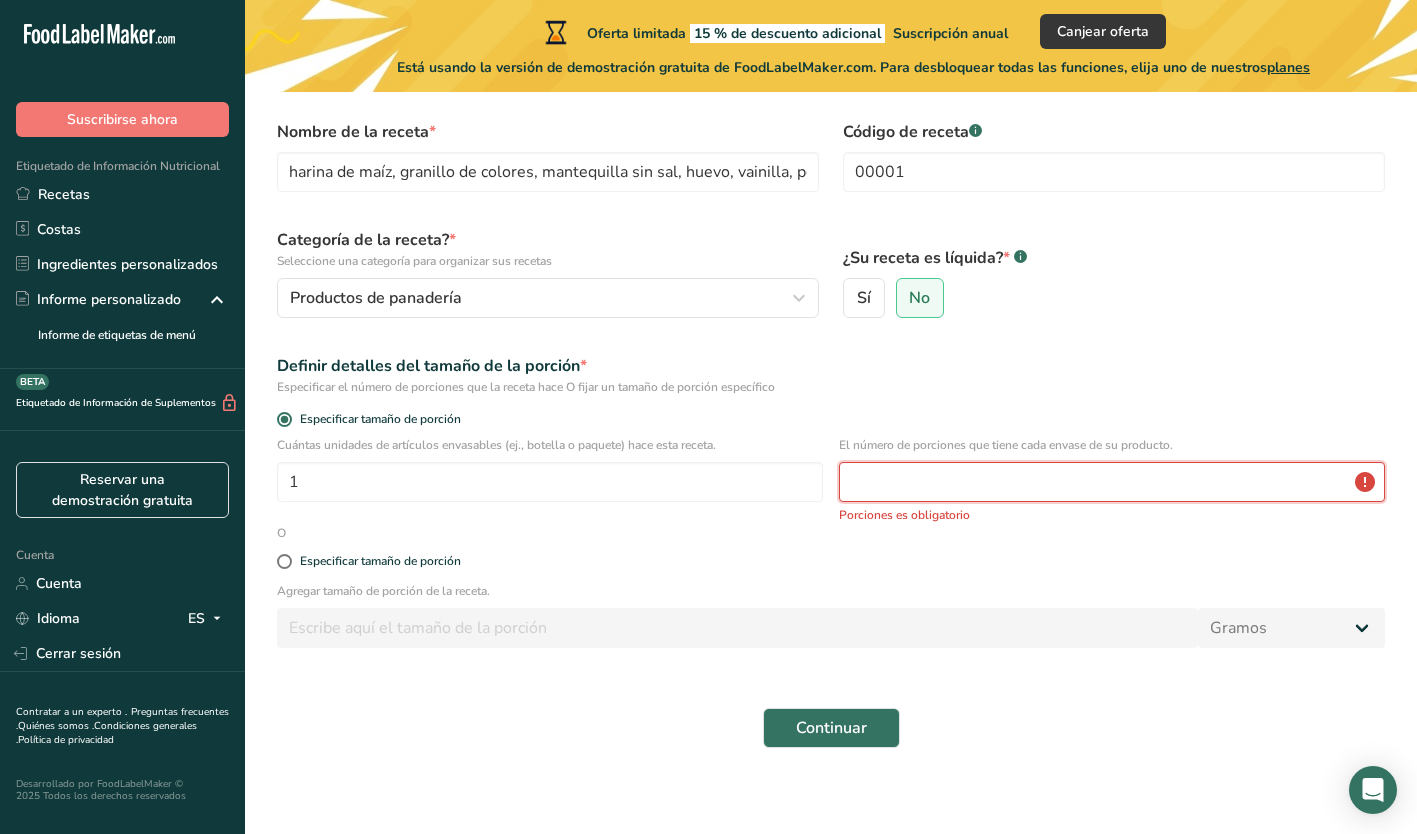 click at bounding box center (1112, 482) 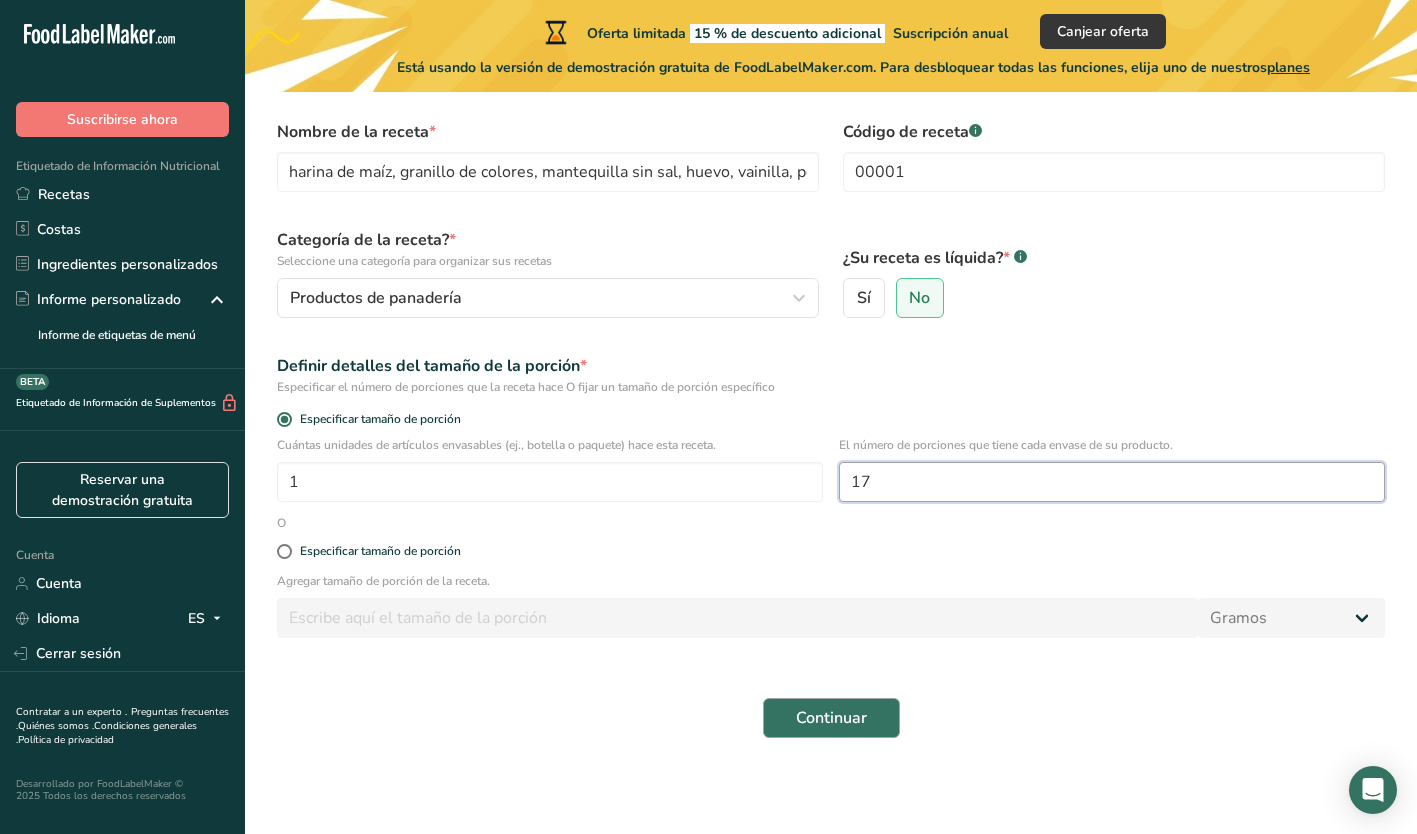 type on "17" 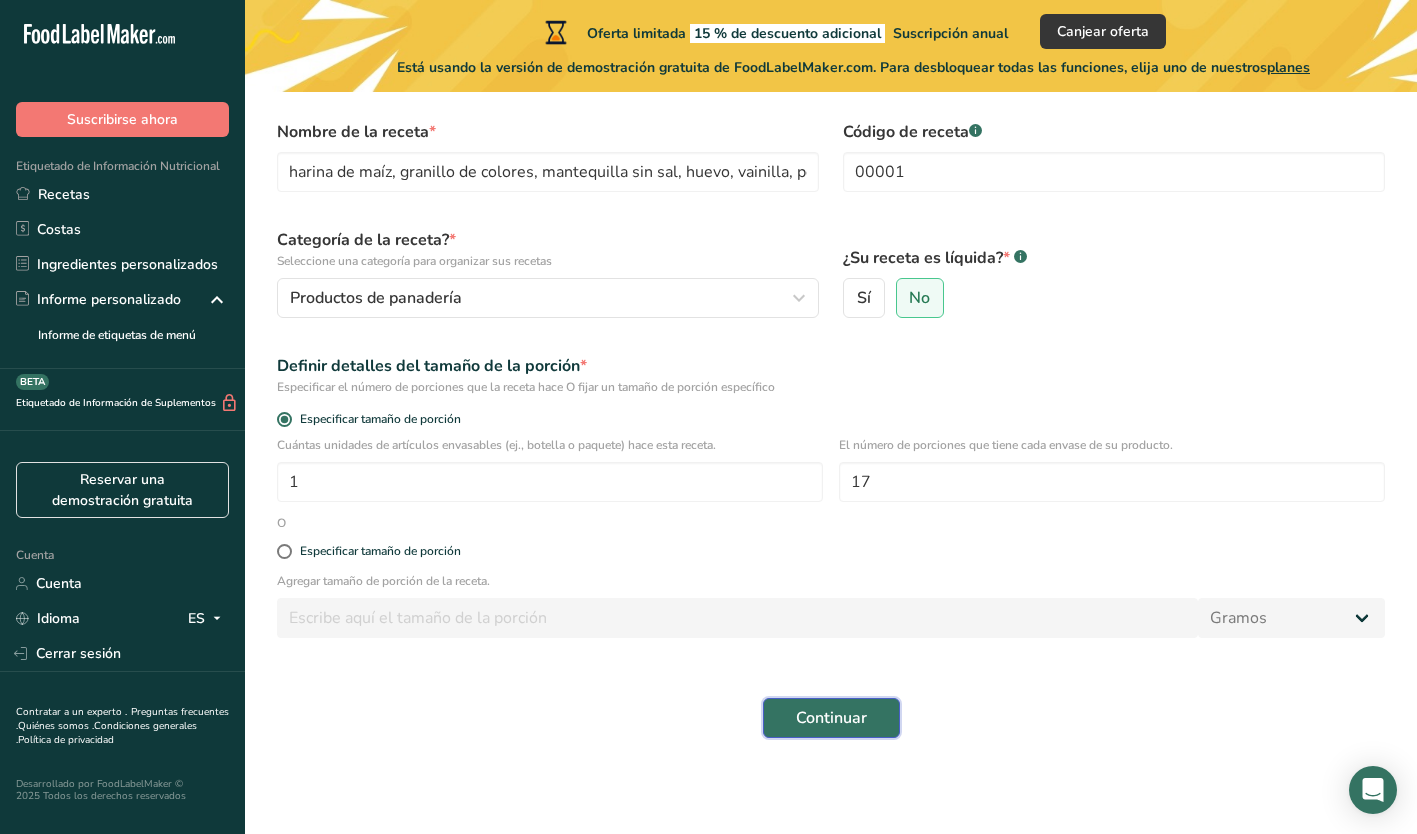 click on "Continuar" at bounding box center [831, 718] 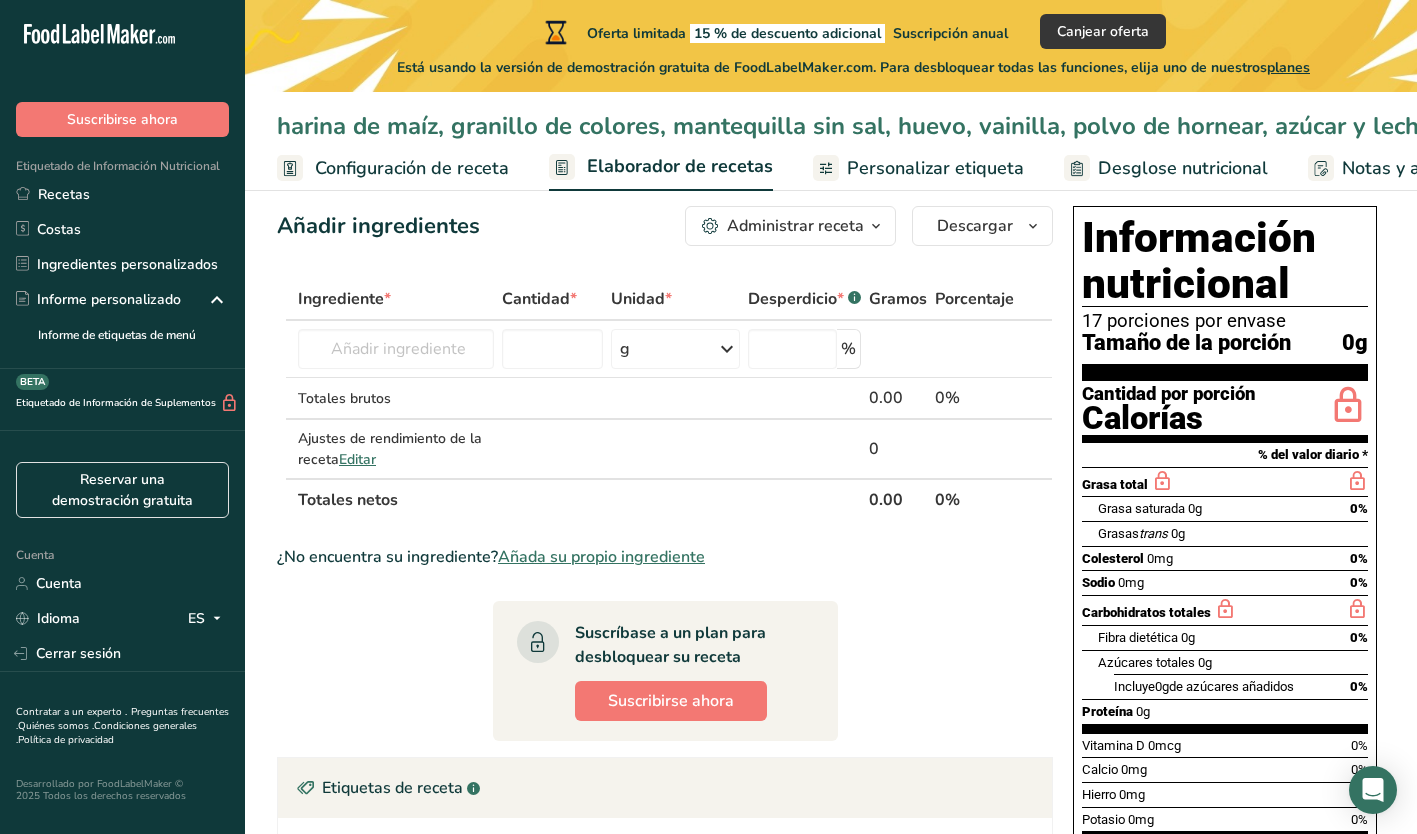 scroll, scrollTop: 0, scrollLeft: 0, axis: both 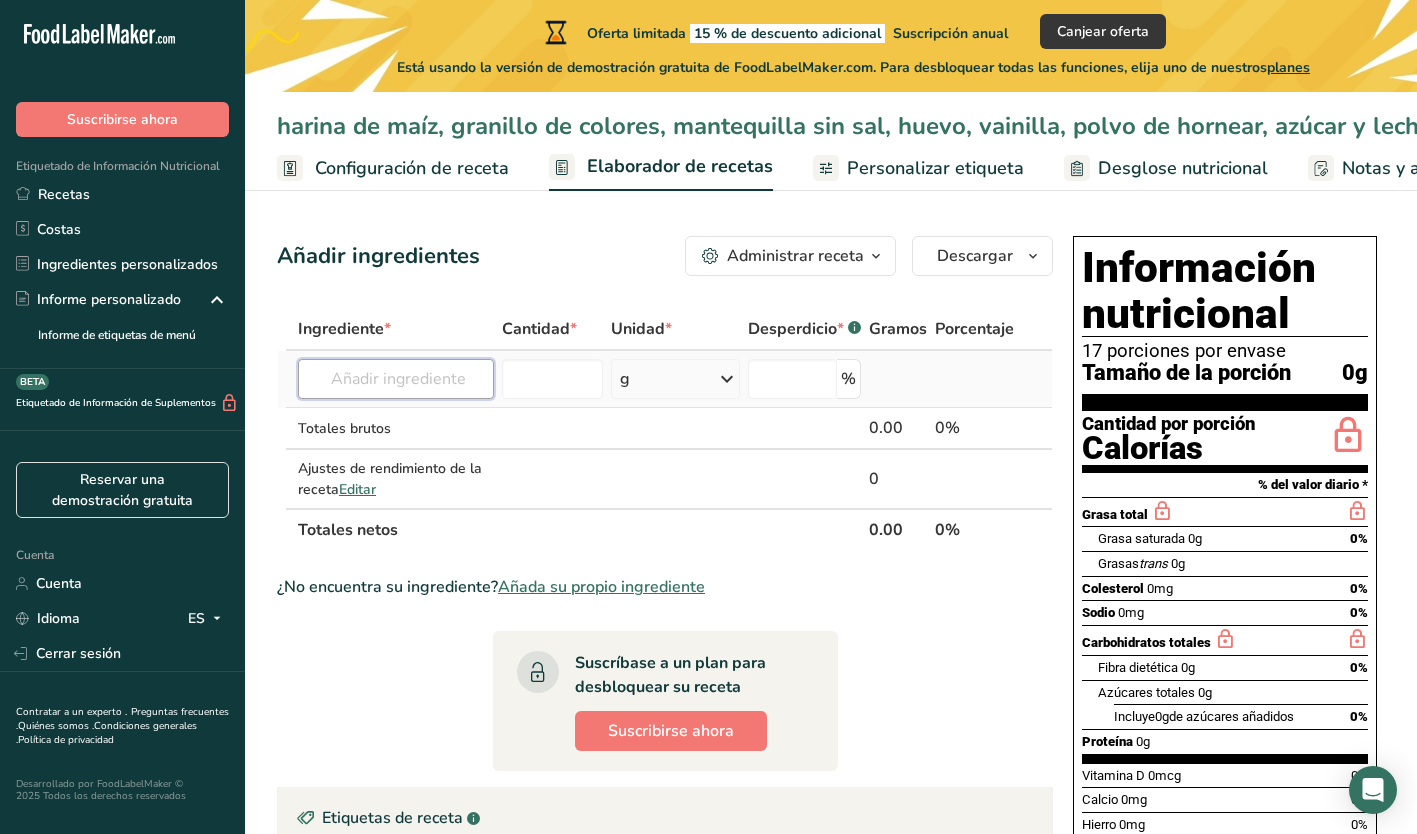 click at bounding box center [396, 379] 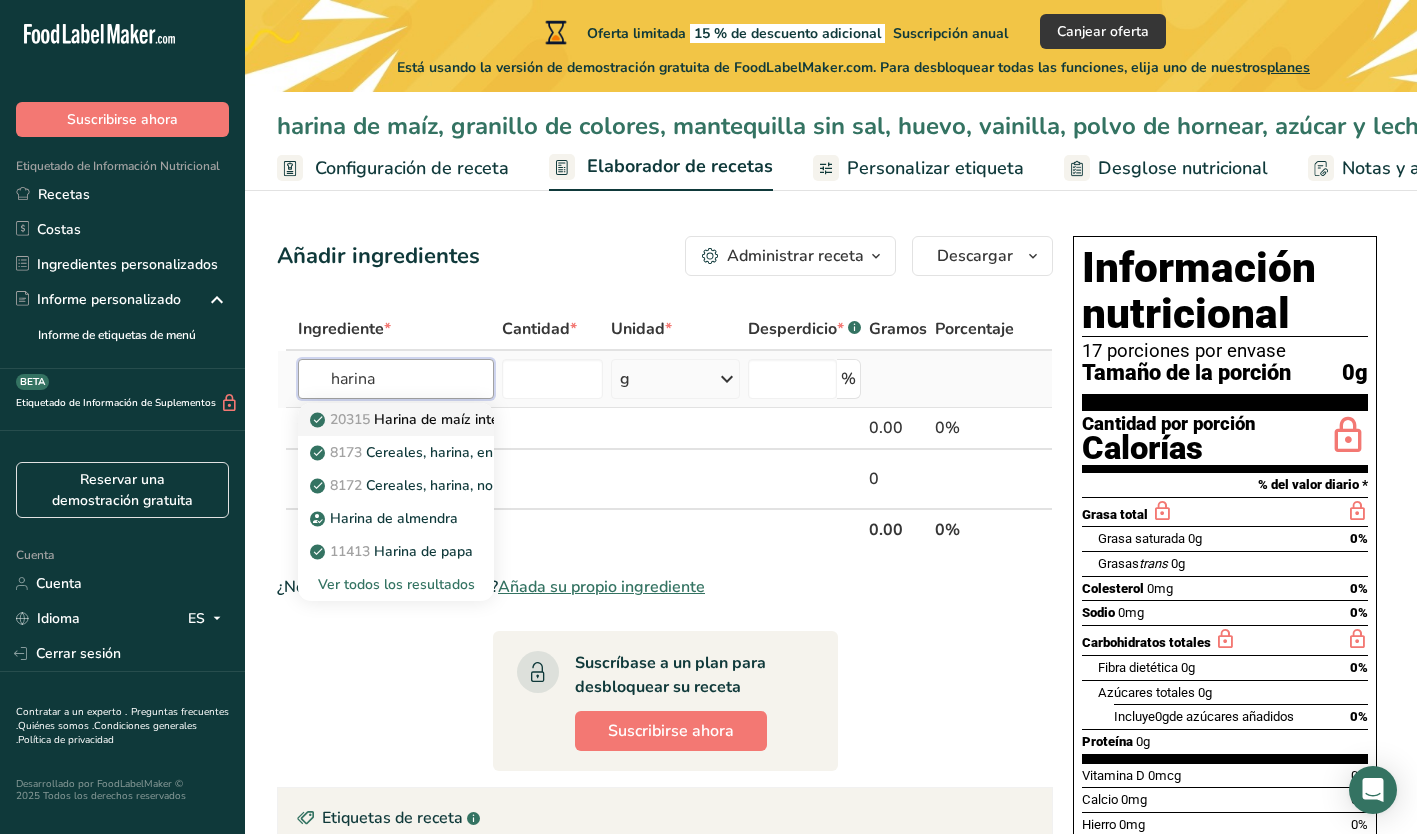 type on "harina" 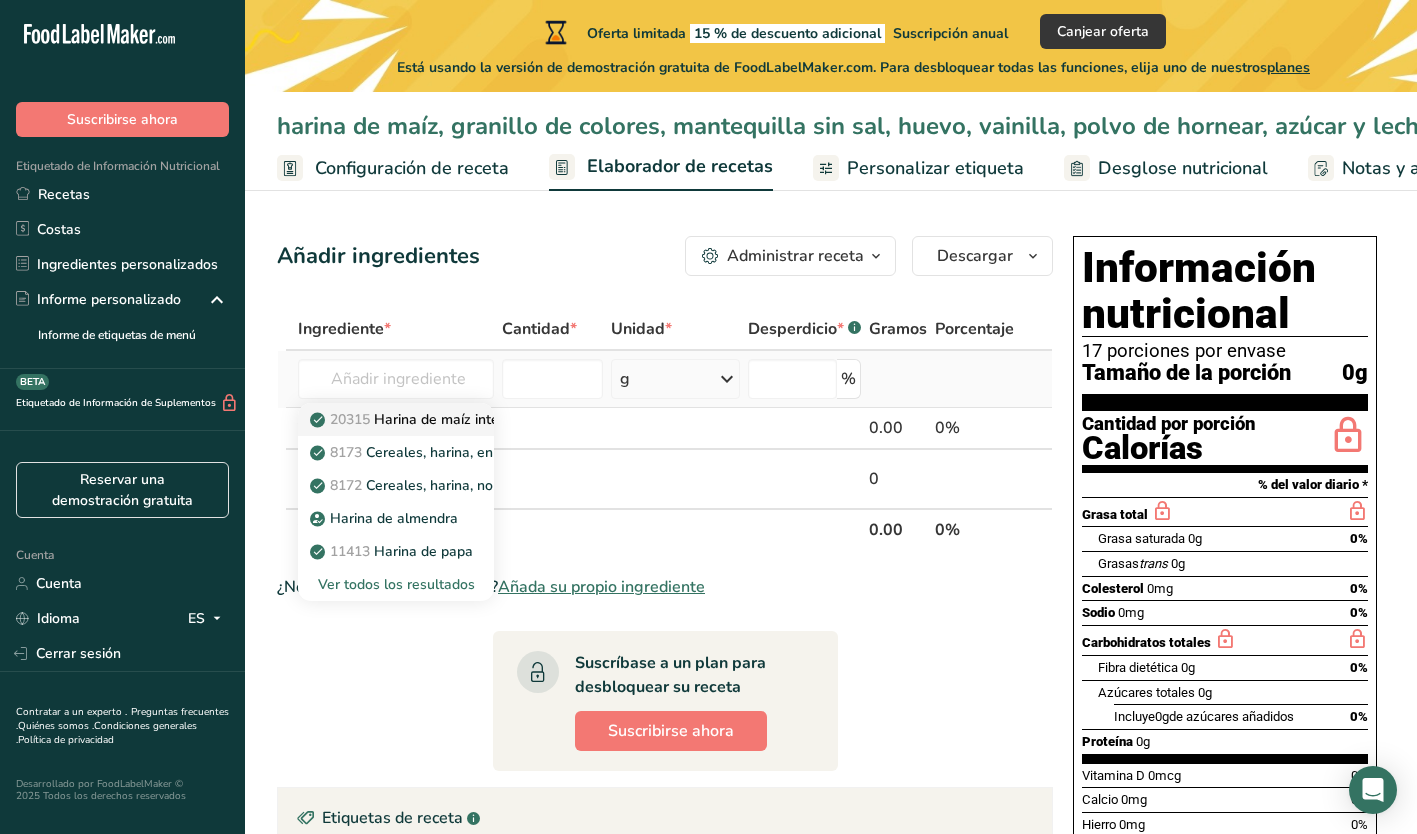 click on "Harina de maíz integral, azul (harina de maíz morado)" at bounding box center [546, 419] 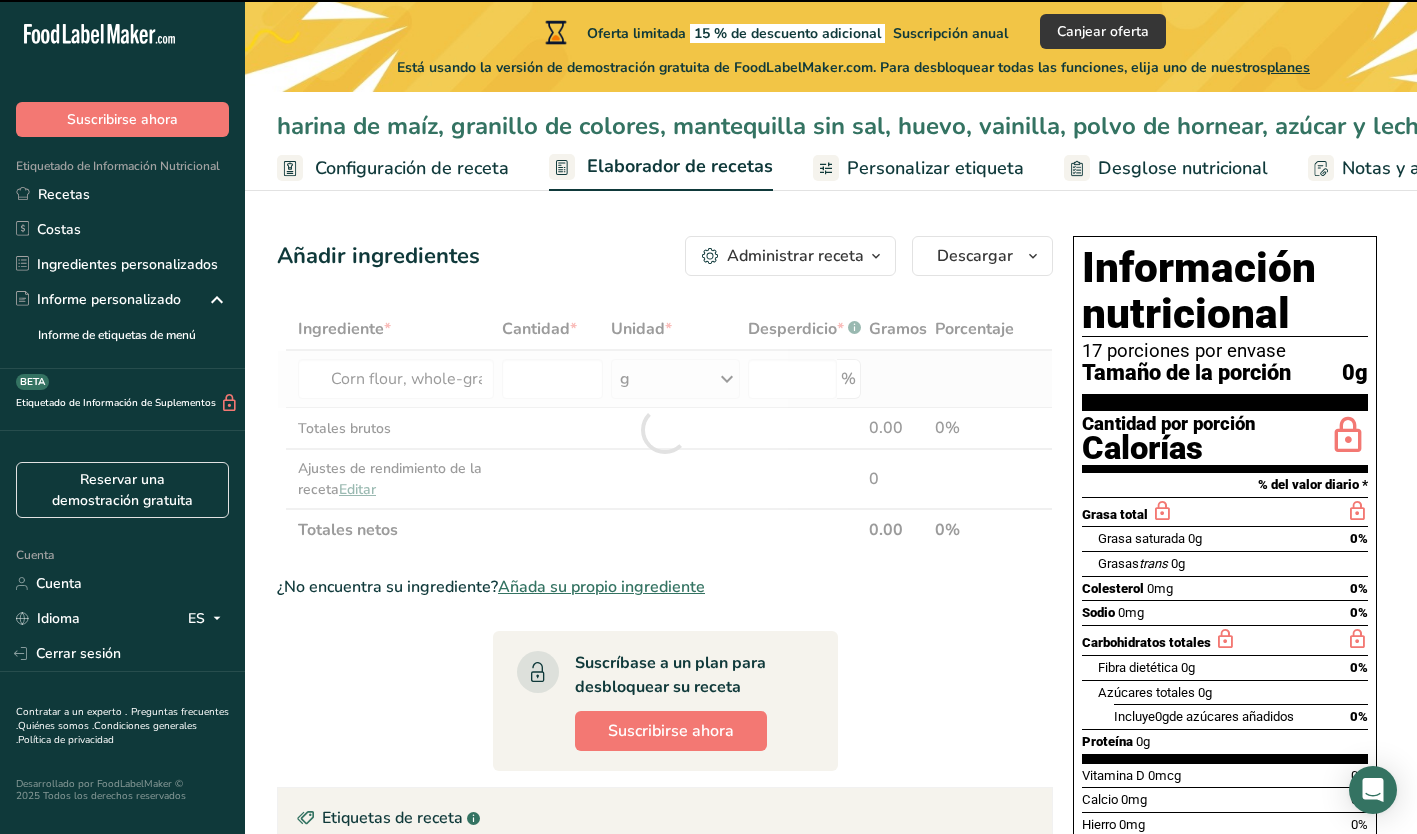 type on "0" 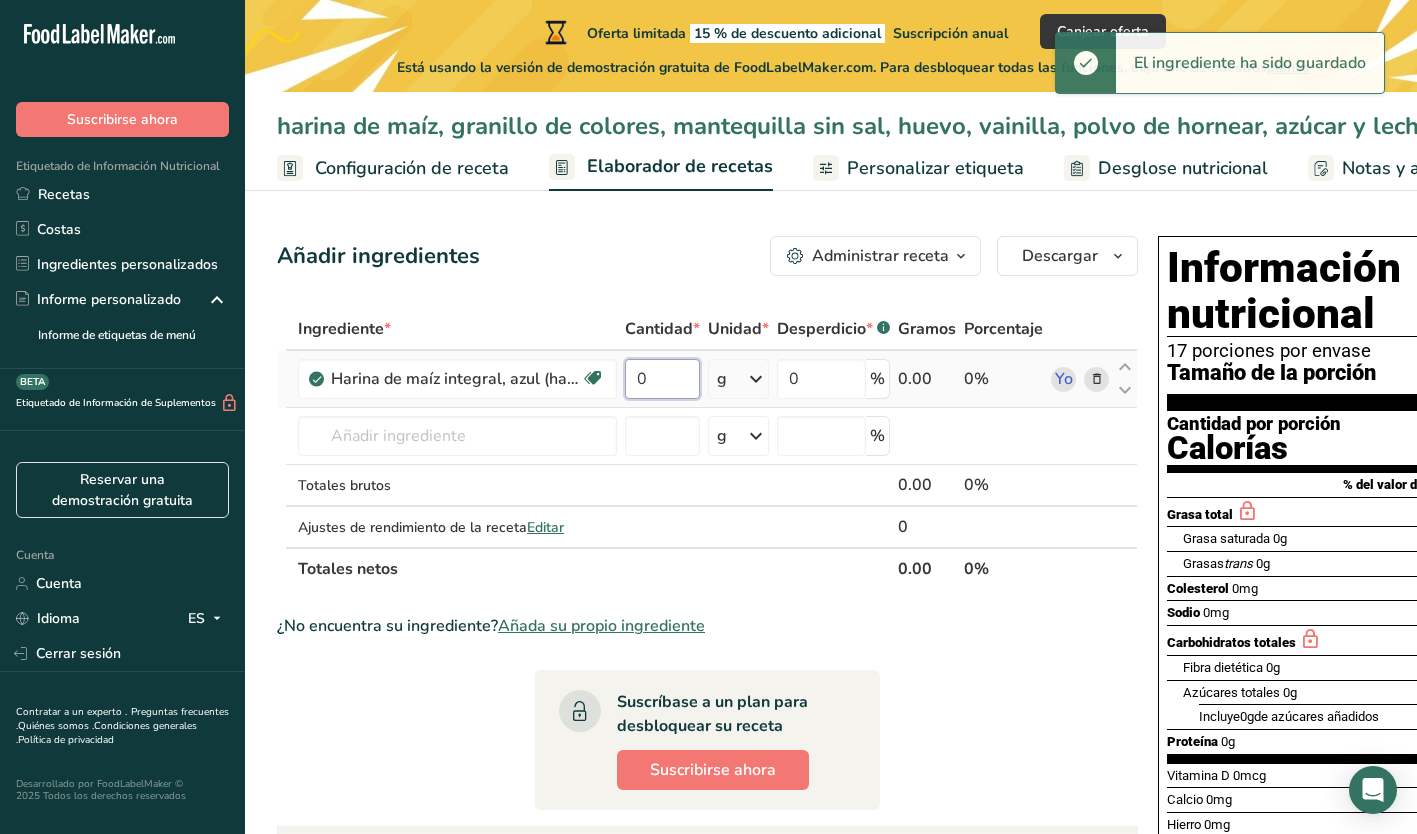 click on "0" at bounding box center (662, 379) 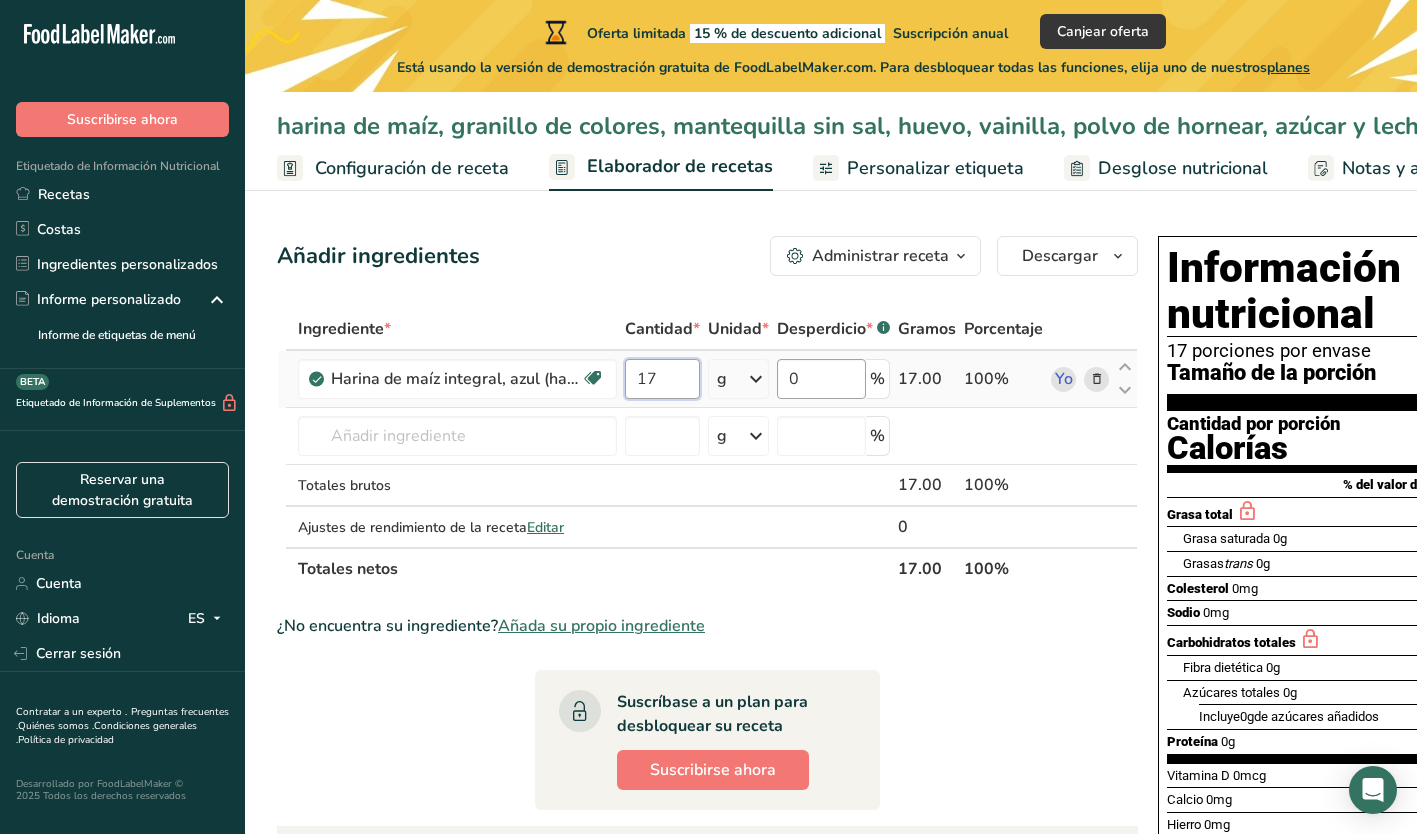 type on "17" 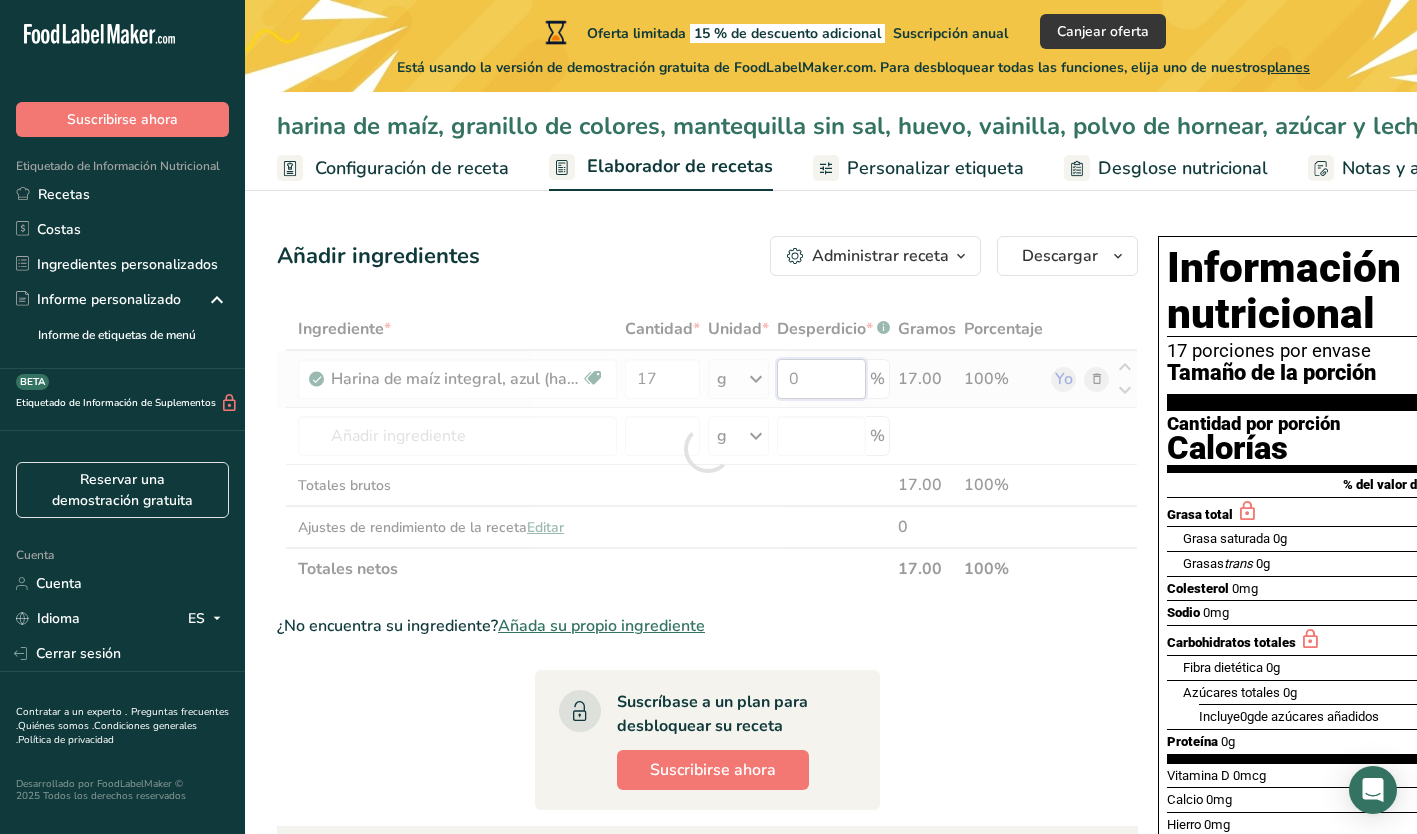 click on "[PRODUCT]" at bounding box center (707, 449) 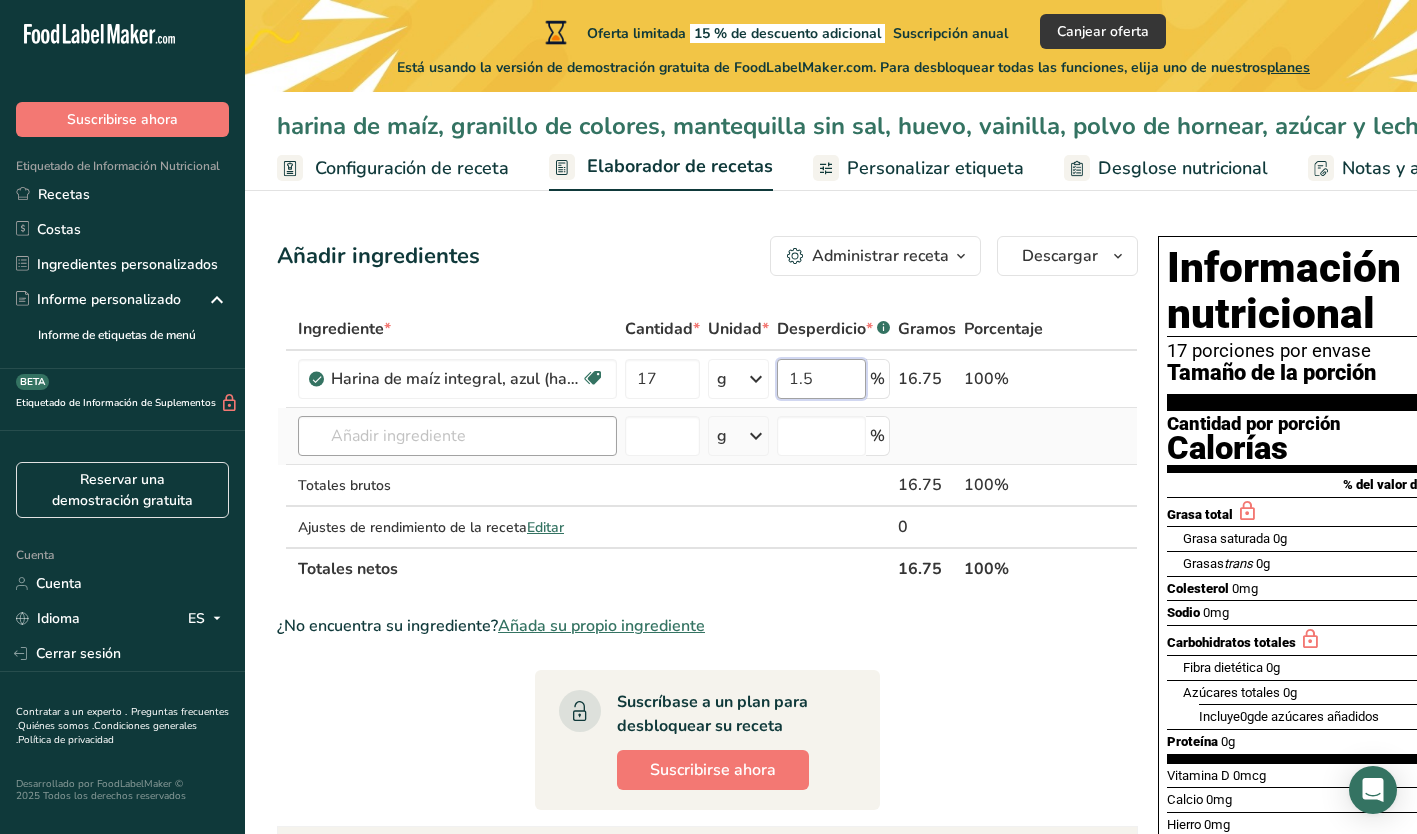 type on "1.5" 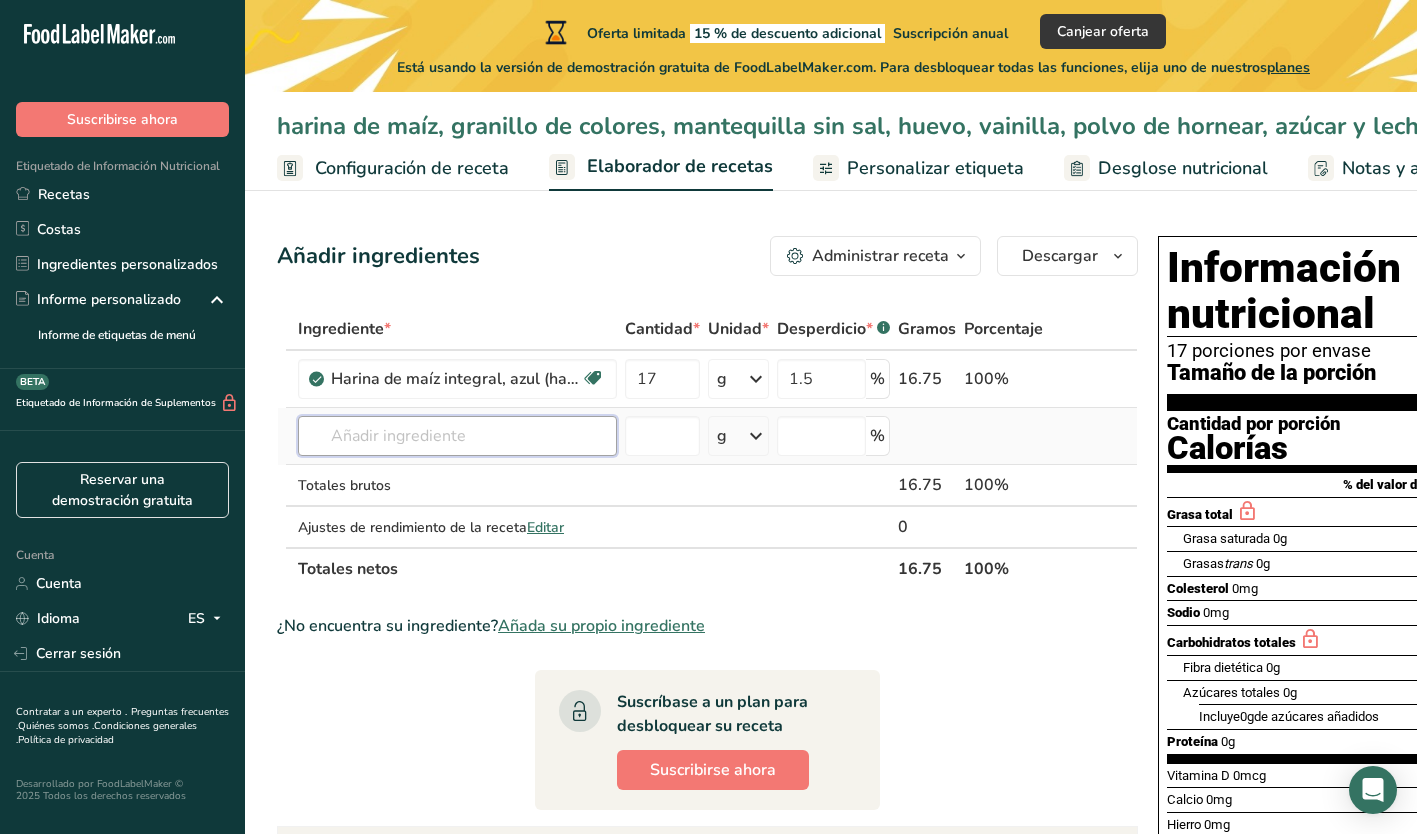 click on "[PRODUCT]" at bounding box center (707, 449) 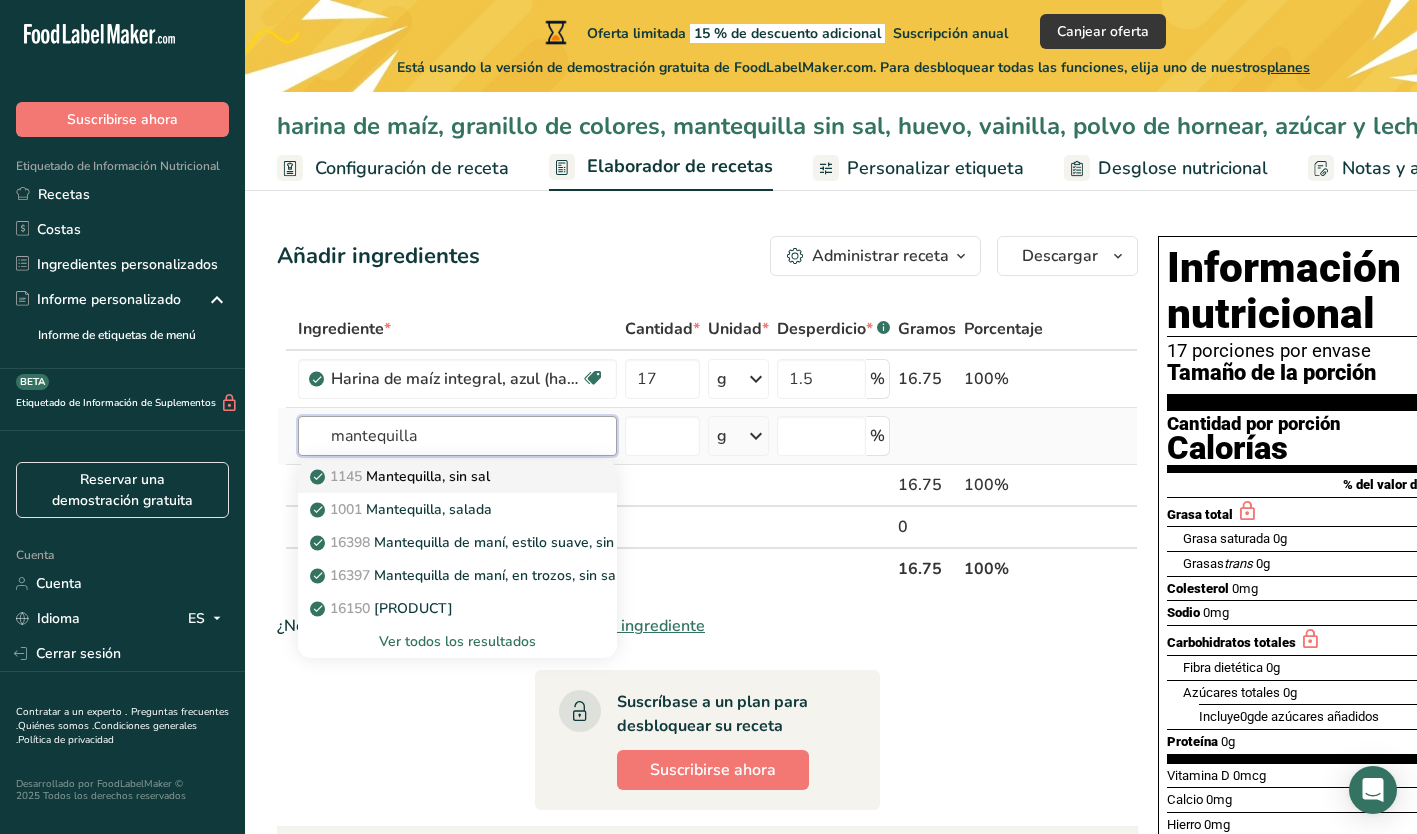 type on "mantequilla" 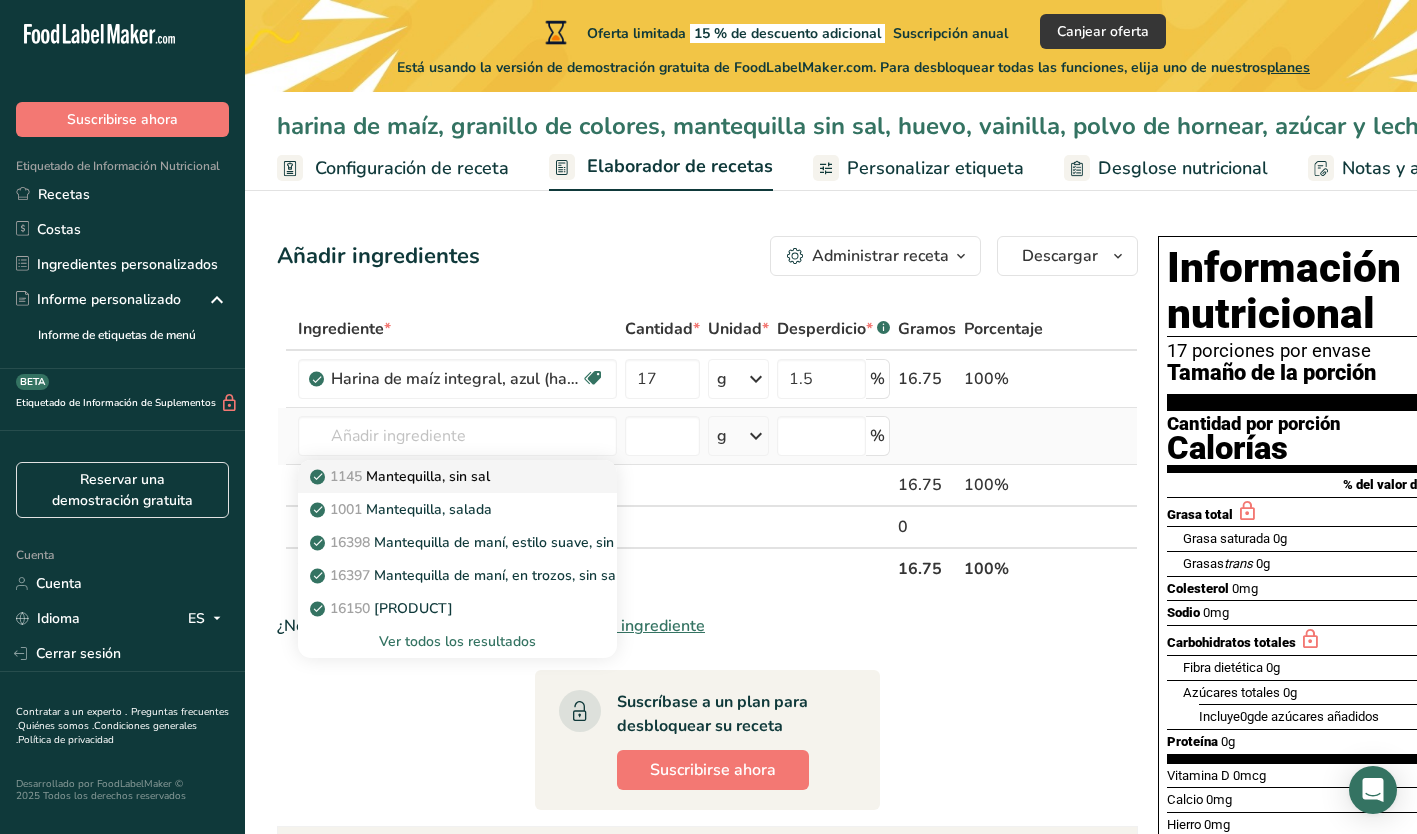 click on "Nombre: [PRODUCT]" at bounding box center (441, 476) 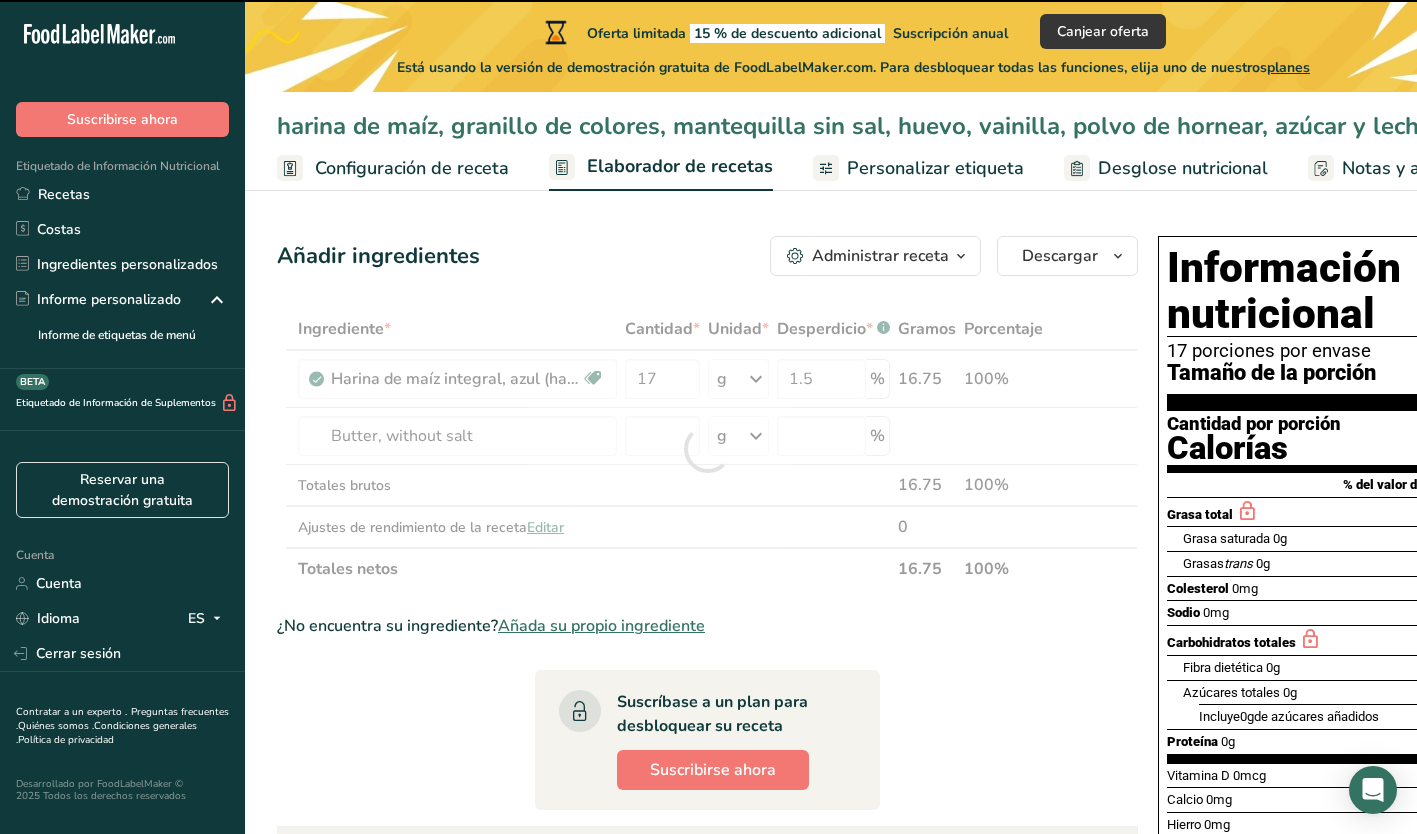 type on "0" 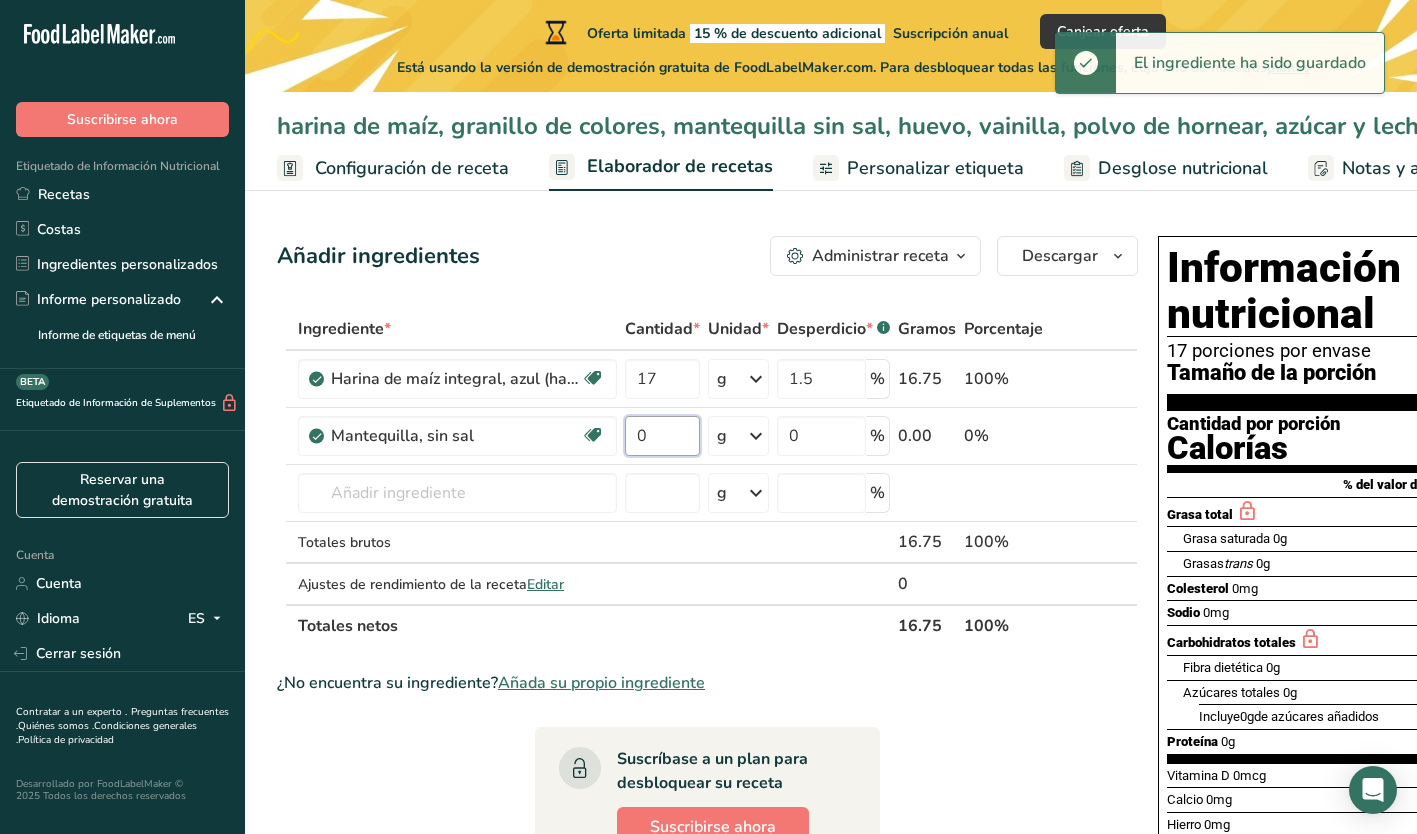 click on "0" at bounding box center [662, 436] 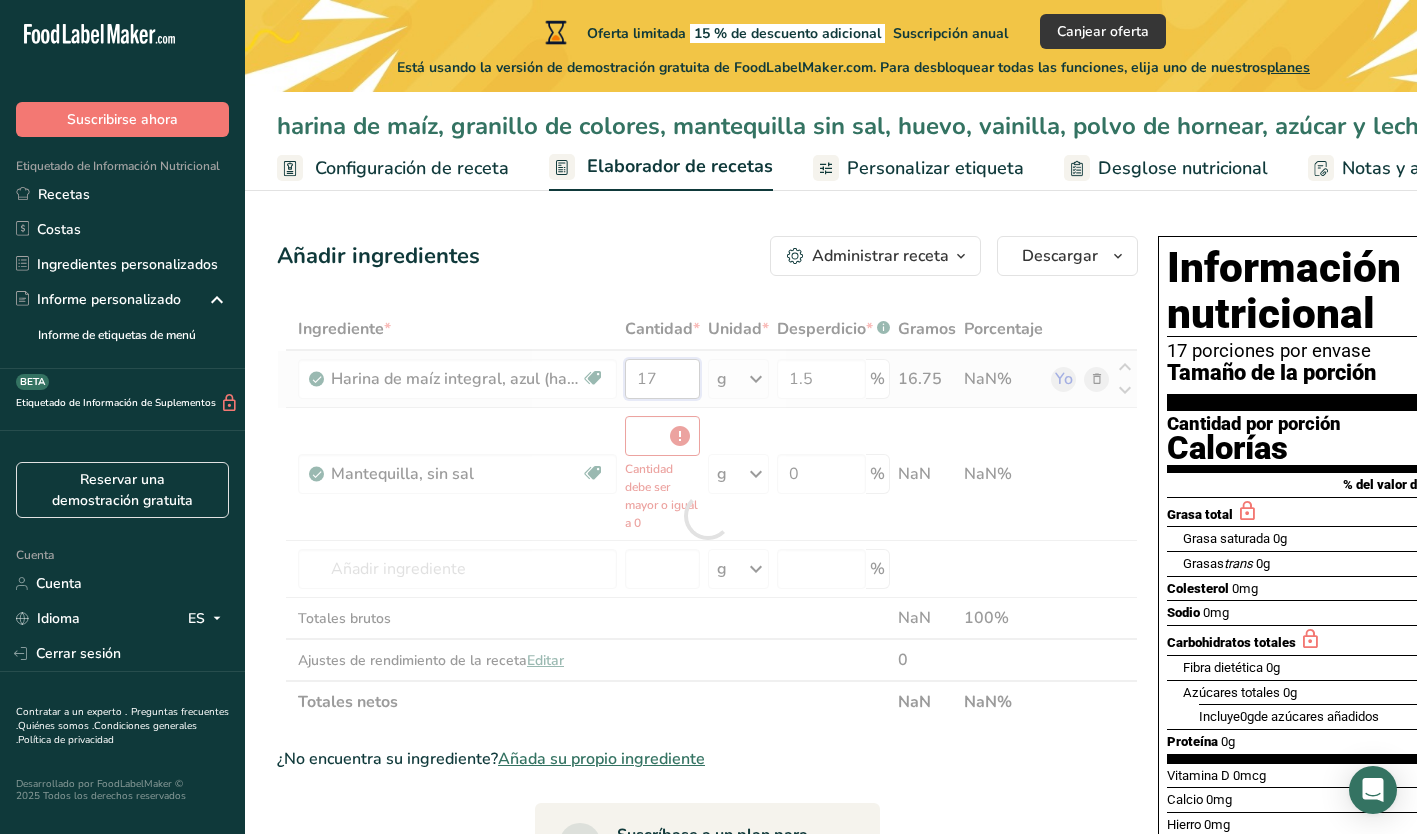 click on "[PRODUCT]" at bounding box center (707, 515) 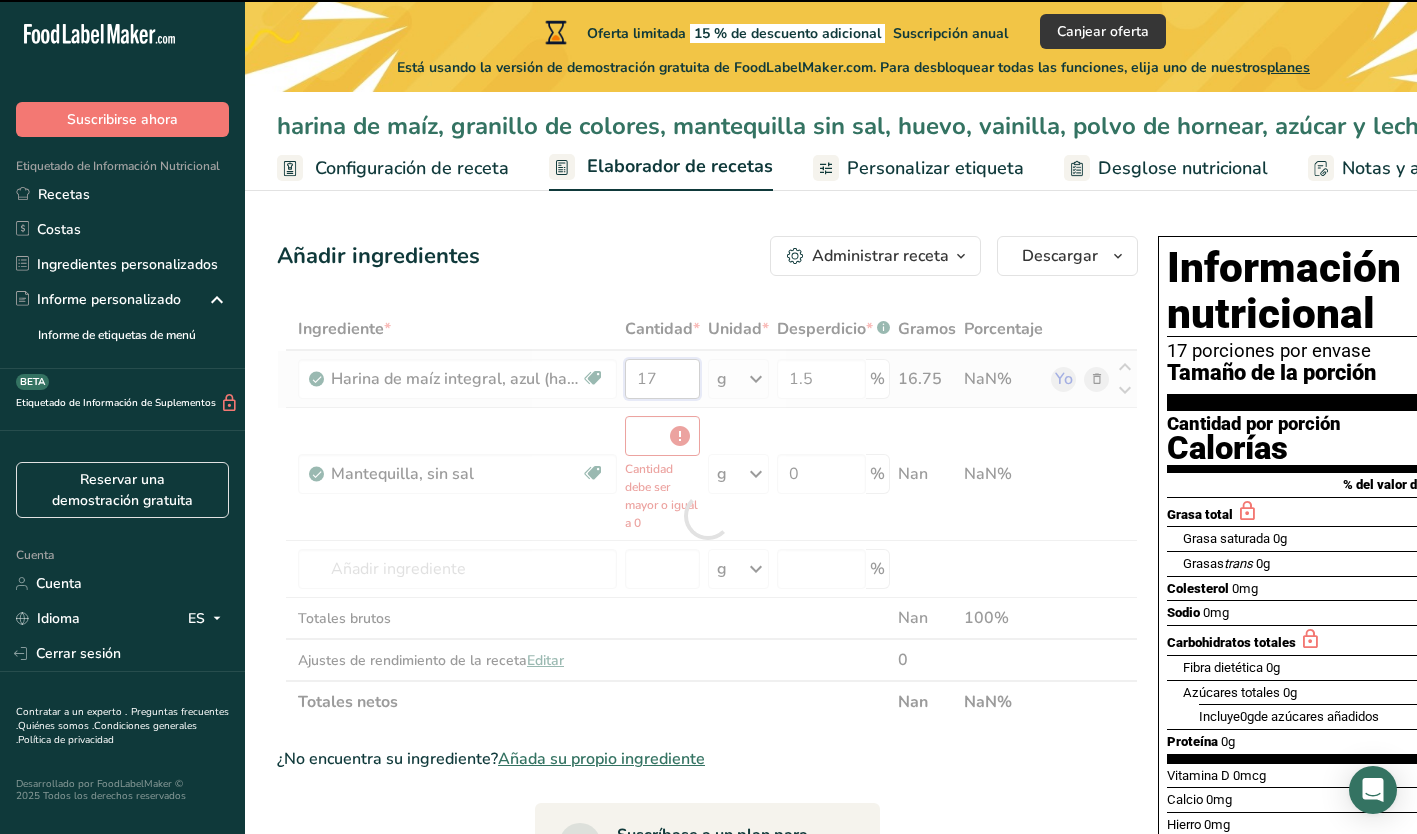 type on "0" 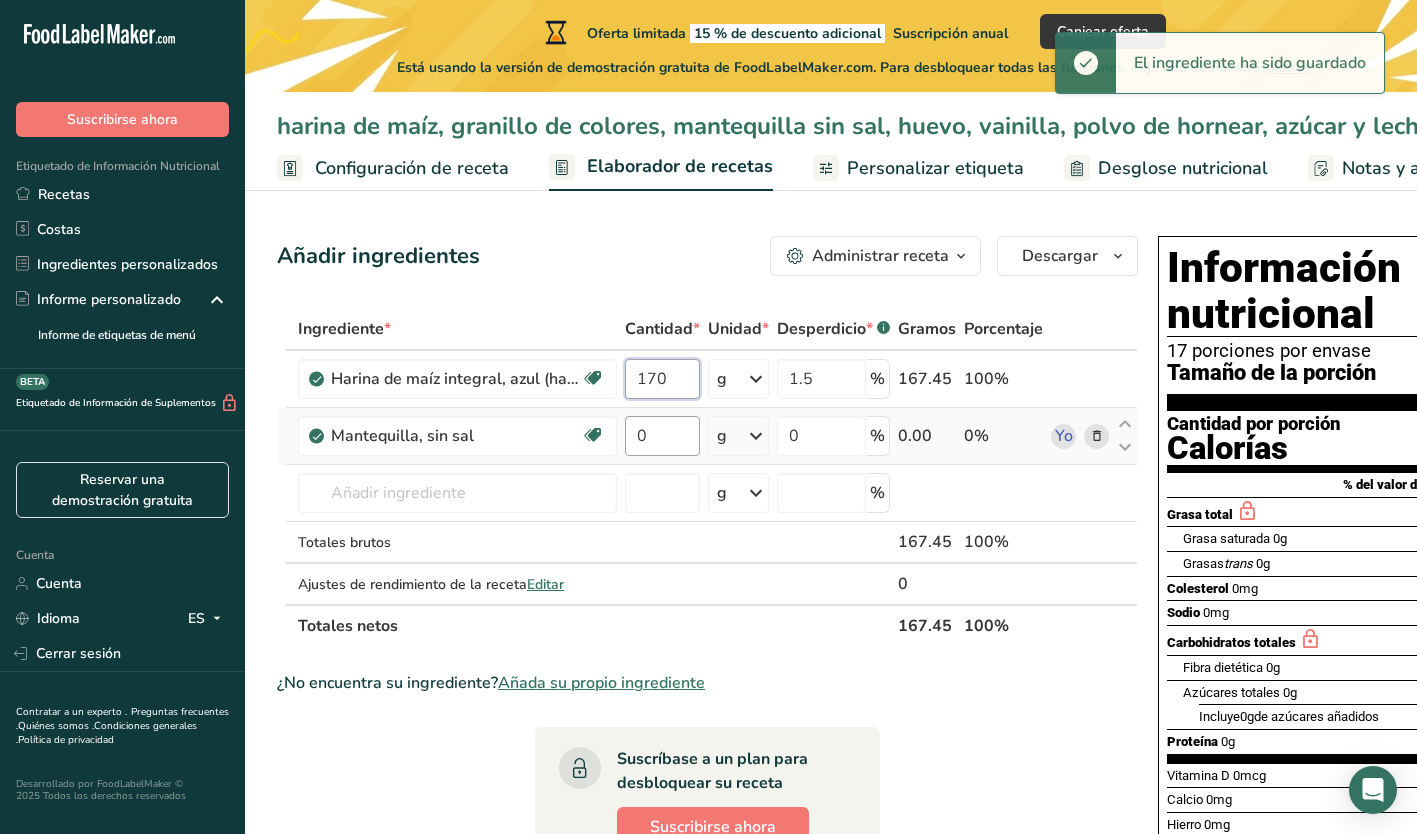 type on "170" 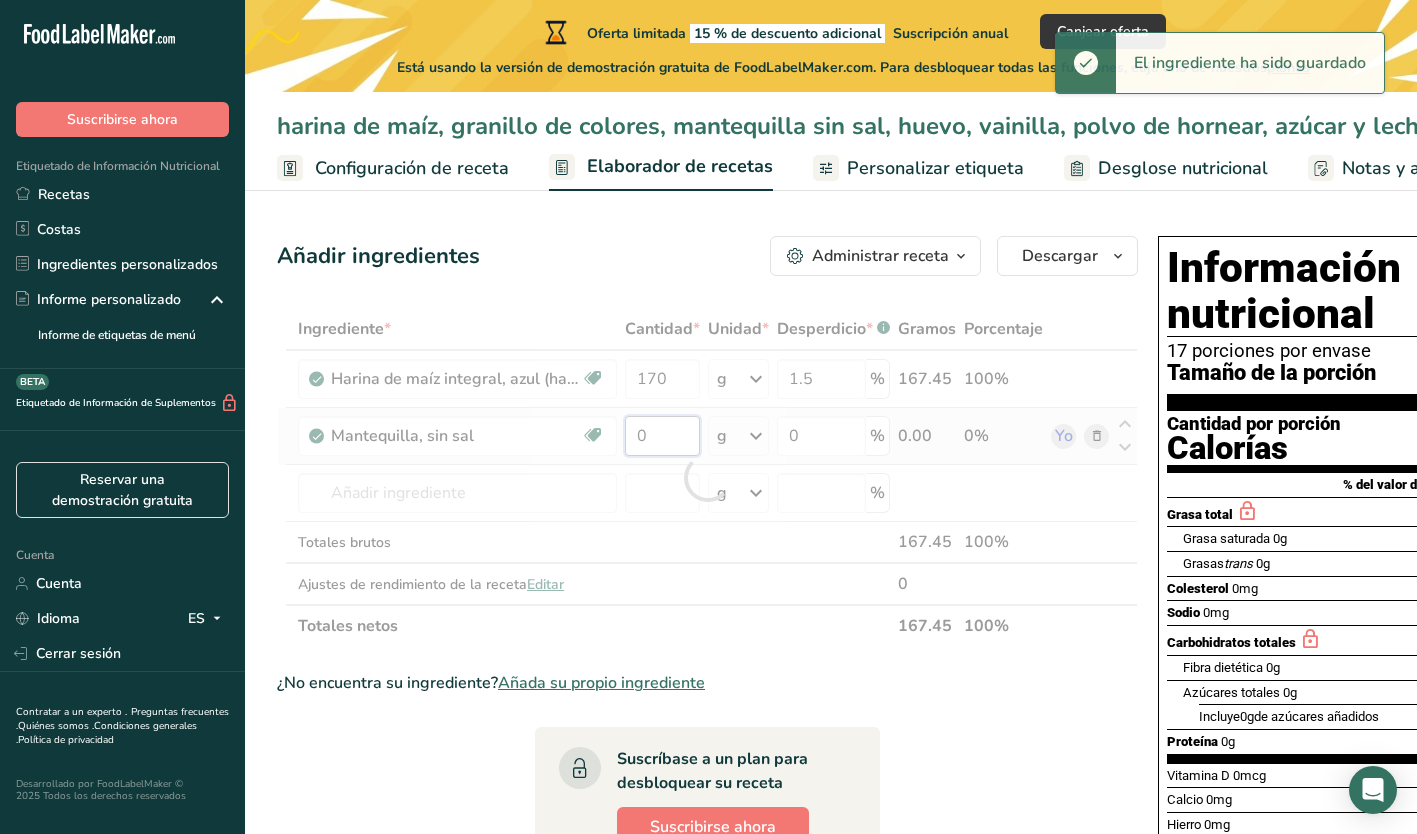 click on "Ingrediente *
Cantidad *
Unidad *
Desperdicio *   .a-a{fill:#347362;}.b-a{fill:#fff;}          Gramos
Porcentaje
Harina de maíz integral, azul (harina de maíz morado)
Libre de lácteos
Libre de gluten
Vegano
Vegetariano
Libre de soja
170
g
Porciones
1 tbsp
Unidades de peso
g
kg
mg
Ver más
Unidades de volumen
litro
Las unidades de volumen requieren una conversión de densidad. Si conoce la densidad de su ingrediente, introdúzcala a continuación. De lo contrario, haga clic en "RIA", nuestra asistente regulatoria de IA, quien podrá ayudarle.
lb/pie³
g/cm³" at bounding box center (707, 477) 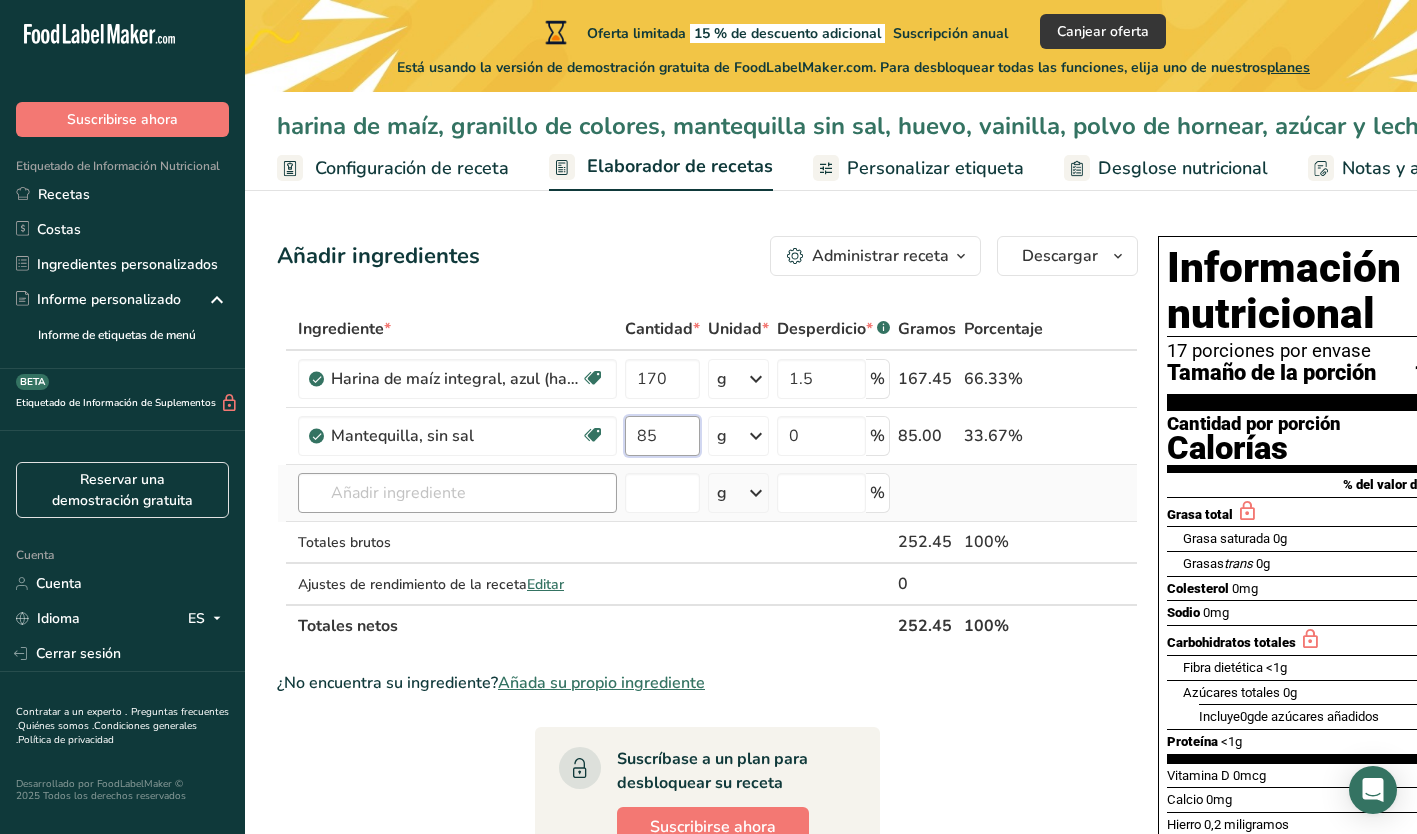 type on "85" 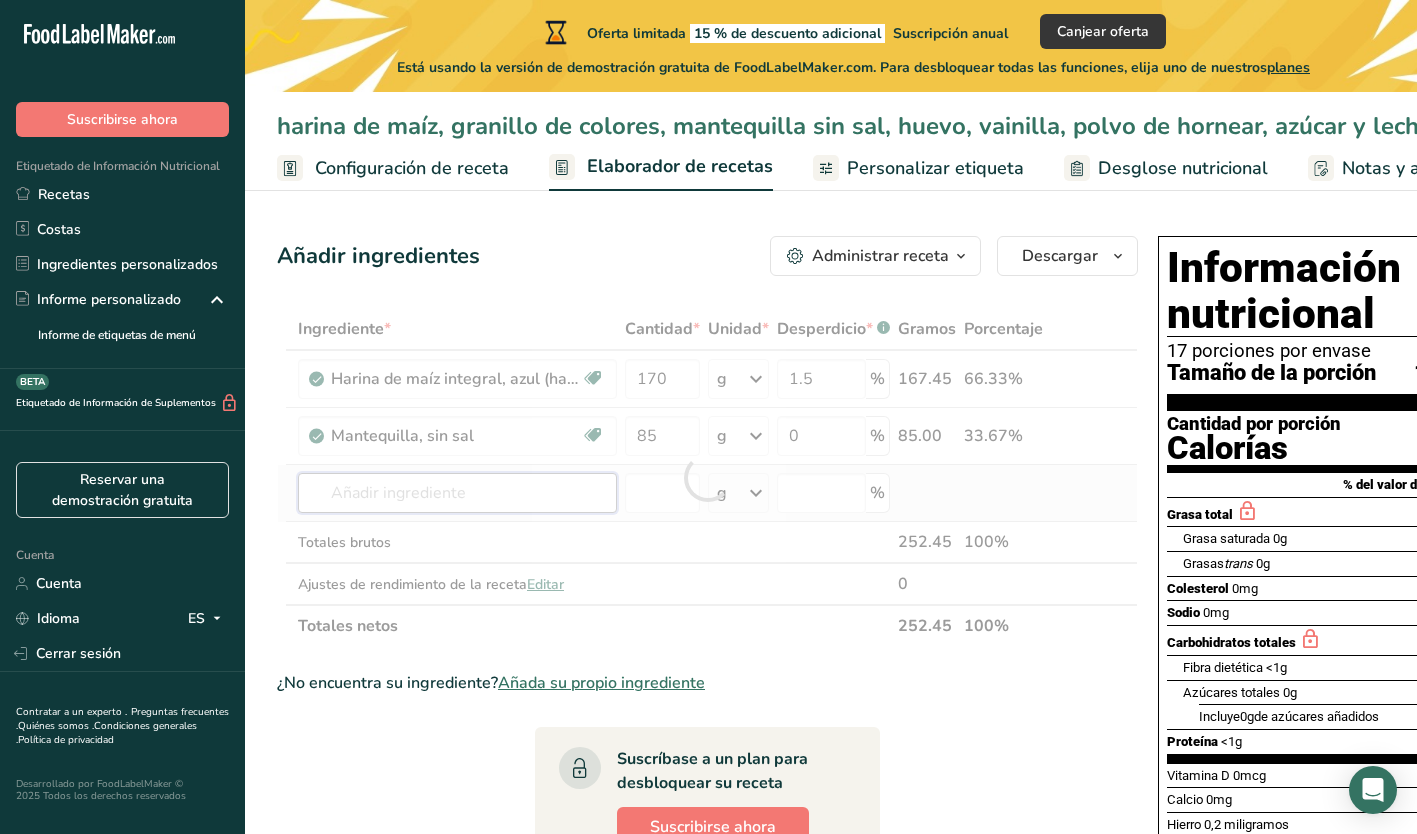 click on "Ingrediente *
Cantidad *
Unidad *
Desperdicio *   .a-a{fill:#347362;}.b-a{fill:#fff;}          Gramos
Porcentaje
Harina de maíz integral, azul (harina de maíz morado)
Libre de lácteos
Libre de gluten
Vegano
Vegetariano
Libre de soja
170
g
Porciones
1 tbsp
Unidades de peso
g
kg
mg
Ver más
Unidades de volumen
litro
Las unidades de volumen requieren una conversión de densidad. Si conoce la densidad de su ingrediente, introdúzcala a continuación. De lo contrario, haga clic en "RIA", nuestra asistente regulatoria de IA, quien podrá ayudarle.
lb/pie³
g/cm³" at bounding box center (707, 477) 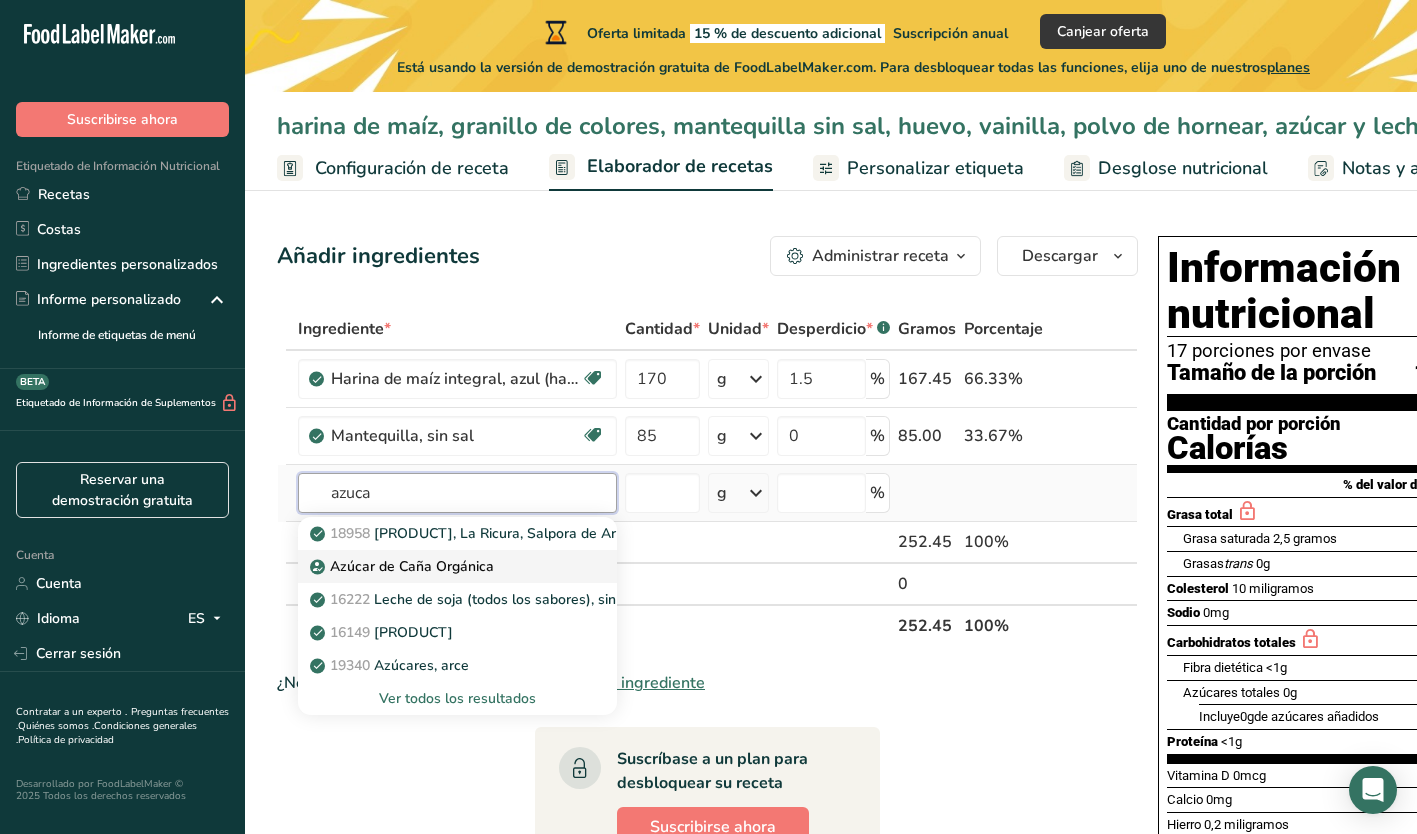 type on "azuca" 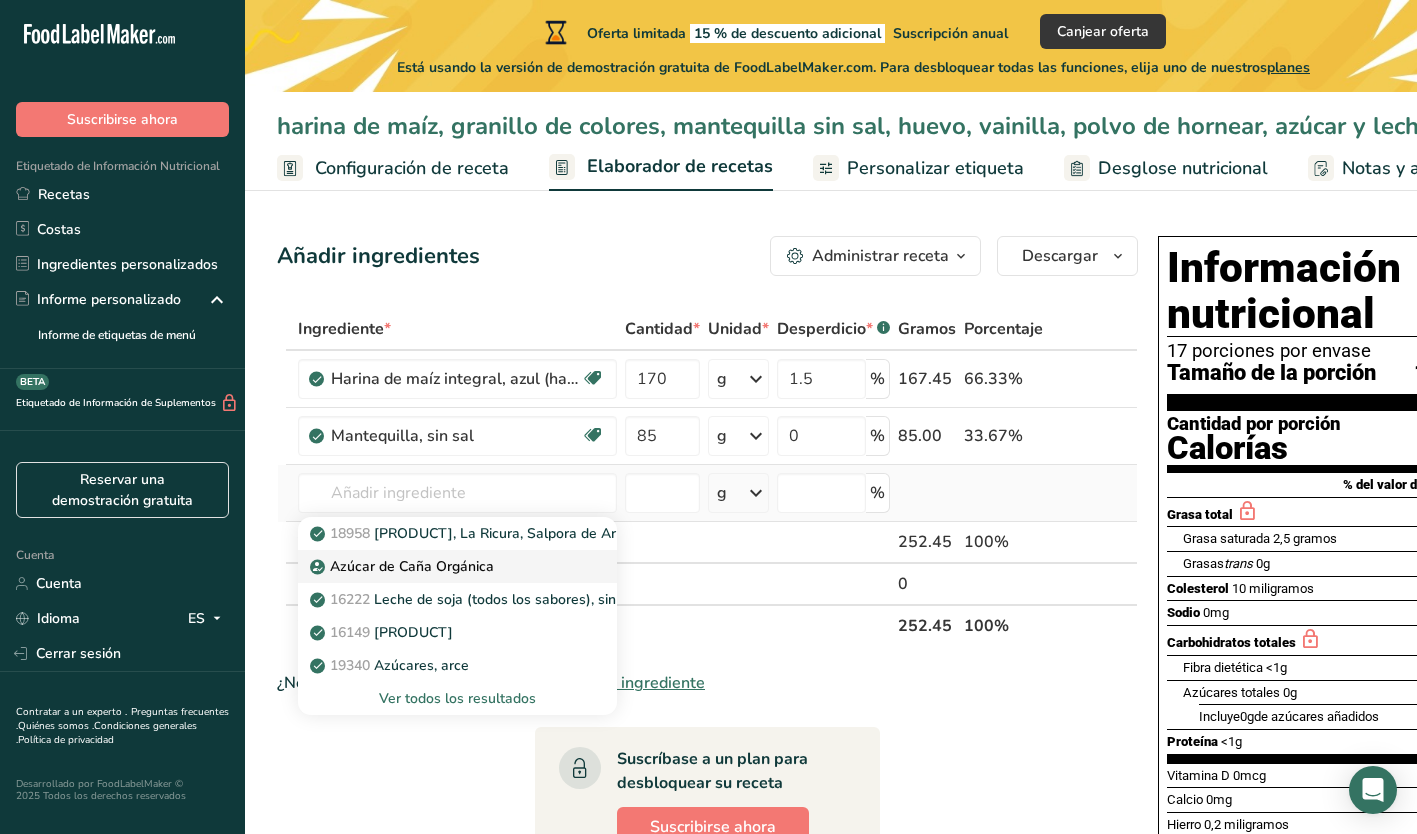 click on "Azúcar de Caña Orgánica" at bounding box center [412, 566] 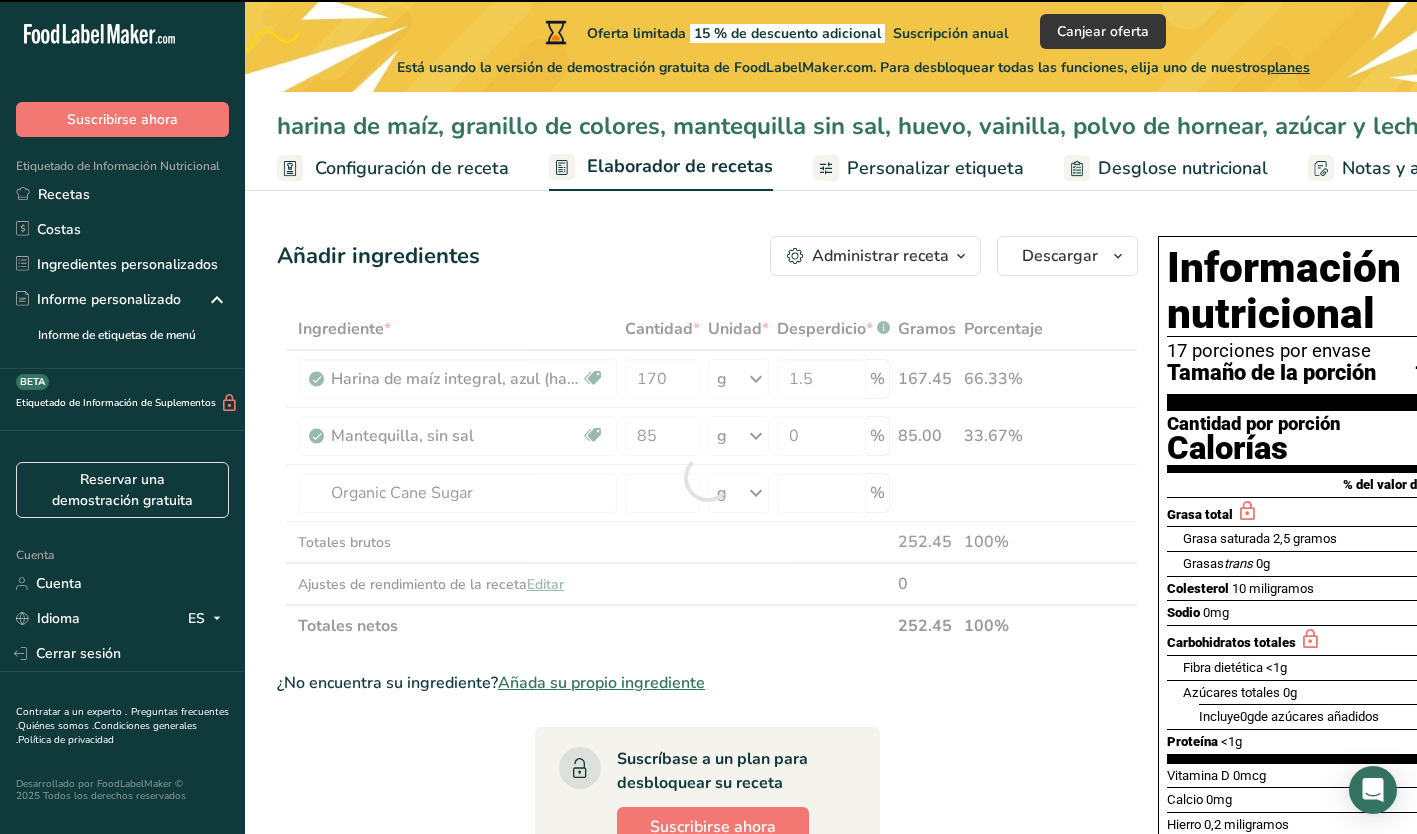 type on "0" 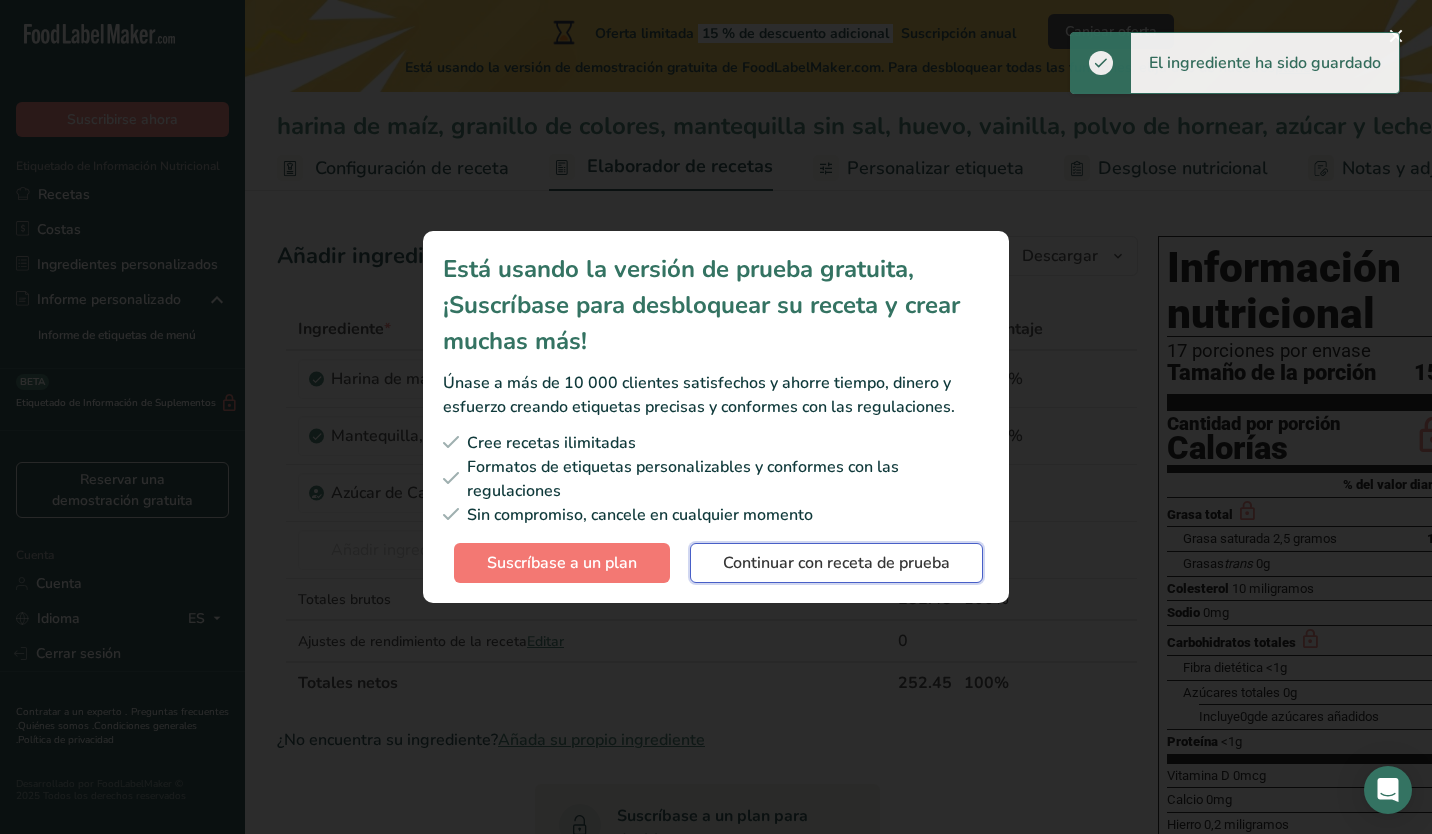 click on "Continuar con receta de prueba" at bounding box center [836, 563] 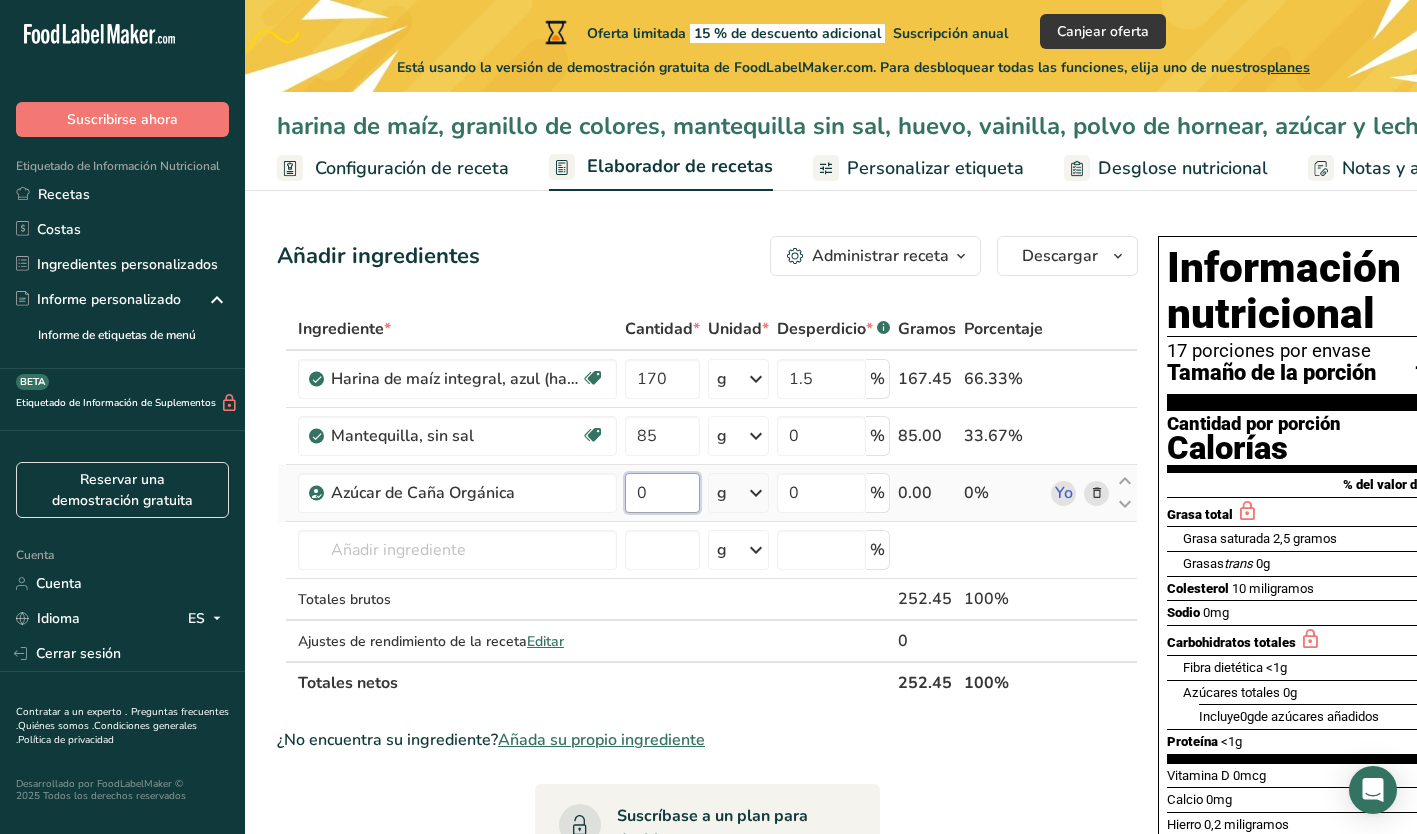 click on "0" at bounding box center [662, 493] 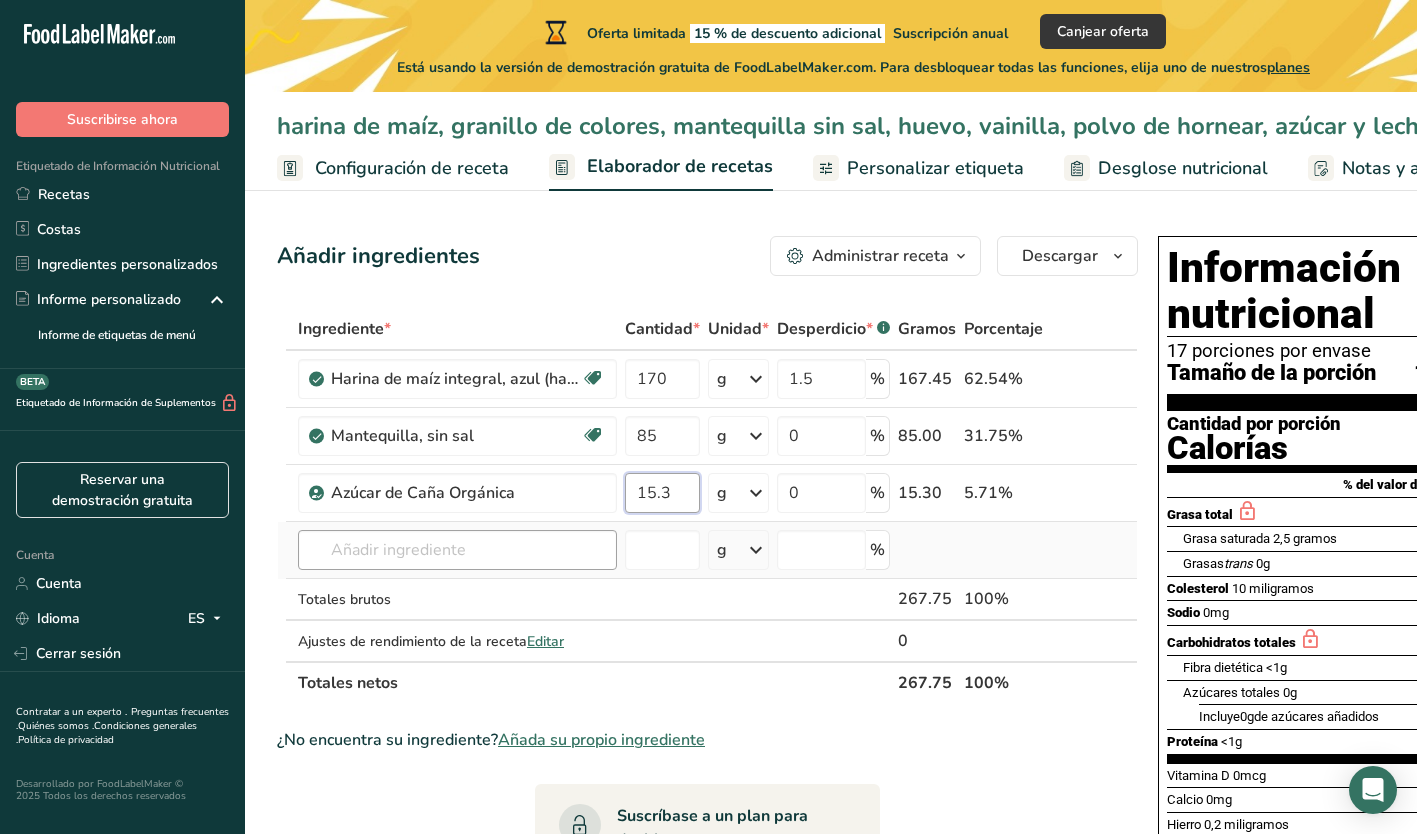type on "15.3" 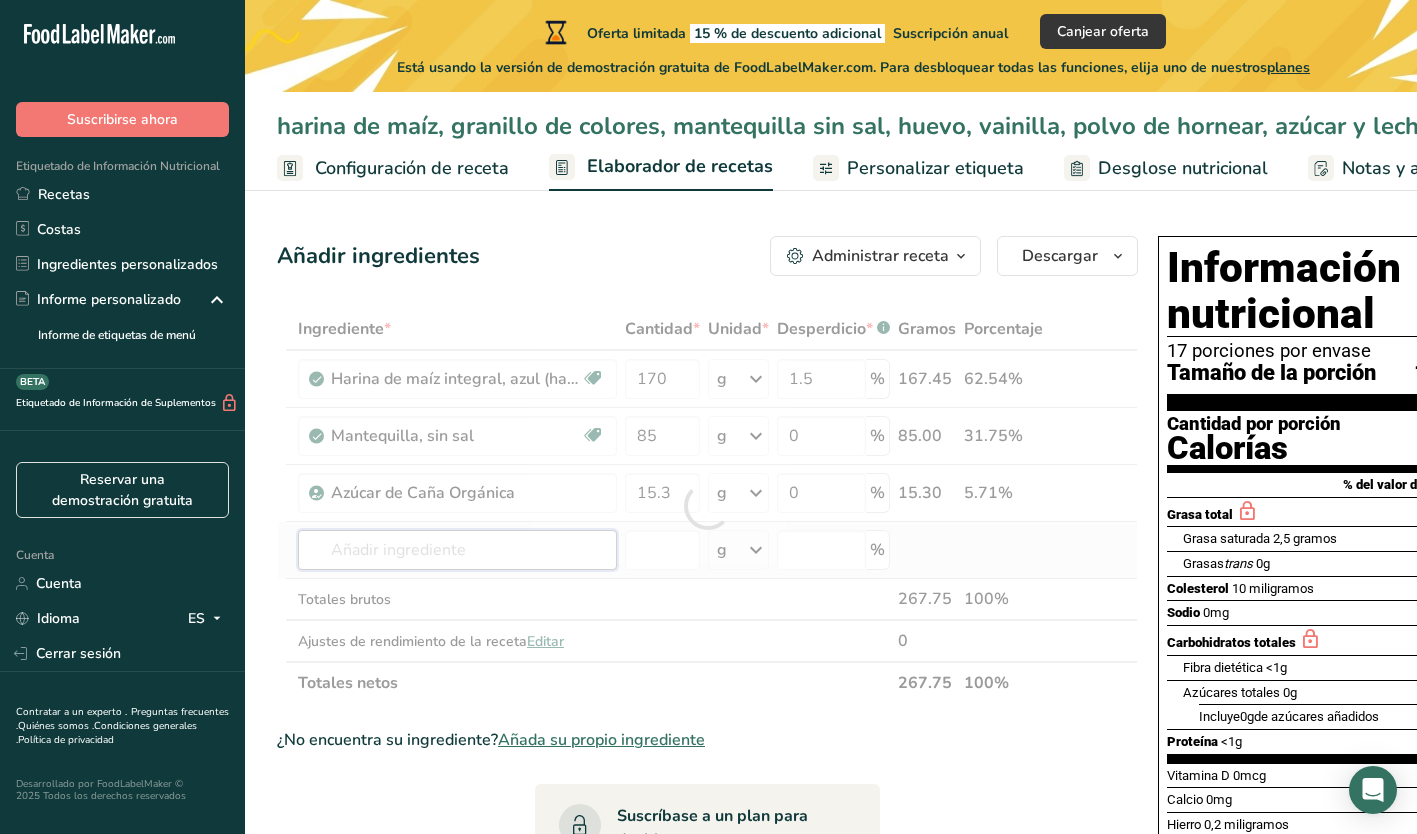 click on "Ingrediente *
Cantidad *
Unidad *
Desperdicio *   .a-a{fill:#347362;}.b-a{fill:#fff;}          Gramos
Porcentaje
Harina de maíz integral, azul (harina de maíz morado)
Libre de lácteos
Libre de gluten
Vegano
Vegetariano
Libre de soja
170
g
Porciones
1 tbsp
Unidades de peso
g
kg
mg
Ver más
Unidades de volumen
litro
Las unidades de volumen requieren una conversión de densidad. Si conoce la densidad de su ingrediente, introdúzcala a continuación. De lo contrario, haga clic en "RIA", nuestra asistente regulatoria de IA, quien podrá ayudarle.
lb/pie³
g/cm³" at bounding box center (707, 506) 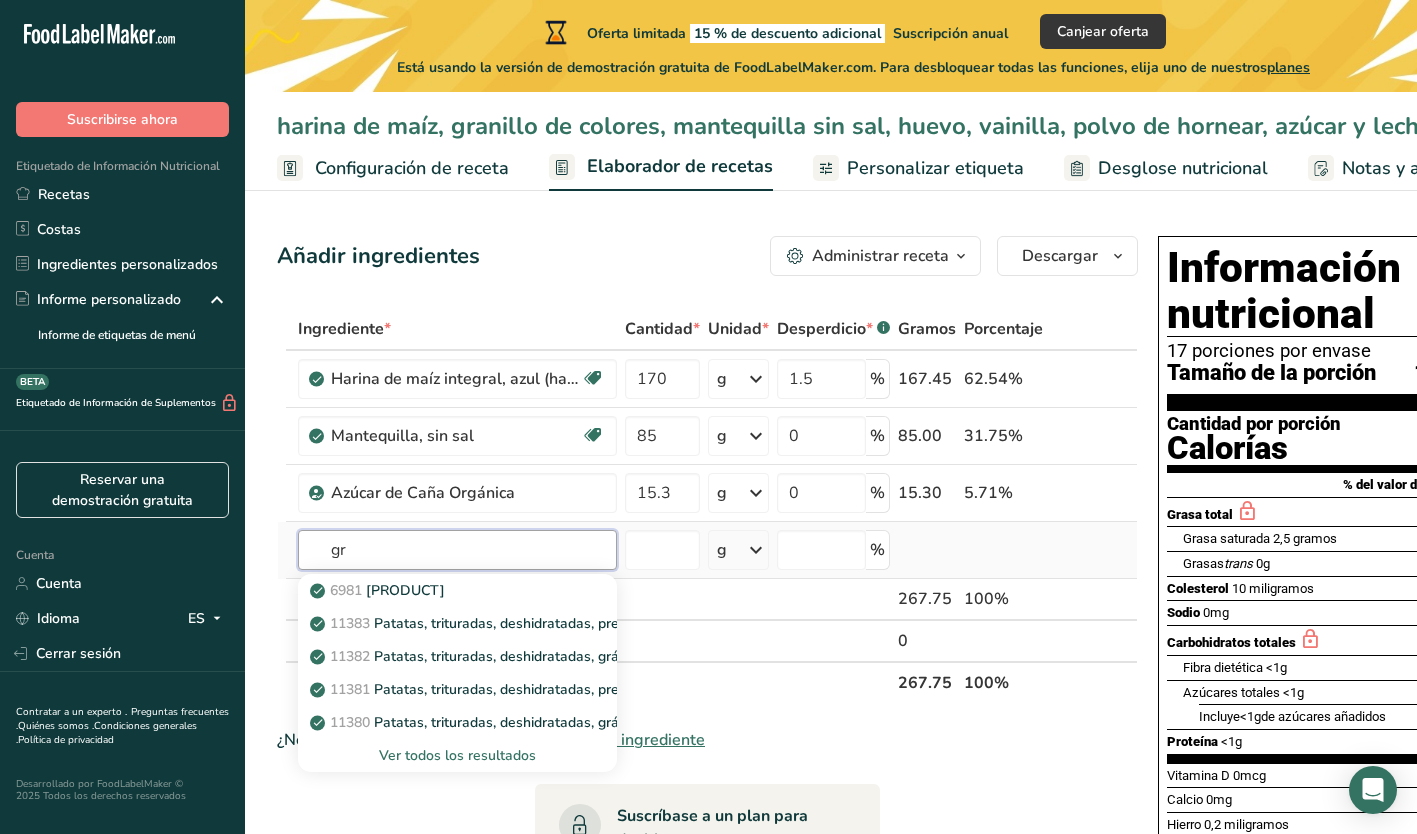 type on "g" 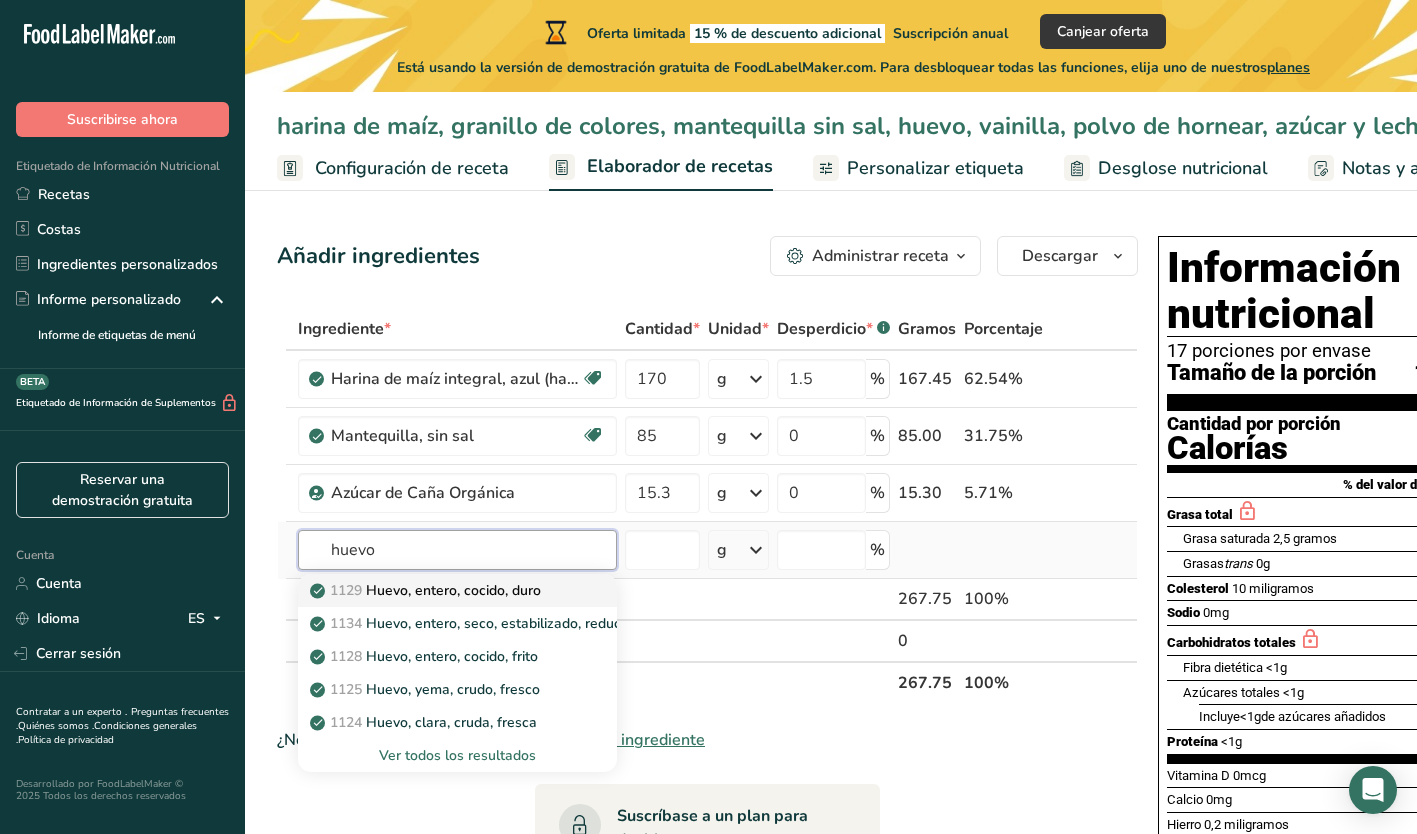 type on "huevo" 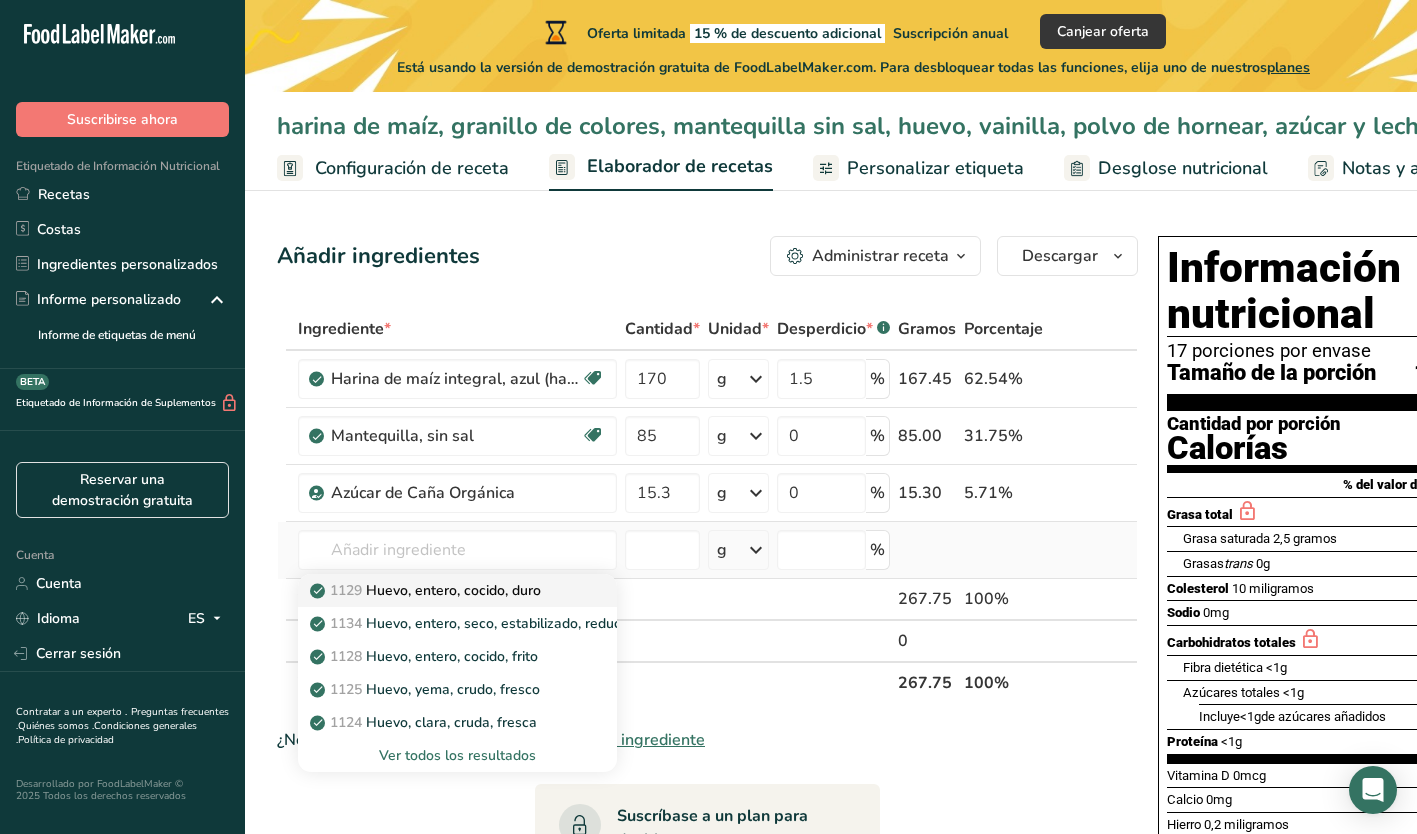 click on "Huevo, entero, cocido, duro" at bounding box center [453, 590] 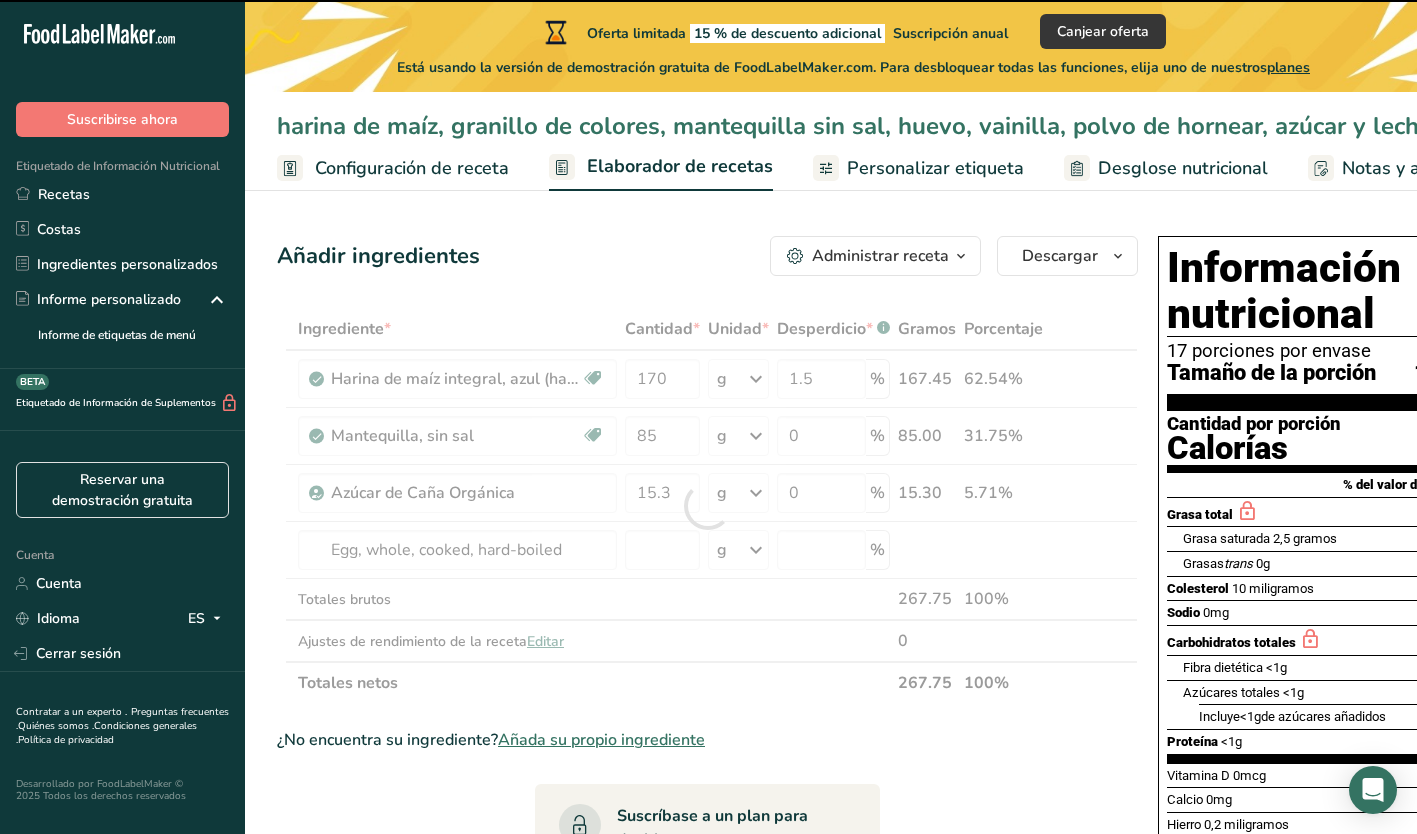 type on "0" 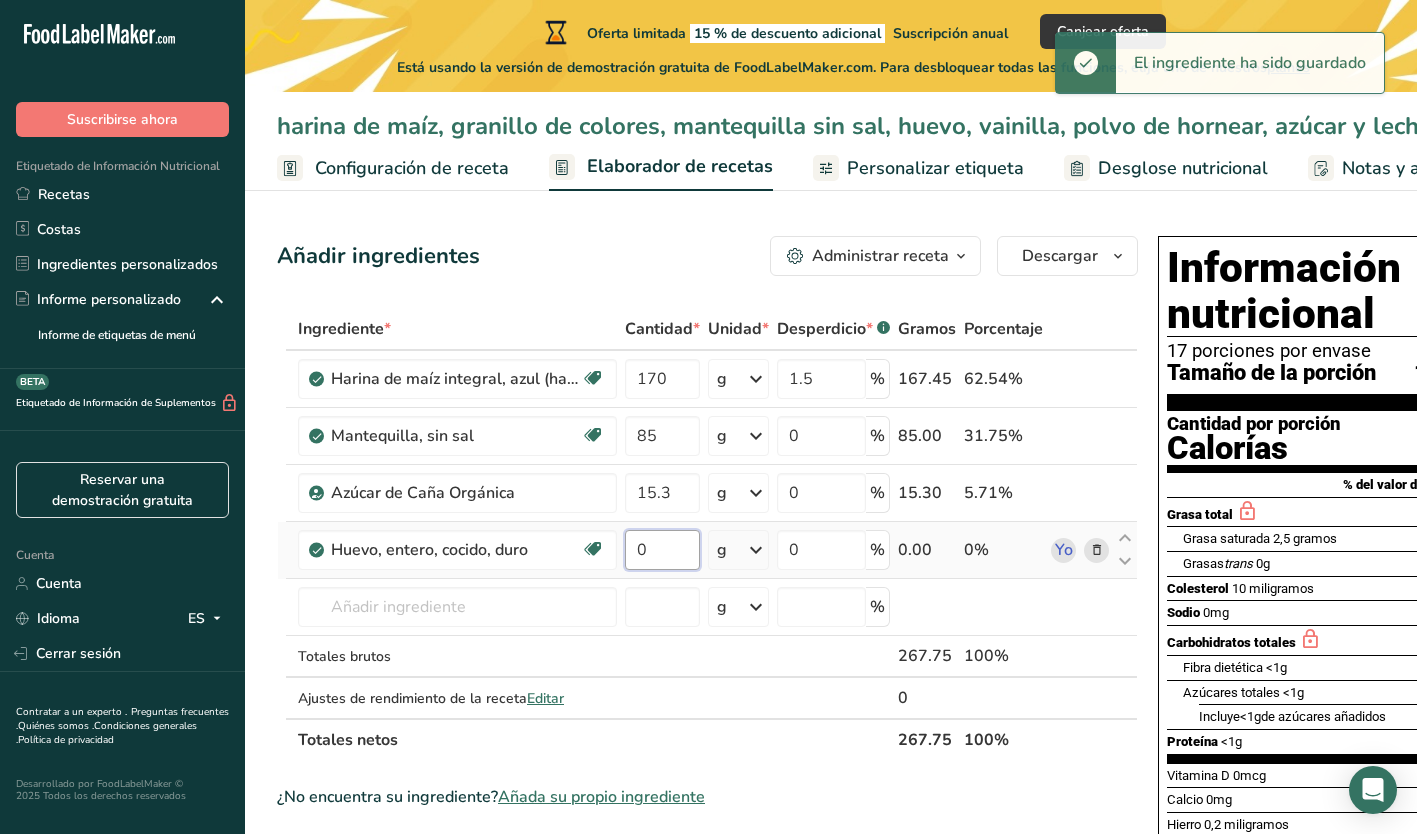 click on "0" at bounding box center (662, 550) 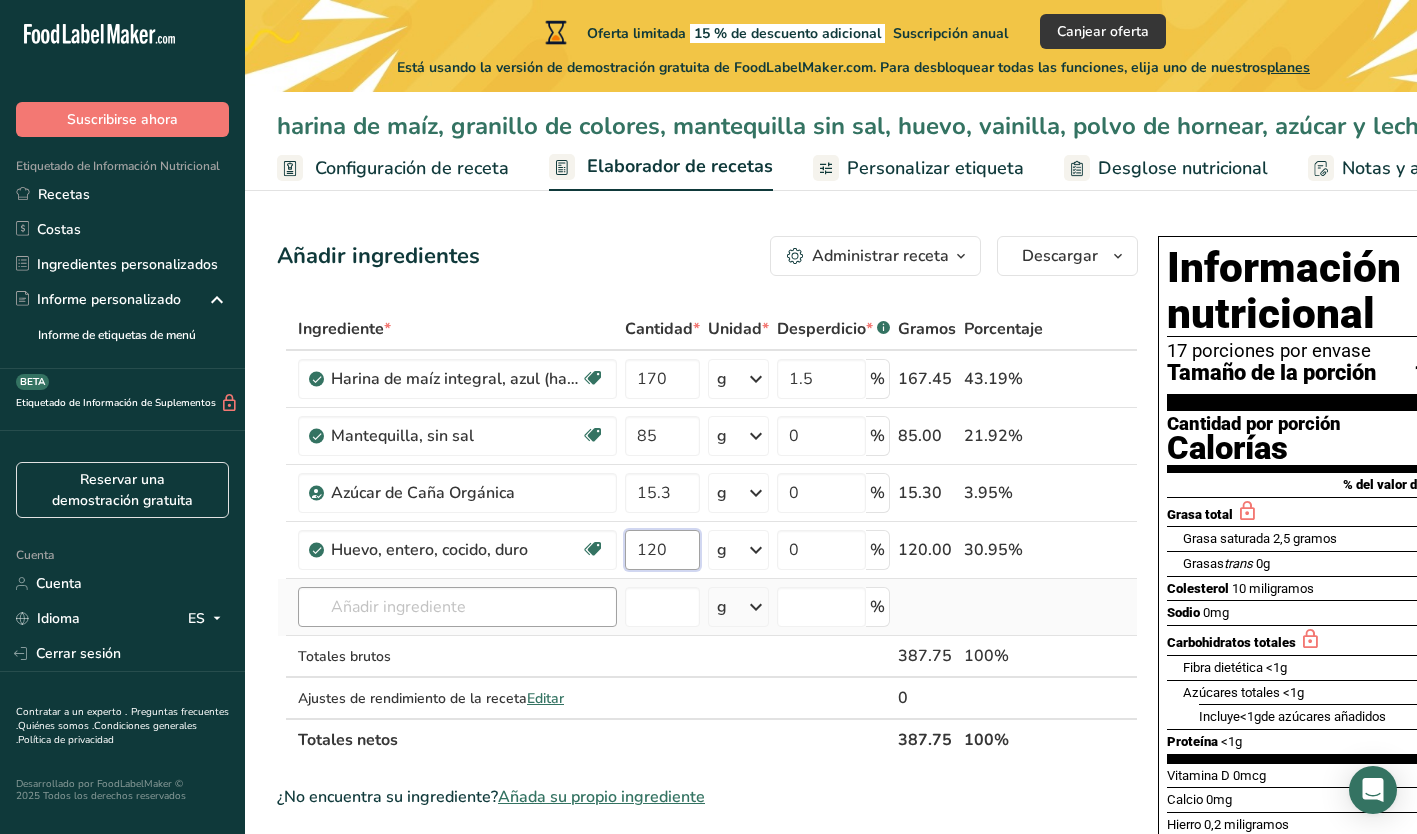 type on "120" 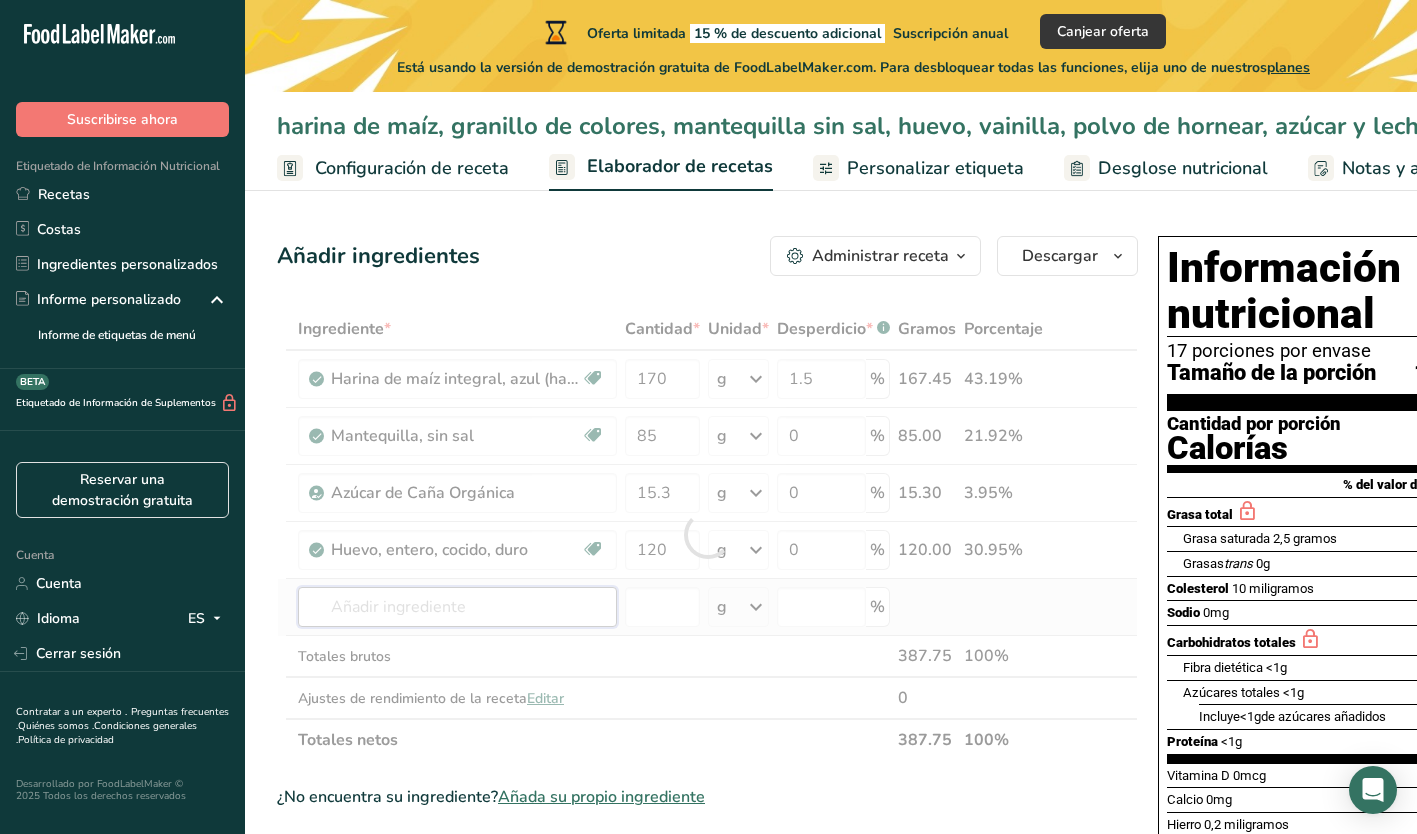 click on "Ingrediente *
Cantidad *
Unidad *
Desperdicio *   .a-a{fill:#347362;}.b-a{fill:#fff;}          Gramos
Porcentaje
Harina de maíz integral, azul (harina de maíz morado)
Libre de lácteos
Libre de gluten
Vegano
Vegetariano
Libre de soja
170
g
Porciones
1 tbsp
Unidades de peso
g
kg
mg
Ver más
Unidades de volumen
litro
Las unidades de volumen requieren una conversión de densidad. Si conoce la densidad de su ingrediente, introdúzcala a continuación. De lo contrario, haga clic en "RIA", nuestra asistente regulatoria de IA, quien podrá ayudarle.
lb/pie³
g/cm³" at bounding box center [707, 534] 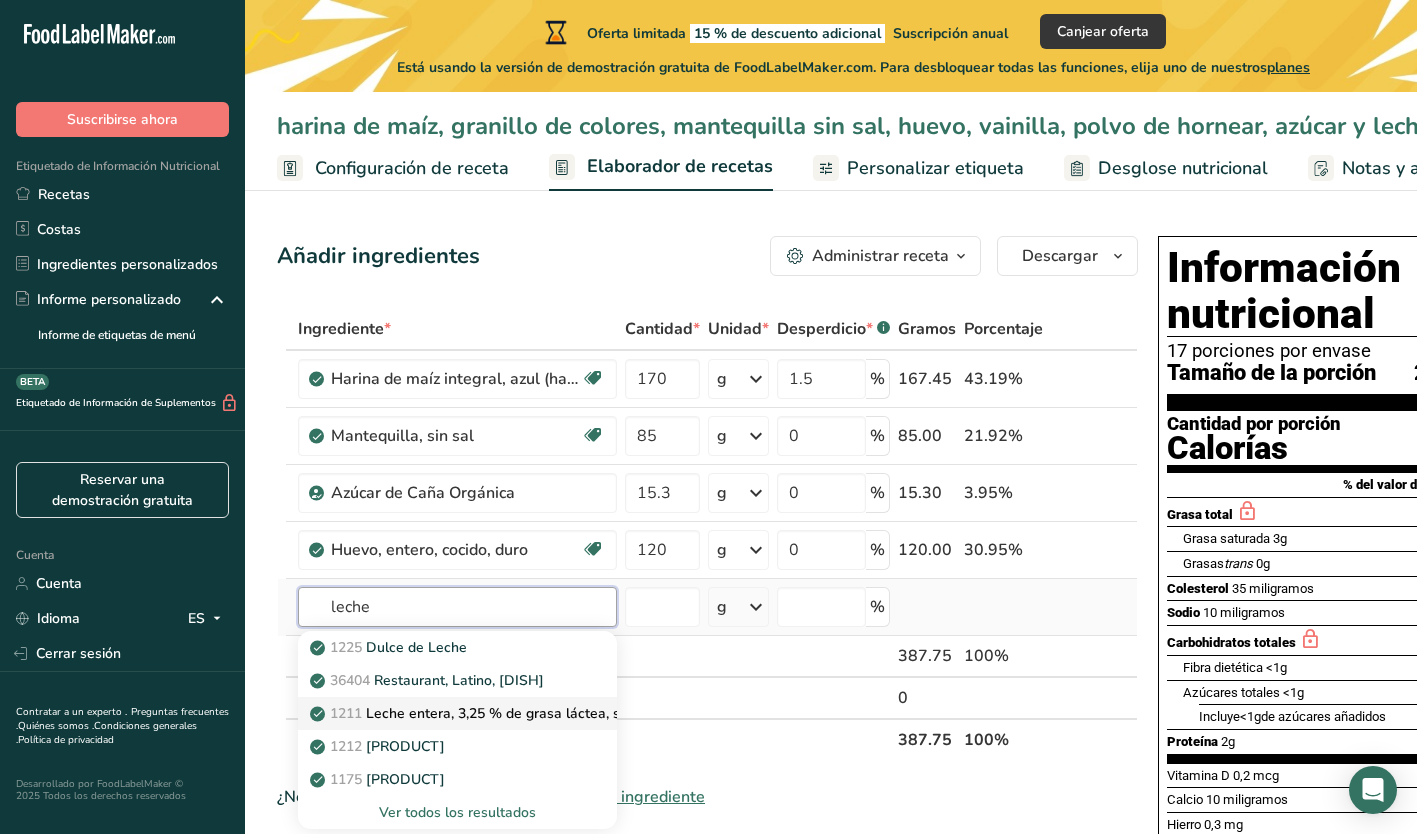 type on "leche" 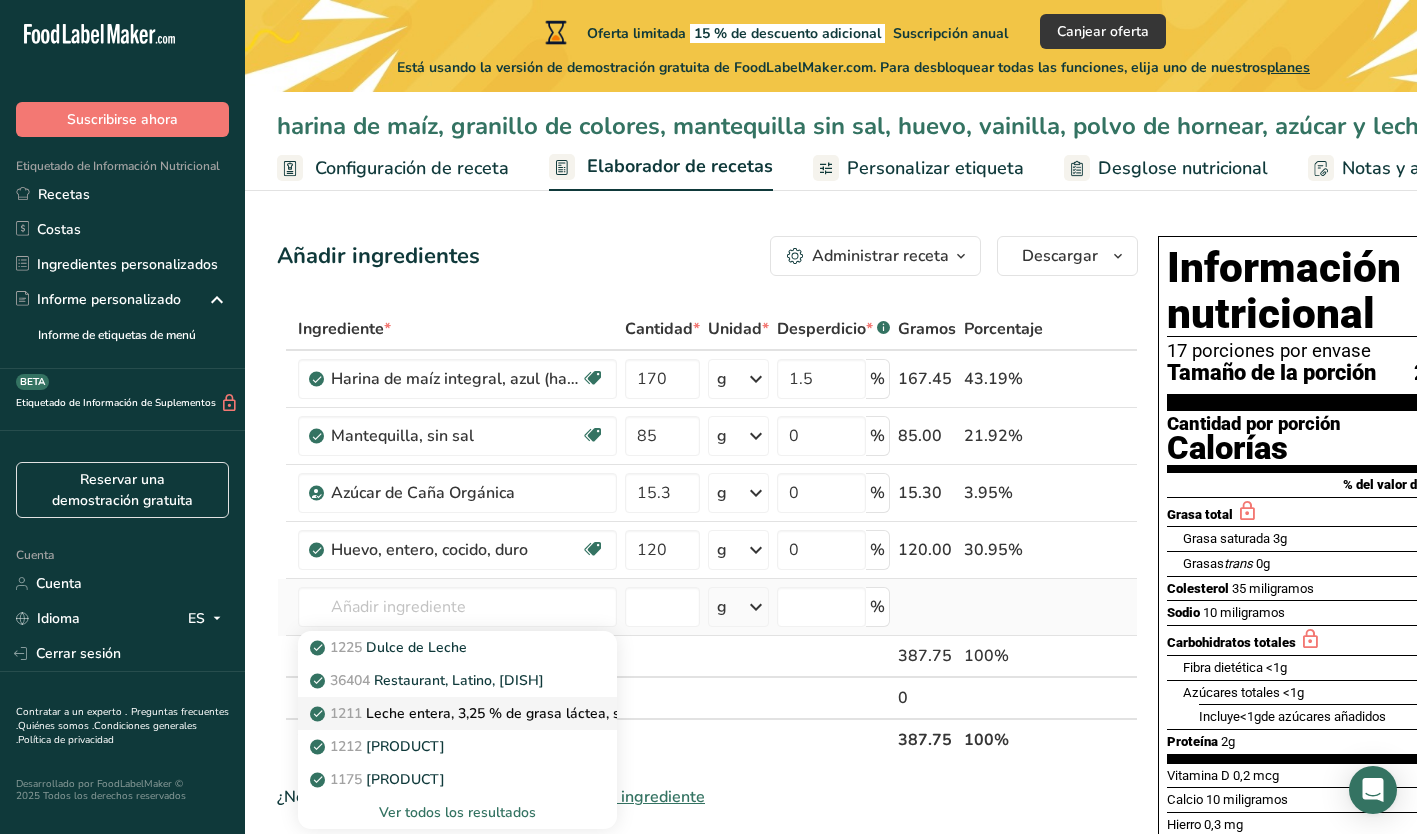 click on "[PRODUCT]" at bounding box center [457, 713] 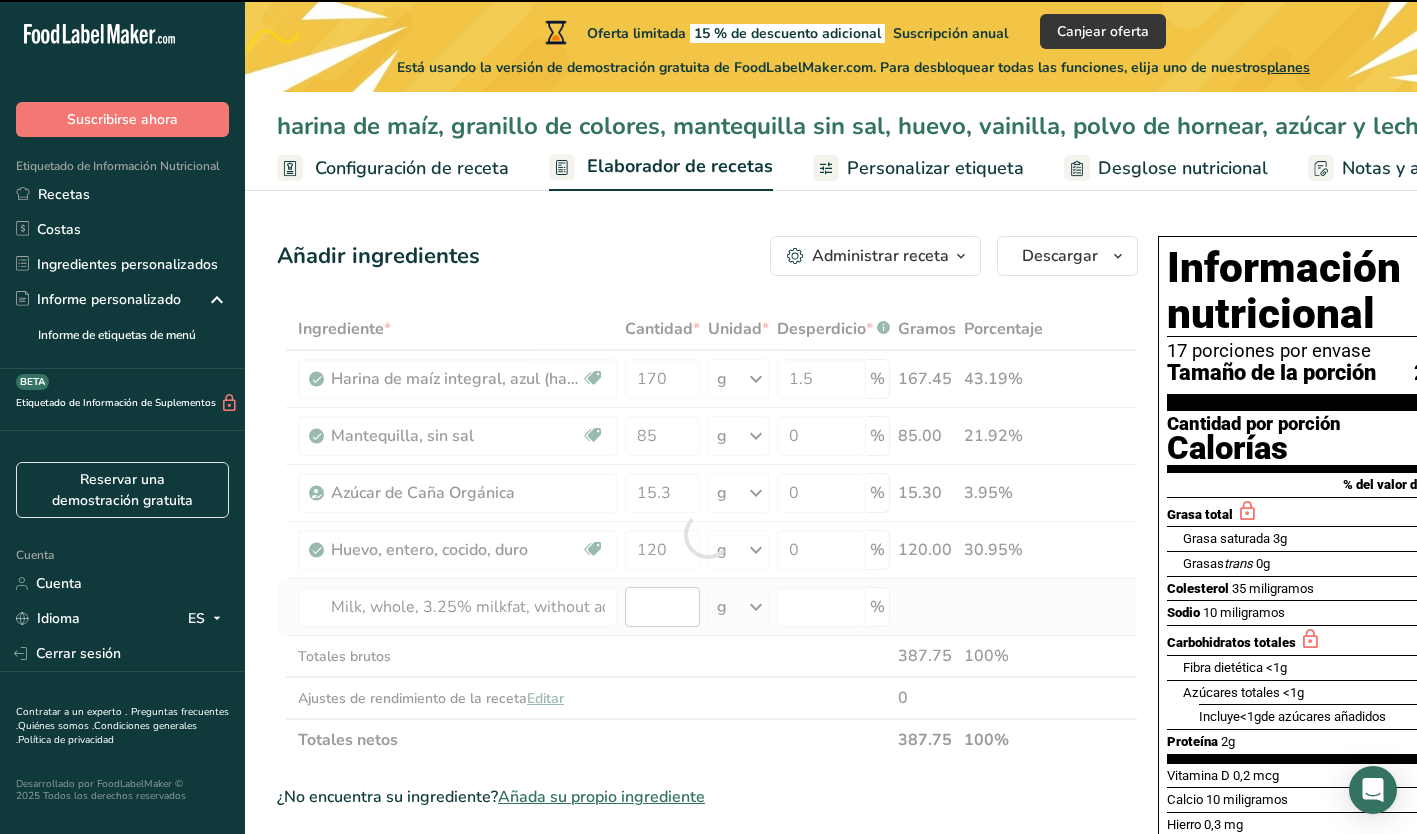 type on "0" 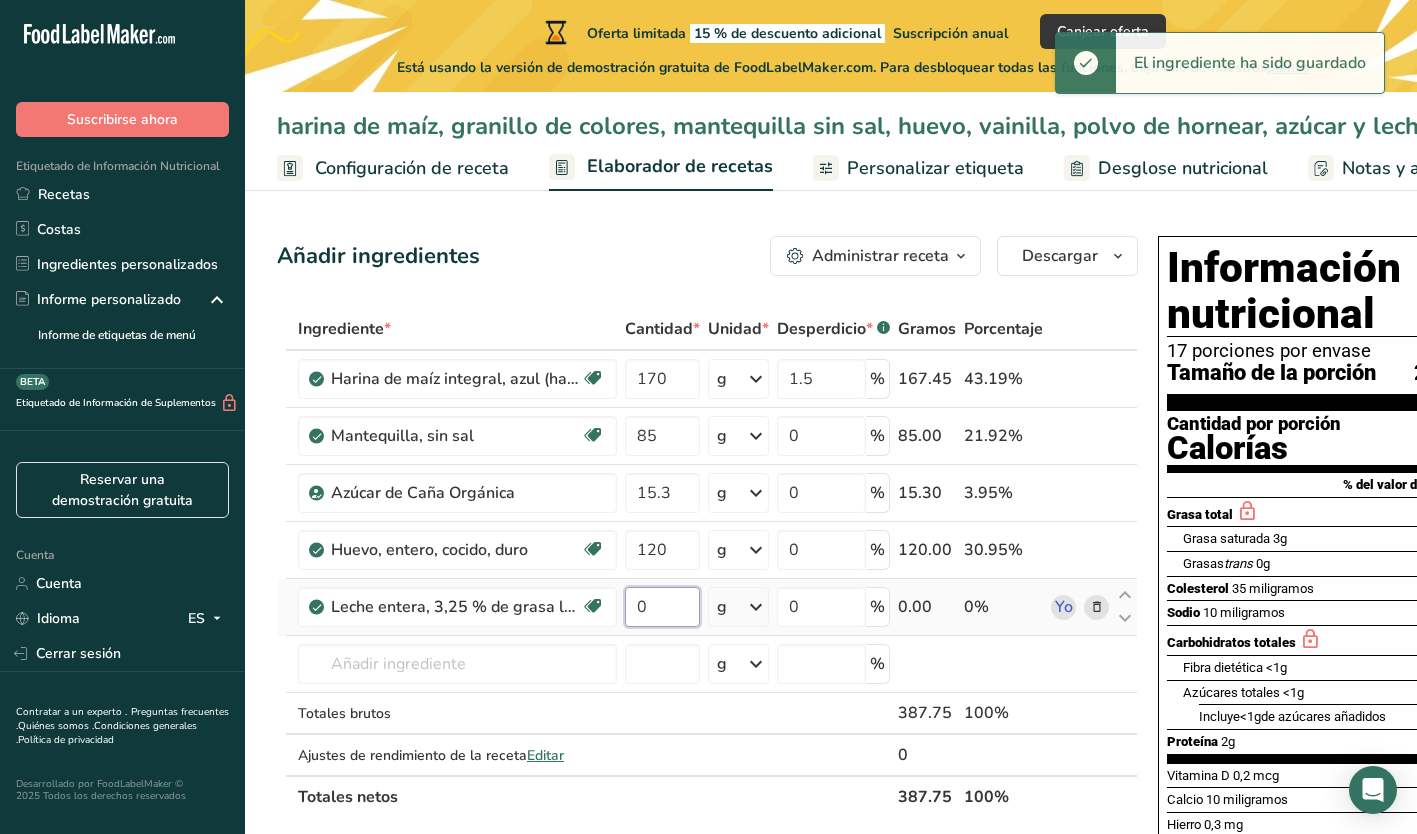 click on "0" at bounding box center (662, 607) 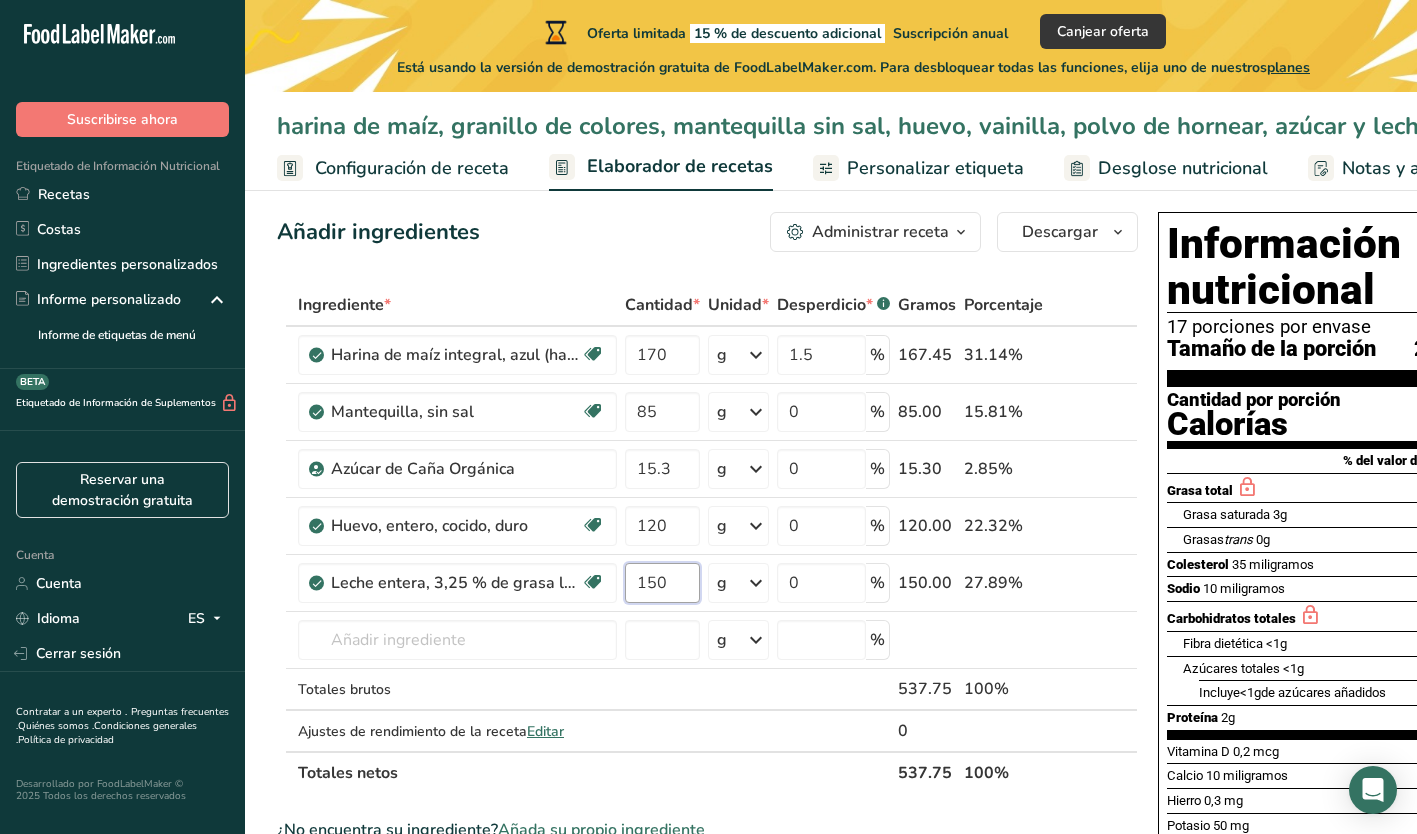 scroll, scrollTop: 22, scrollLeft: 0, axis: vertical 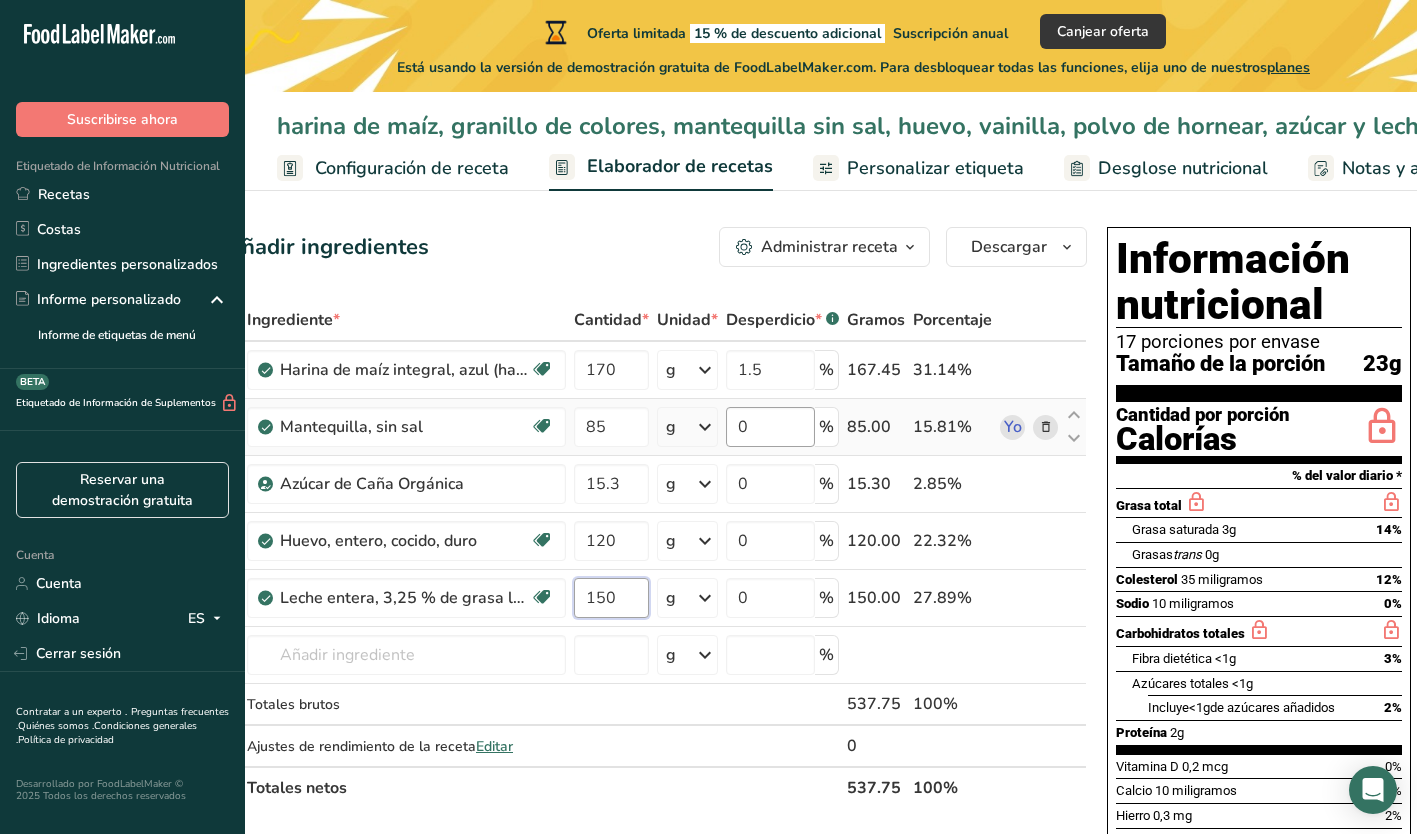 type on "150" 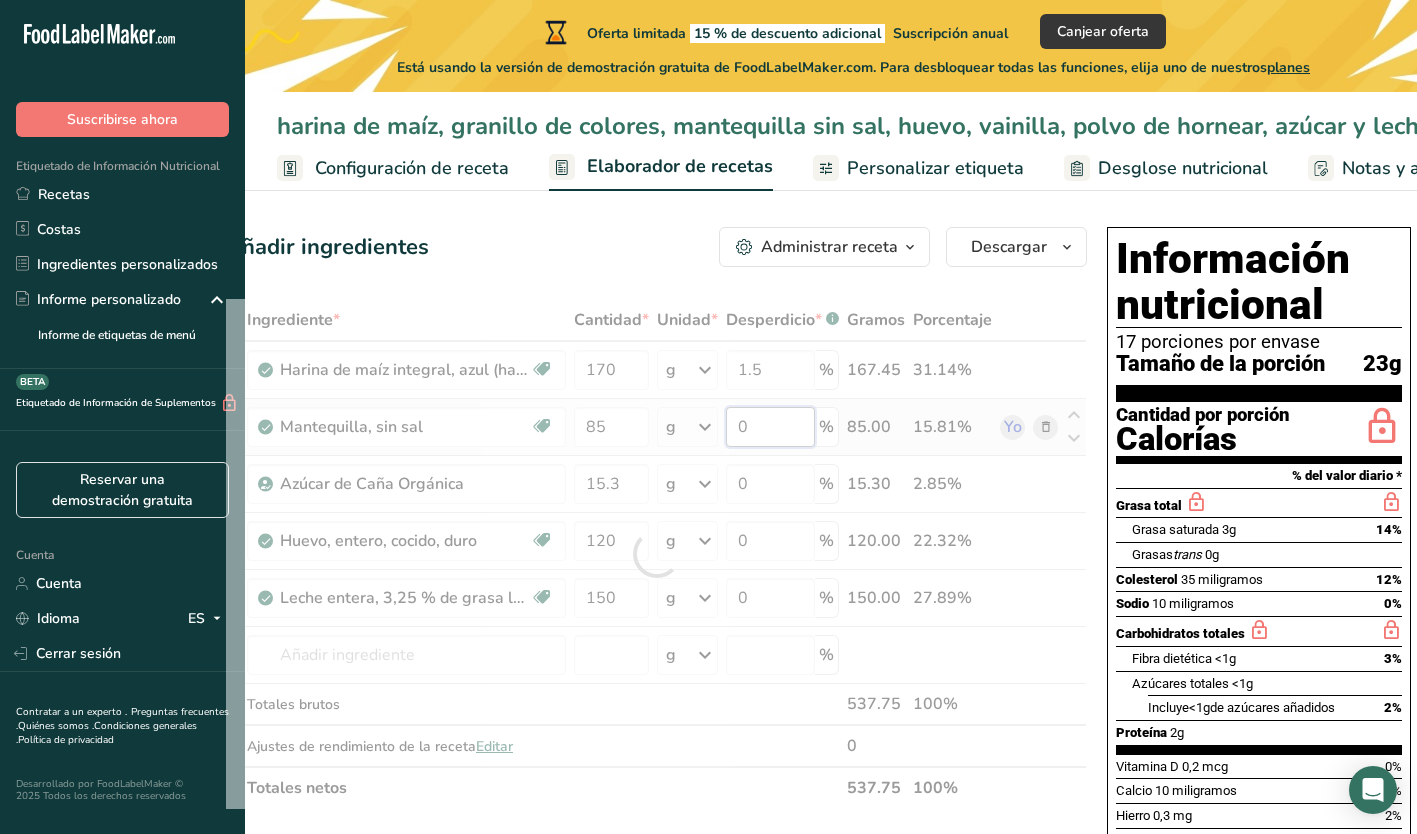 click on "Ingrediente *
Cantidad *
Unidad *
Desperdicio *   .a-a{fill:#347362;}.b-a{fill:#fff;}          Gramos
Porcentaje
Harina de maíz integral, azul (harina de maíz morado)
Libre de lácteos
Libre de gluten
Vegano
Vegetariano
Libre de soja
170
g
Porciones
1 tbsp
Unidades de peso
g
kg
mg
Ver más
Unidades de volumen
litro
Las unidades de volumen requieren una conversión de densidad. Si conoce la densidad de su ingrediente, introdúzcala a continuación. De lo contrario, haga clic en "RIA", nuestra asistente regulatoria de IA, quien podrá ayudarle.
lb/pie³
g/cm³" at bounding box center [656, 554] 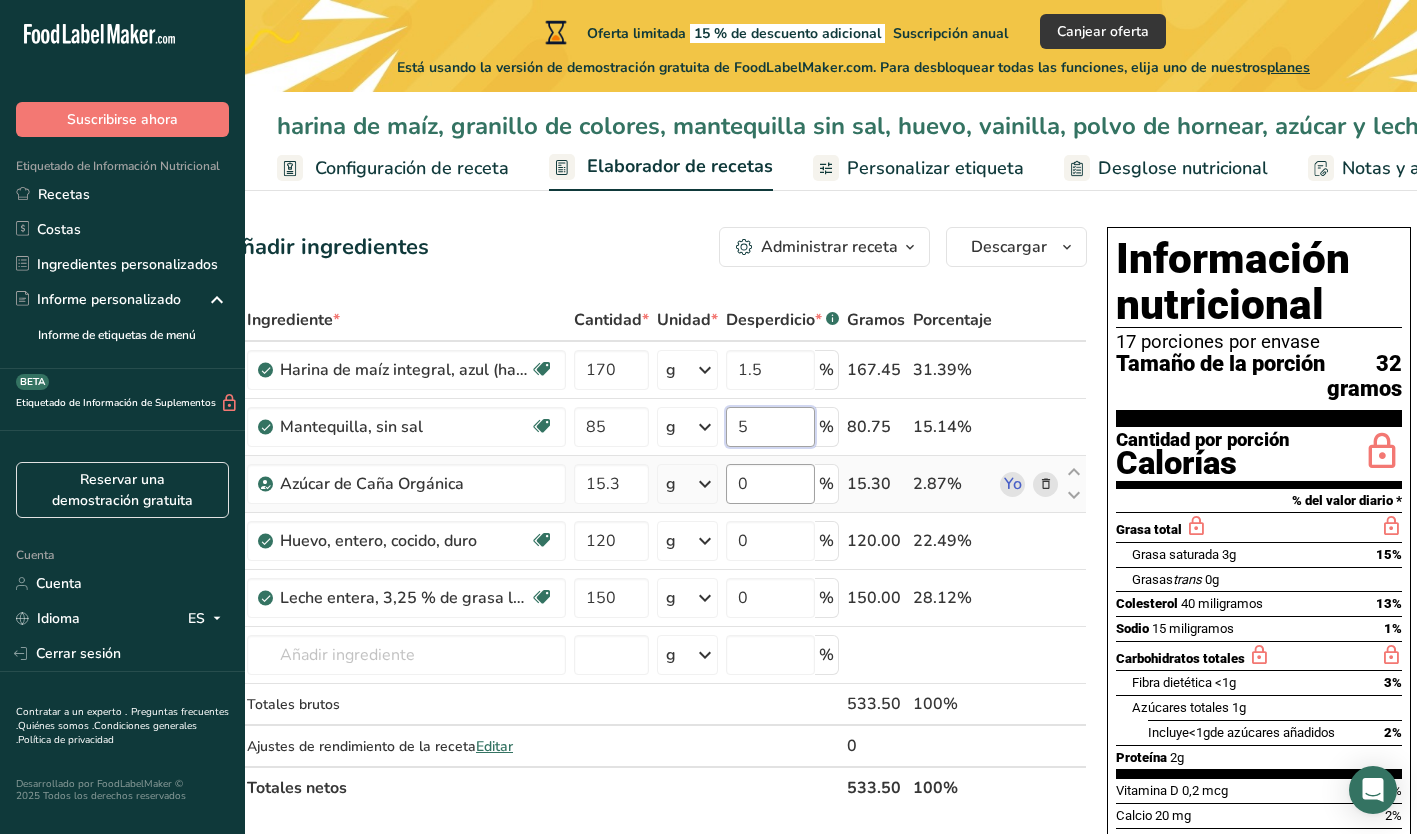 type on "5" 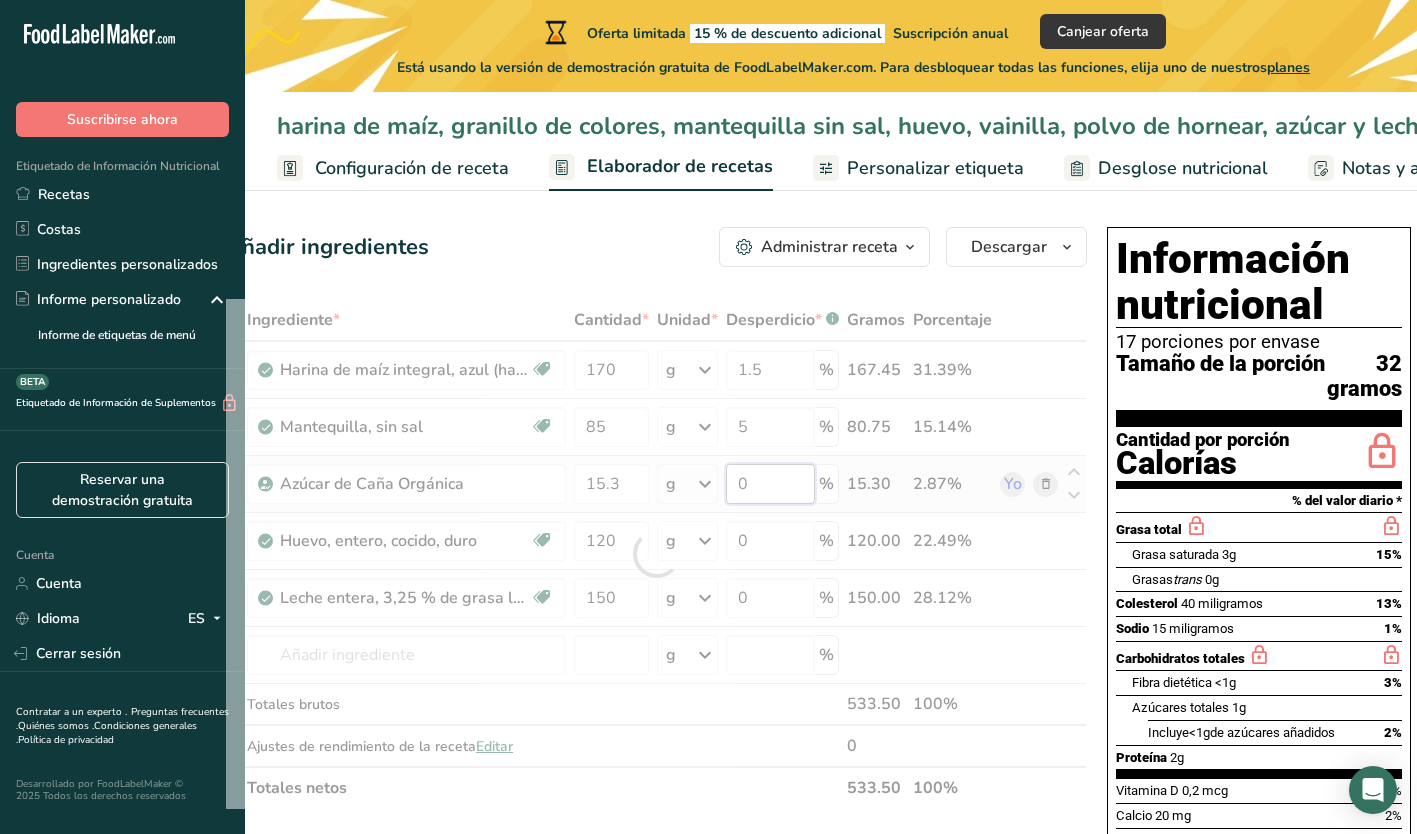 click on "Ingrediente *
Cantidad *
Unidad *
Desperdicio *   .a-a{fill:#347362;}.b-a{fill:#fff;}          Gramos
Porcentaje
Harina de maíz integral, azul (harina de maíz morado)
Libre de lácteos
Libre de gluten
Vegano
Vegetariano
Libre de soja
170
g
Porciones
1 tbsp
Unidades de peso
g
kg
mg
Ver más
Unidades de volumen
litro
Las unidades de volumen requieren una conversión de densidad. Si conoce la densidad de su ingrediente, introdúzcala a continuación. De lo contrario, haga clic en "RIA", nuestra asistente regulatoria de IA, quien podrá ayudarle.
lb/pie³
g/cm³" at bounding box center (656, 554) 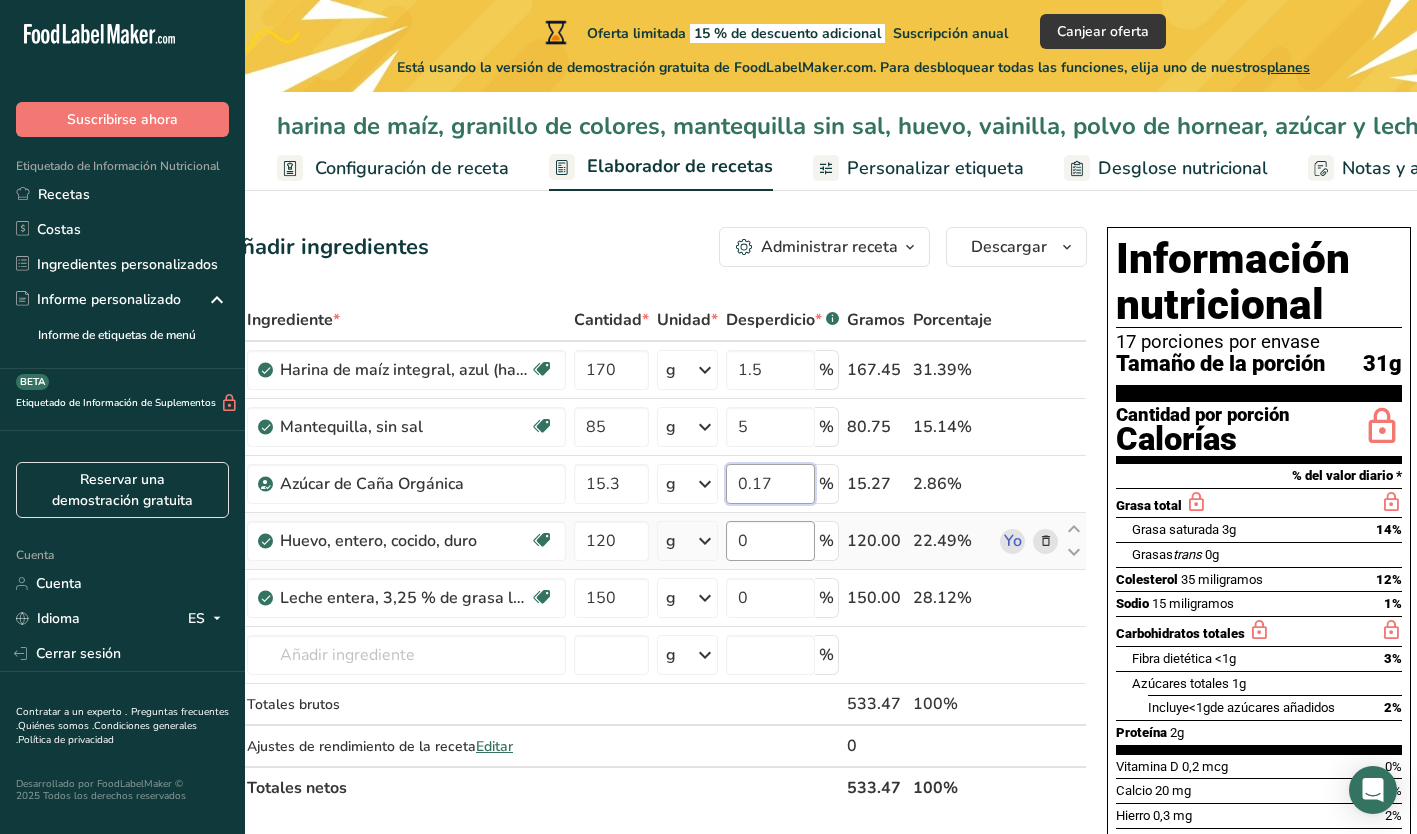 type on "0.17" 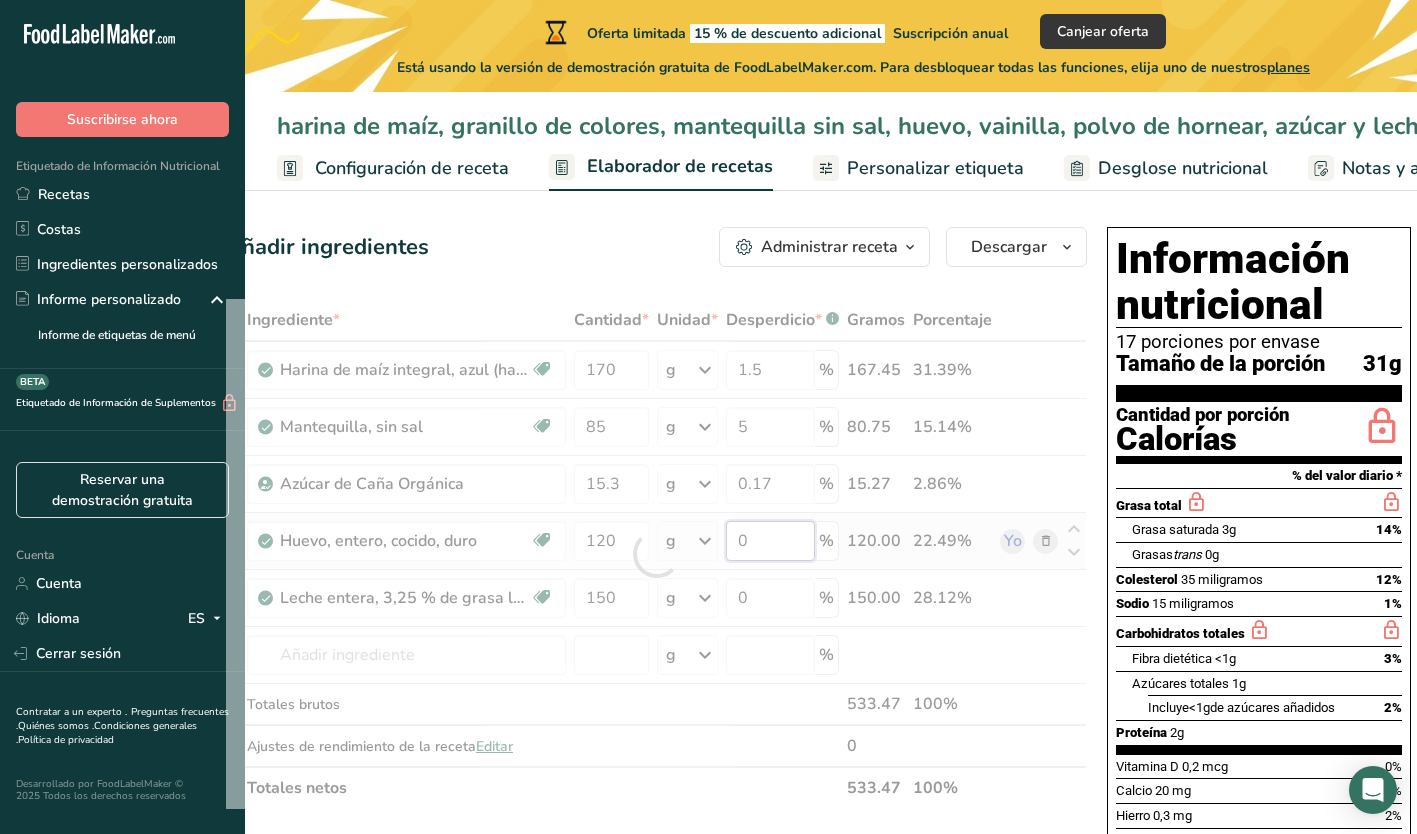 click on "Ingrediente *
Cantidad *
Unidad *
Desperdicio *   .a-a{fill:#347362;}.b-a{fill:#fff;}          Gramos
Porcentaje
Harina de maíz integral, azul (harina de maíz morado)
Libre de lácteos
Libre de gluten
Vegano
Vegetariano
Libre de soja
170
g
Porciones
1 tbsp
Unidades de peso
g
kg
mg
Ver más
Unidades de volumen
litro
Las unidades de volumen requieren una conversión de densidad. Si conoce la densidad de su ingrediente, introdúzcala a continuación. De lo contrario, haga clic en "RIA", nuestra asistente regulatoria de IA, quien podrá ayudarle.
lb/pie³
g/cm³" at bounding box center (656, 554) 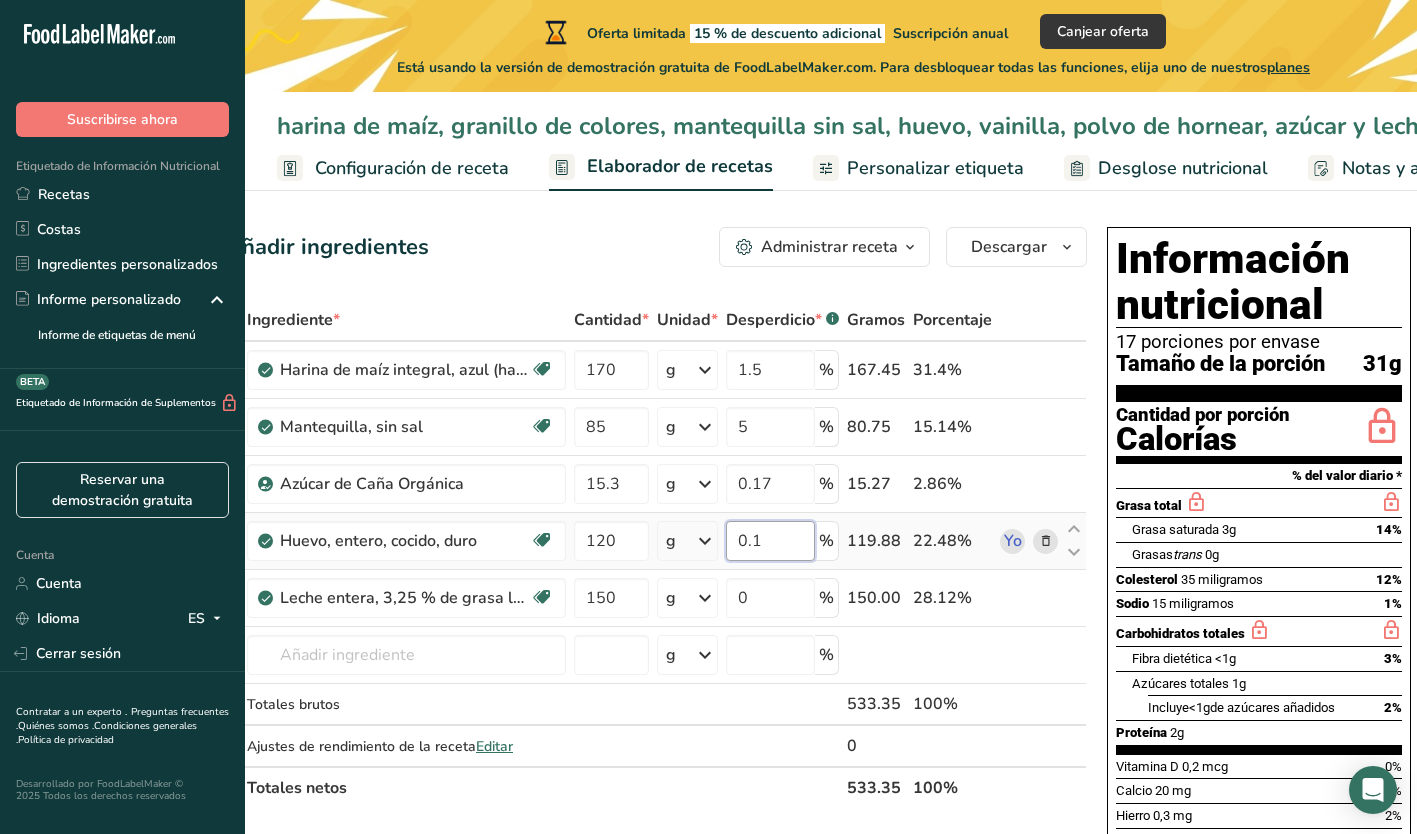 type on "0" 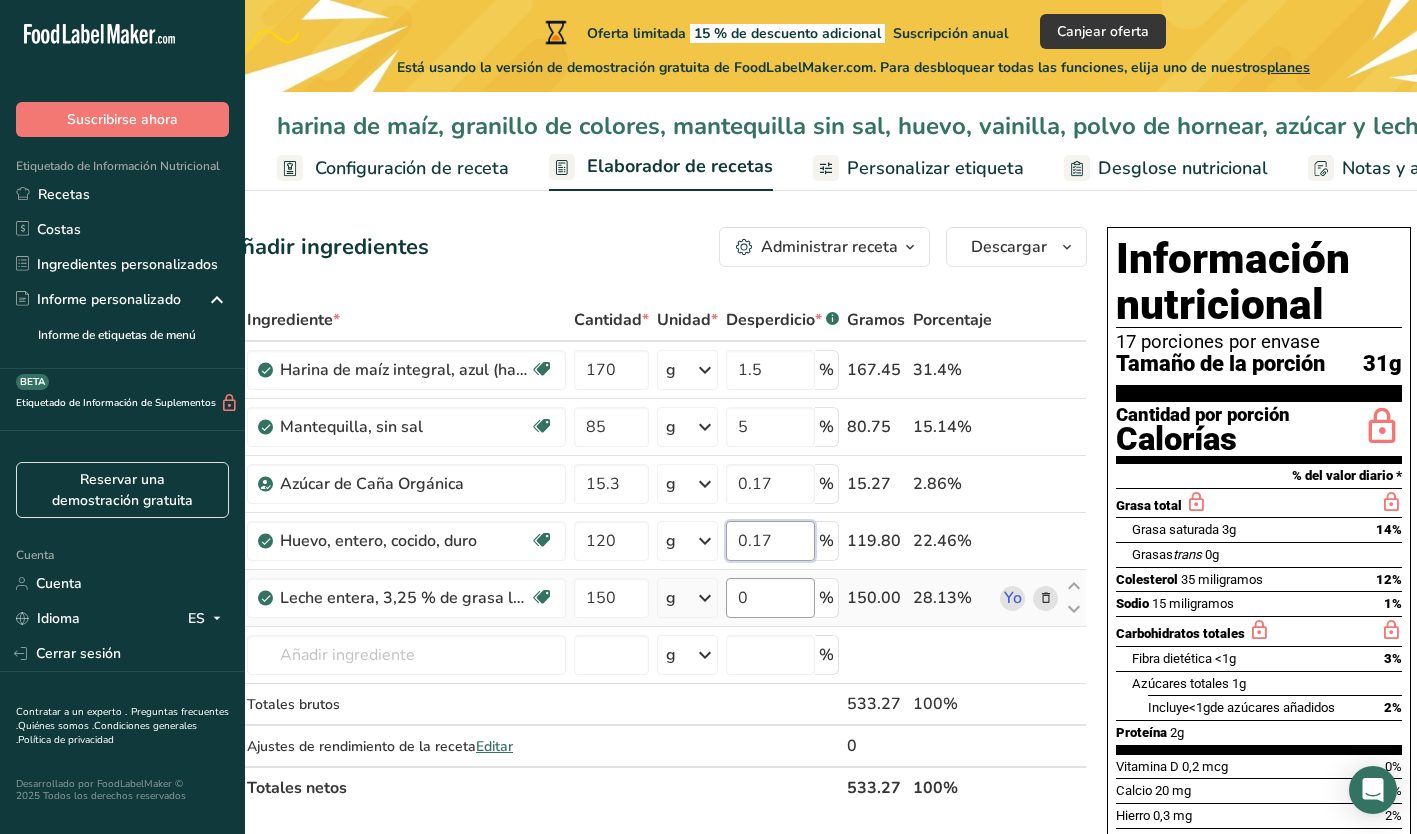 type on "0.17" 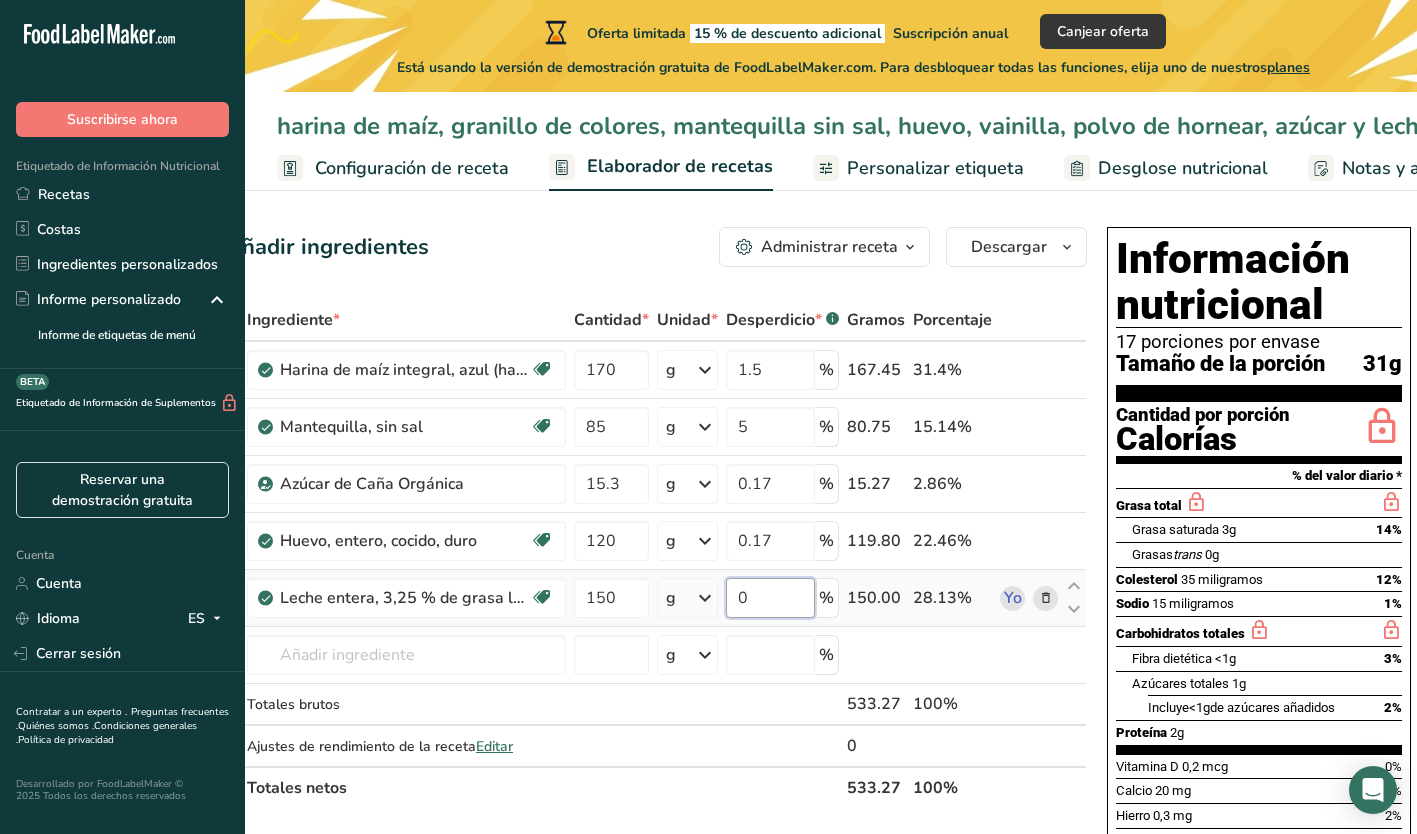 click on "Ingrediente *
Cantidad *
Unidad *
Desperdicio *   .a-a{fill:#347362;}.b-a{fill:#fff;}          Gramos
Porcentaje
Harina de maíz integral, azul (harina de maíz morado)
Libre de lácteos
Libre de gluten
Vegano
Vegetariano
Libre de soja
170
g
Porciones
1 tbsp
Unidades de peso
g
kg
mg
Ver más
Unidades de volumen
litro
Las unidades de volumen requieren una conversión de densidad. Si conoce la densidad de su ingrediente, introdúzcala a continuación. De lo contrario, haga clic en "RIA", nuestra asistente regulatoria de IA, quien podrá ayudarle.
lb/pie³
g/cm³" at bounding box center (656, 554) 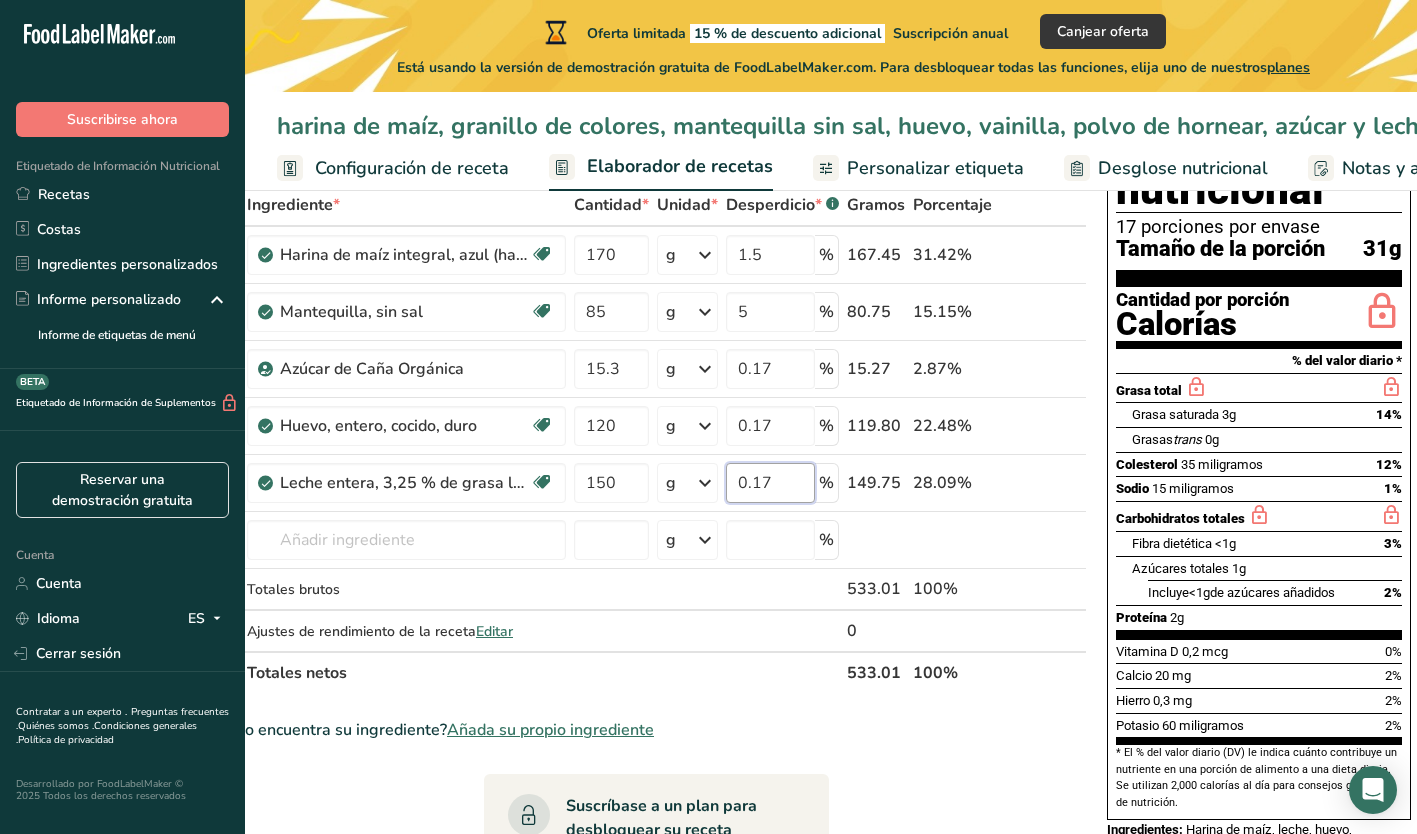 scroll, scrollTop: 88, scrollLeft: 0, axis: vertical 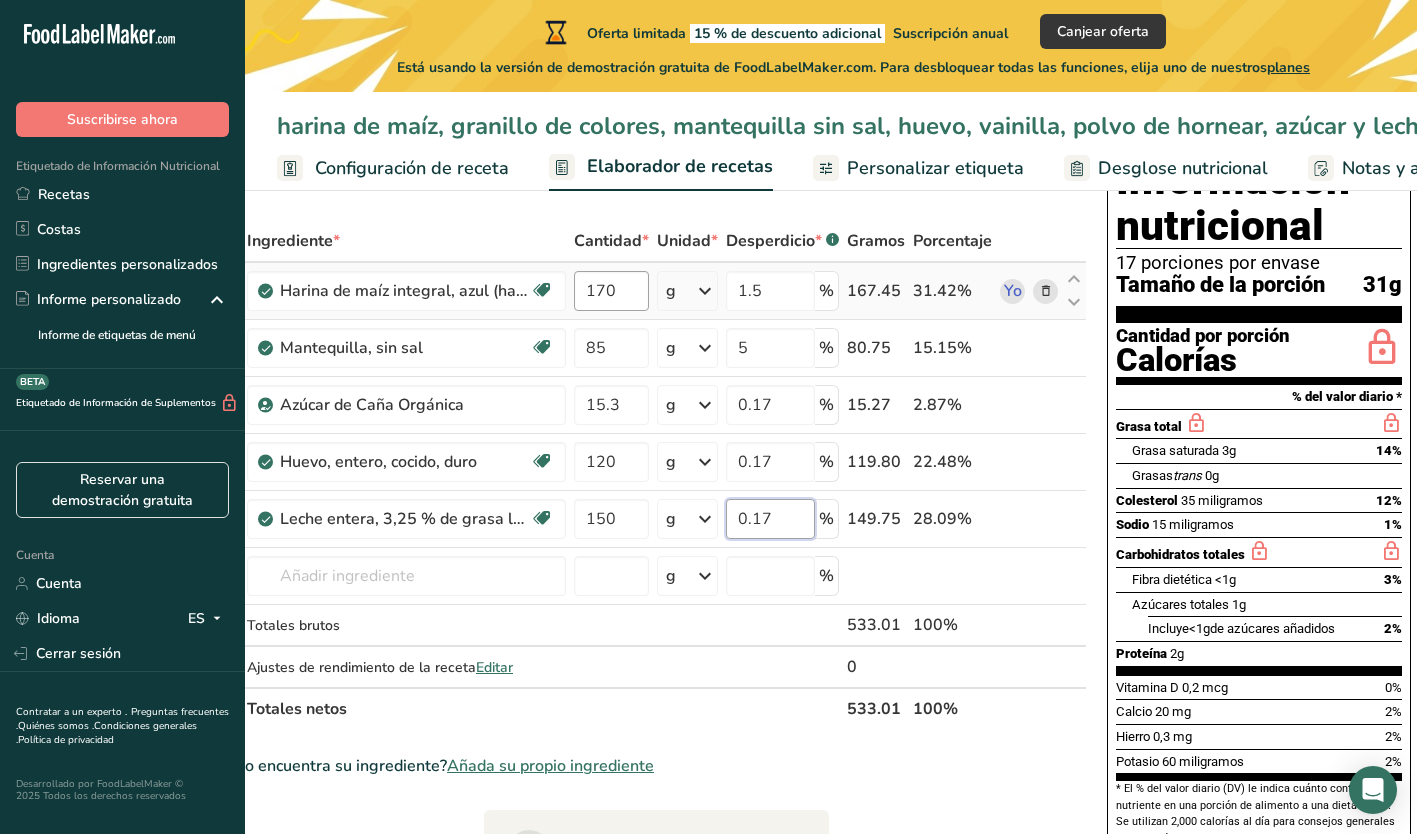 type on "0.17" 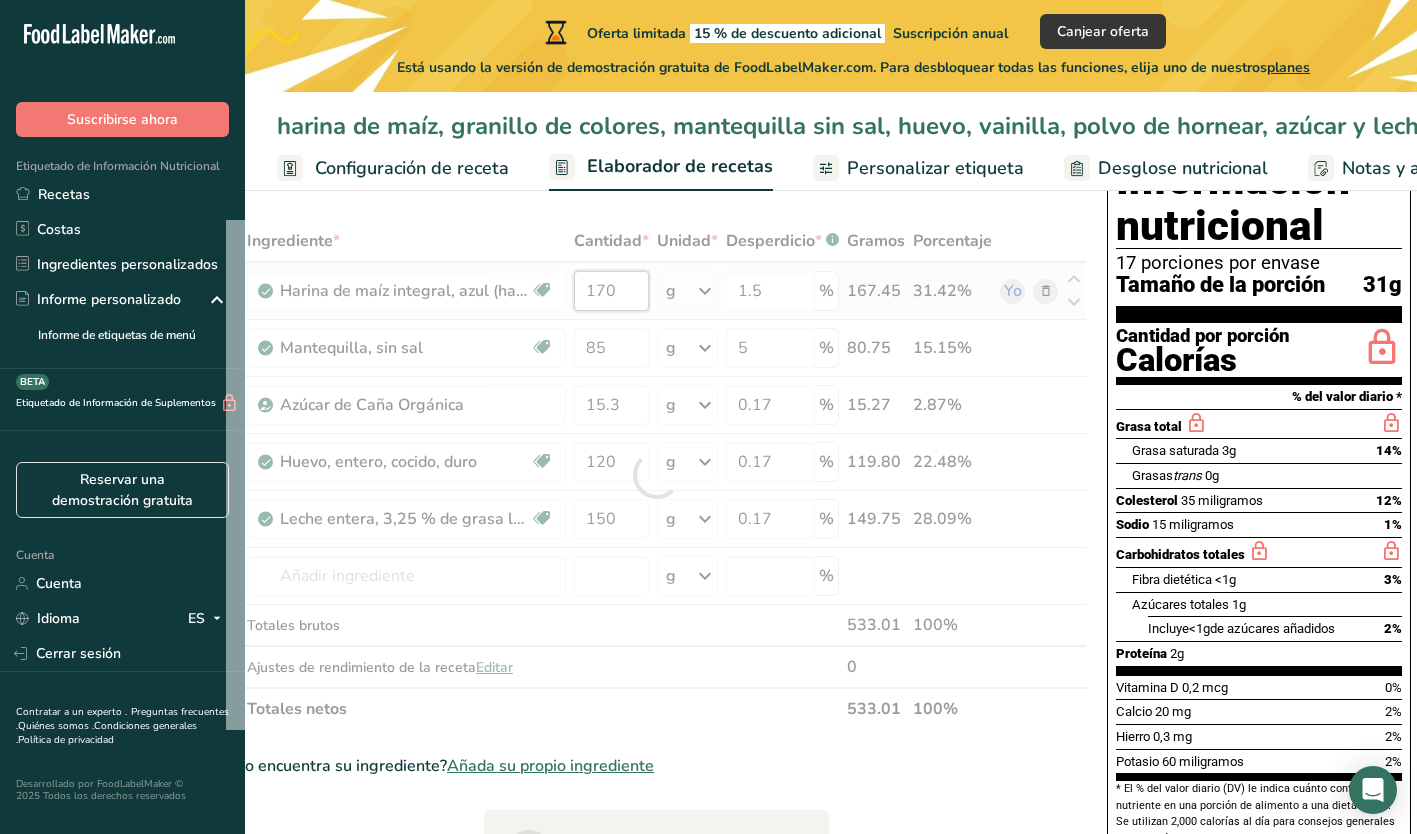 click on "Ingrediente *
Cantidad *
Unidad *
Desperdicio *   .a-a{fill:#347362;}.b-a{fill:#fff;}          Gramos
Porcentaje
Harina de maíz integral, azul (harina de maíz morado)
Libre de lácteos
Libre de gluten
Vegano
Vegetariano
Libre de soja
170
g
Porciones
1 tbsp
Unidades de peso
g
kg
mg
Ver más
Unidades de volumen
litro
Las unidades de volumen requieren una conversión de densidad. Si conoce la densidad de su ingrediente, introdúzcala a continuación. De lo contrario, haga clic en "RIA", nuestra asistente regulatoria de IA, quien podrá ayudarle.
lb/pie³
g/cm³" at bounding box center (656, 475) 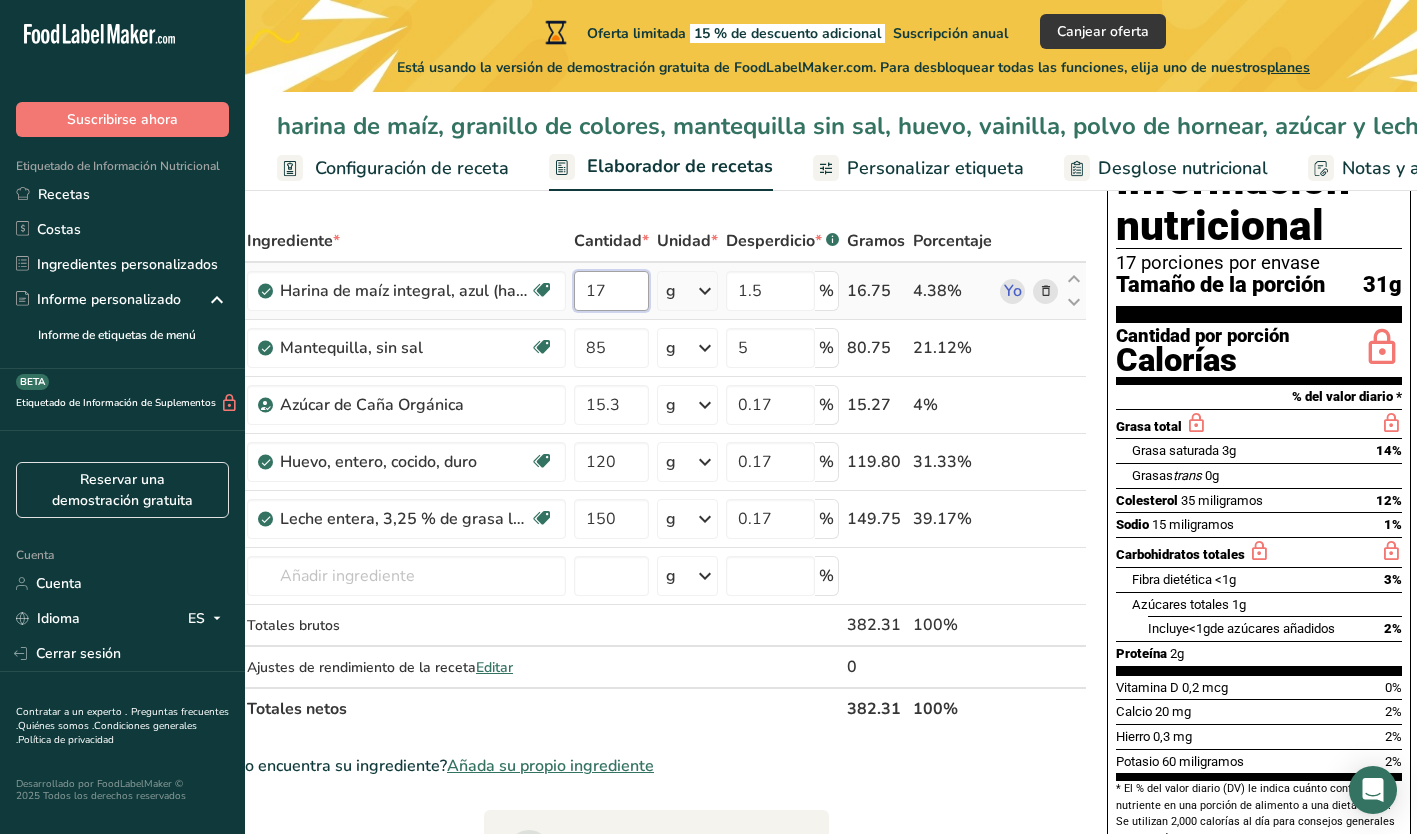 type on "170" 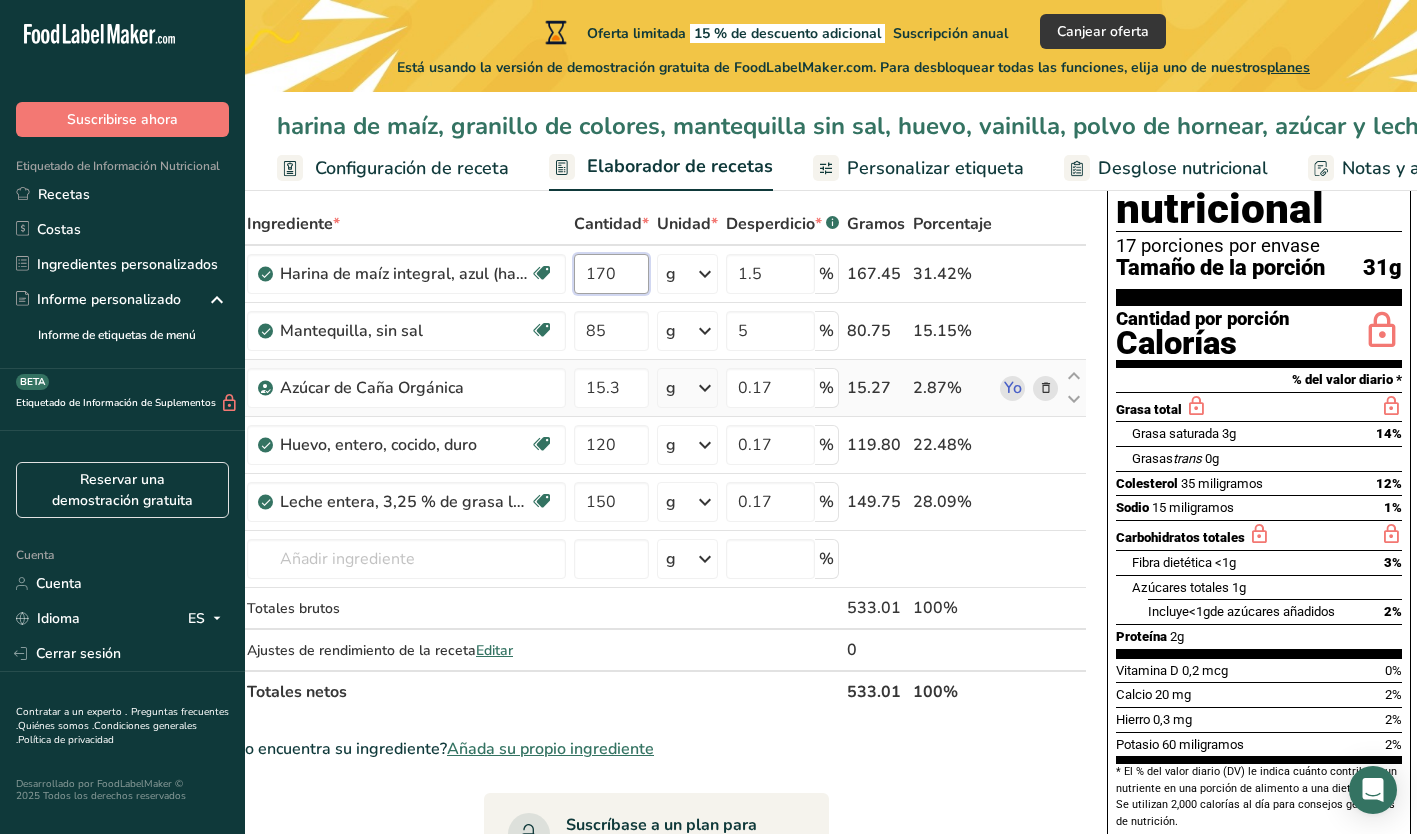 scroll, scrollTop: 106, scrollLeft: 0, axis: vertical 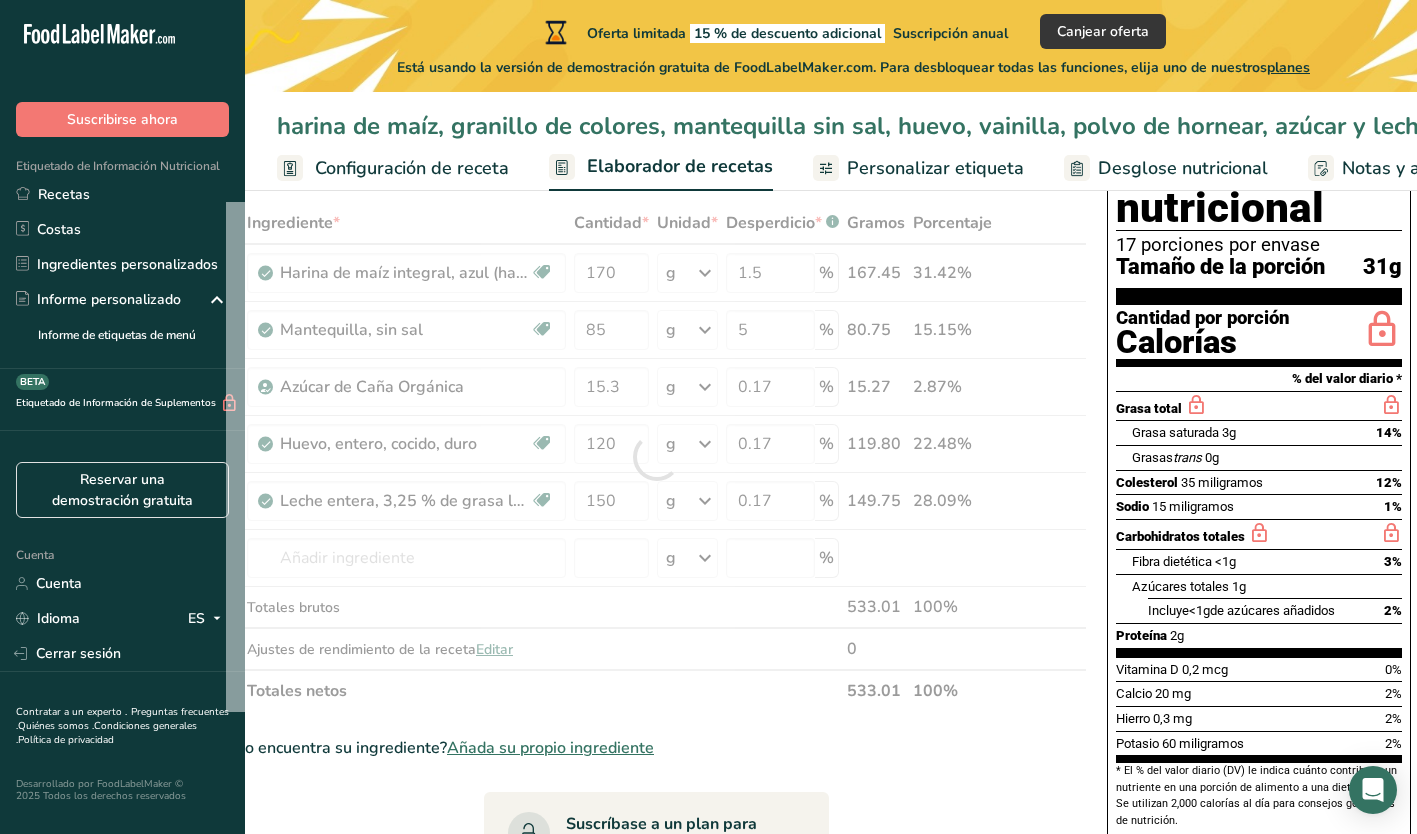 click on "Azúcares totales
1g" at bounding box center (1267, 586) 